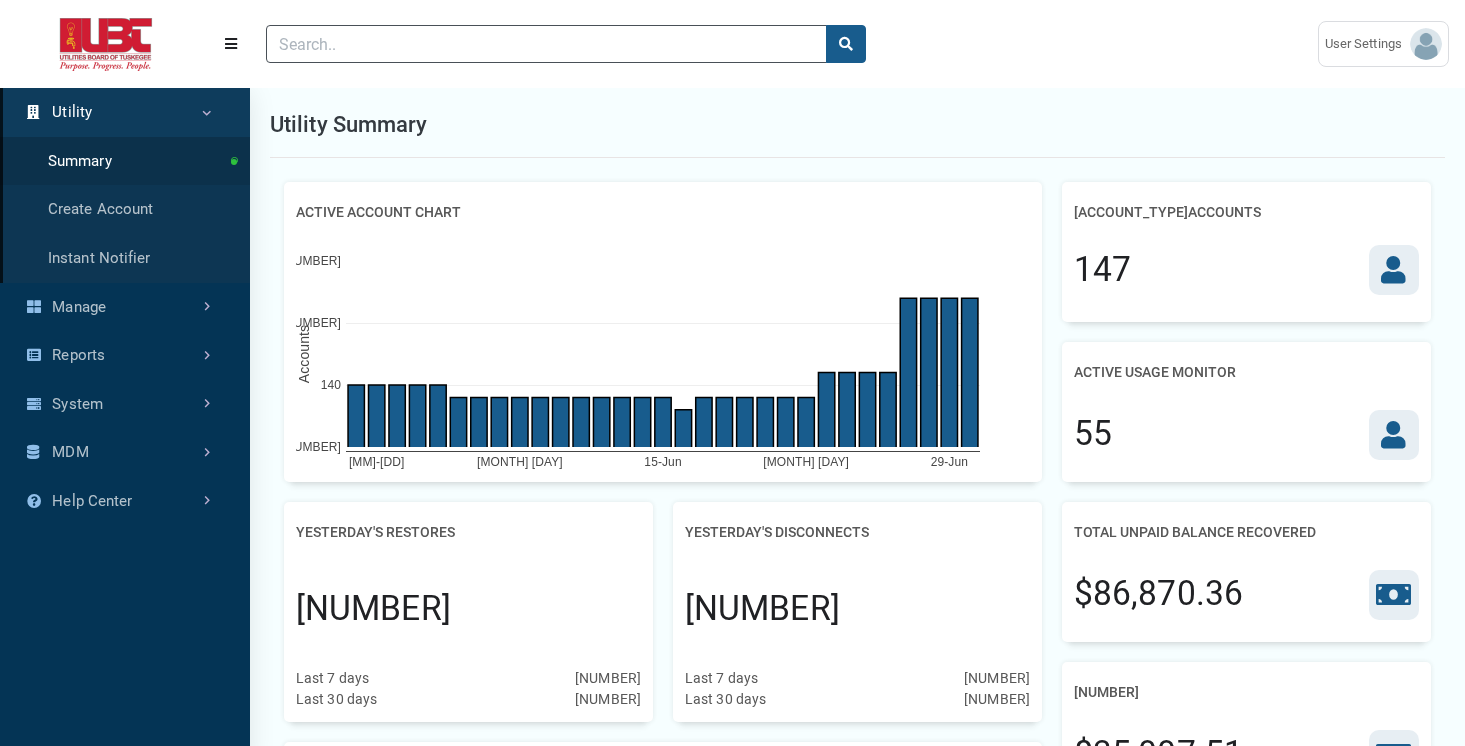 scroll, scrollTop: 0, scrollLeft: 0, axis: both 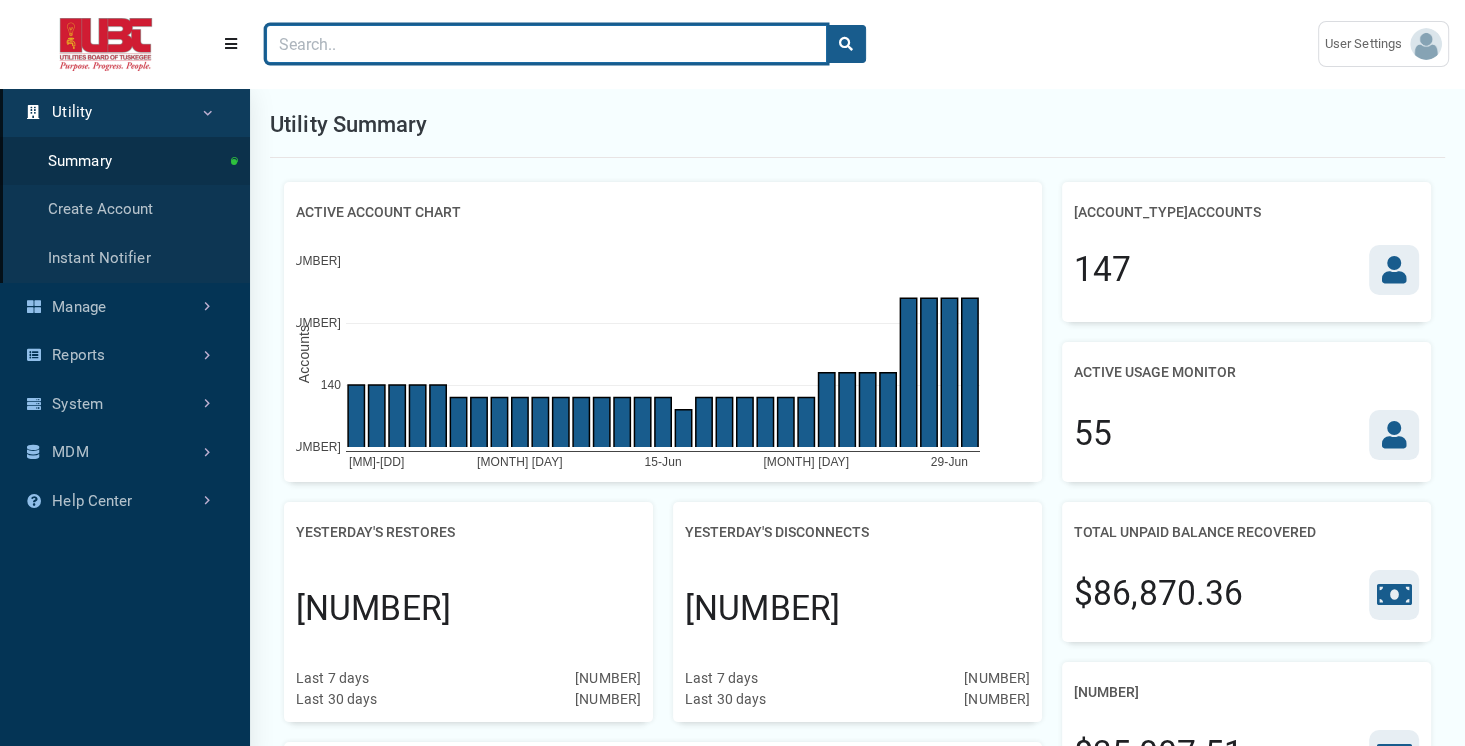 click at bounding box center (546, 44) 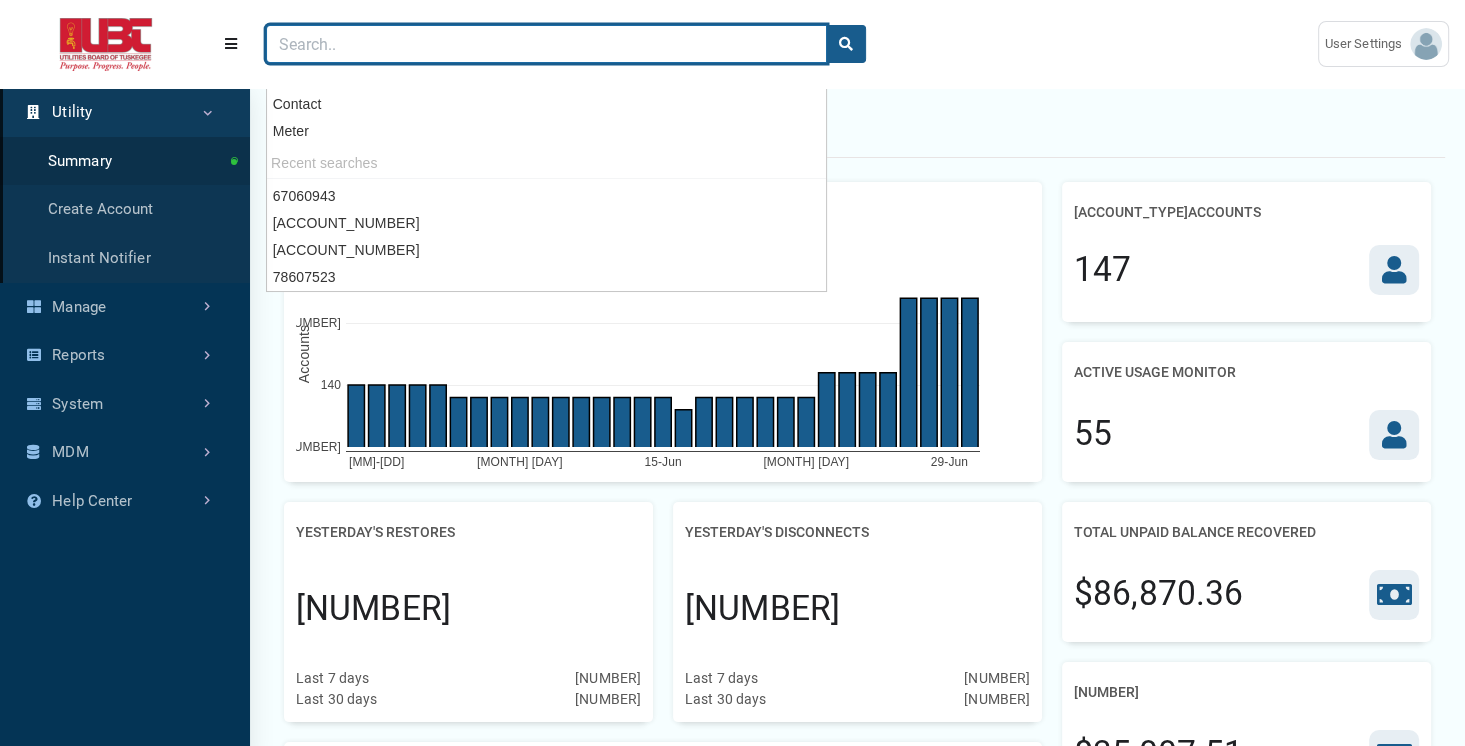 paste on "[ACCOUNT_NUMBER]" 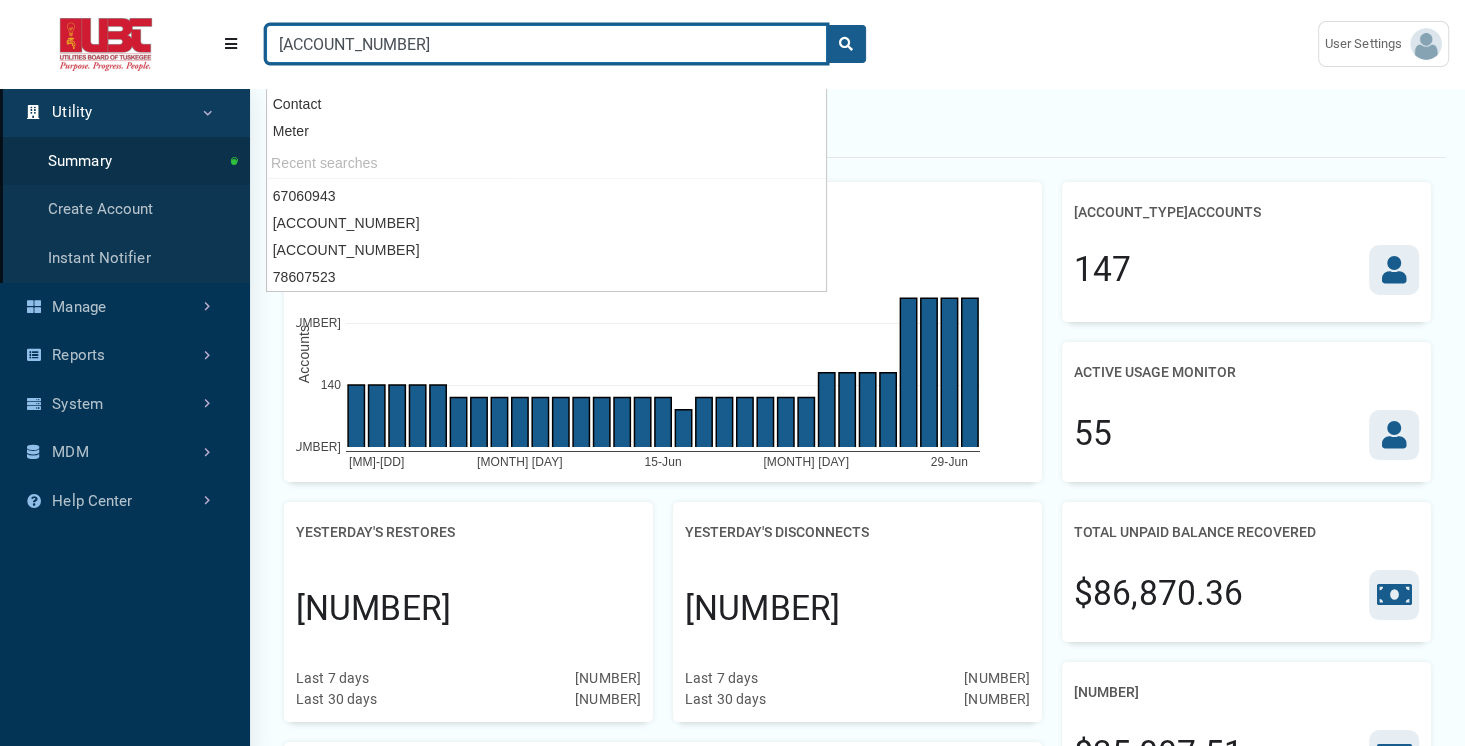 type on "[ACCOUNT_NUMBER]" 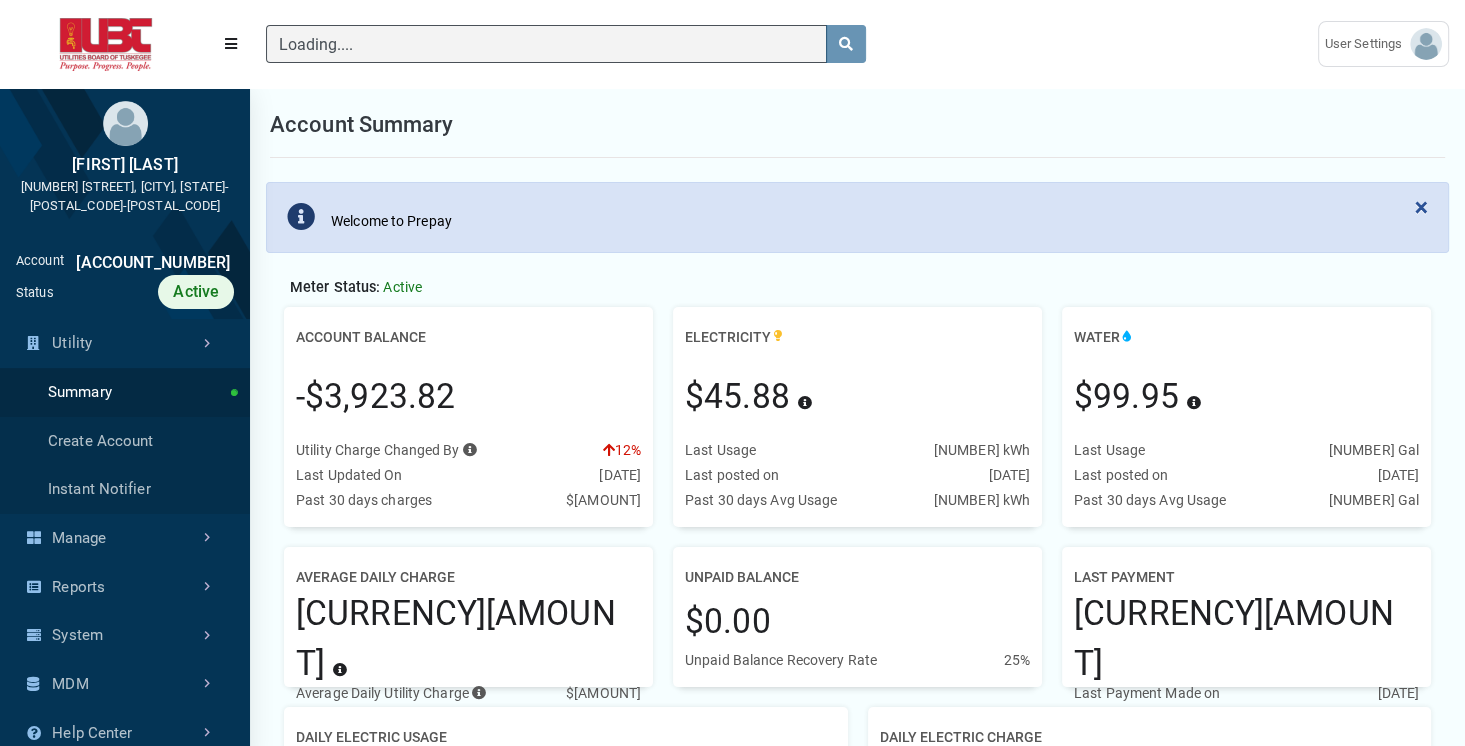scroll, scrollTop: 442, scrollLeft: 249, axis: both 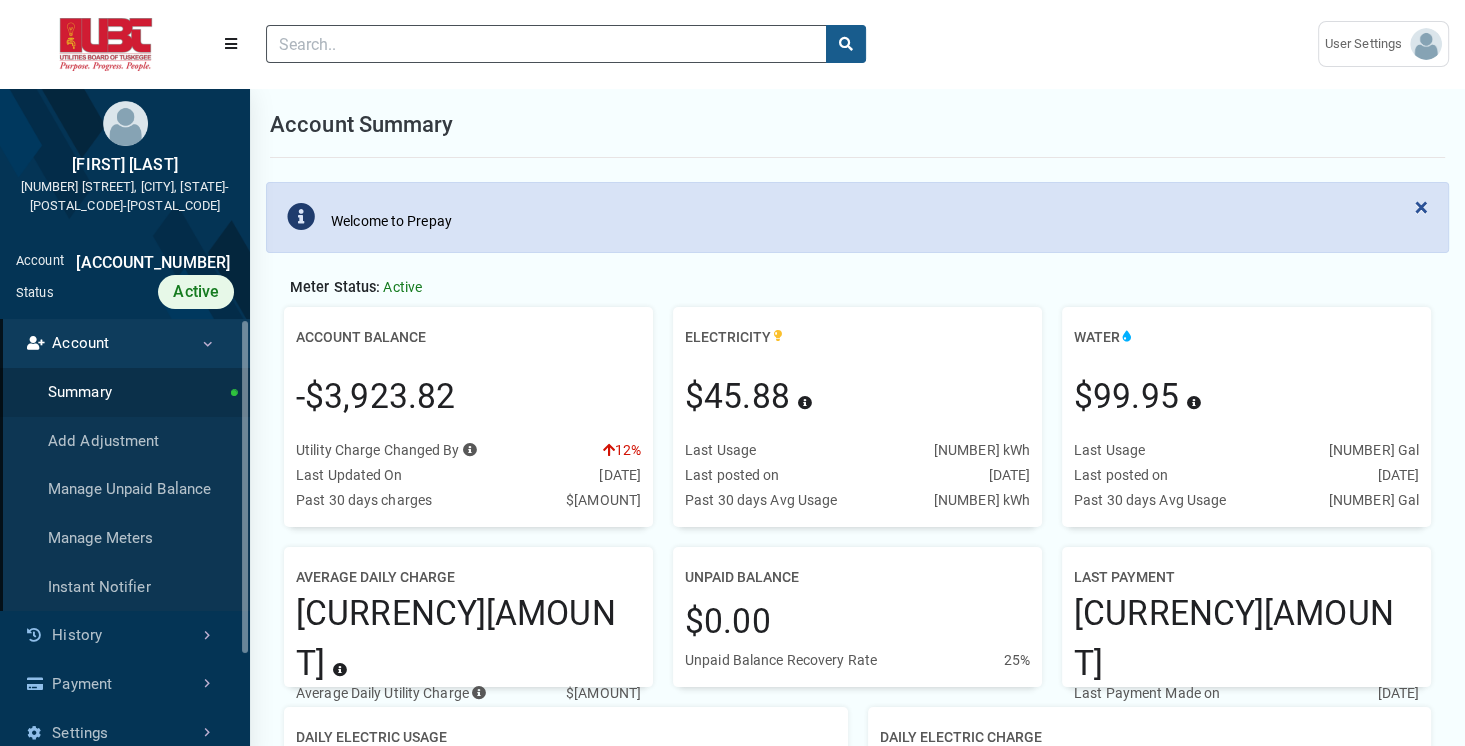 drag, startPoint x: 297, startPoint y: 403, endPoint x: 479, endPoint y: 408, distance: 182.06866 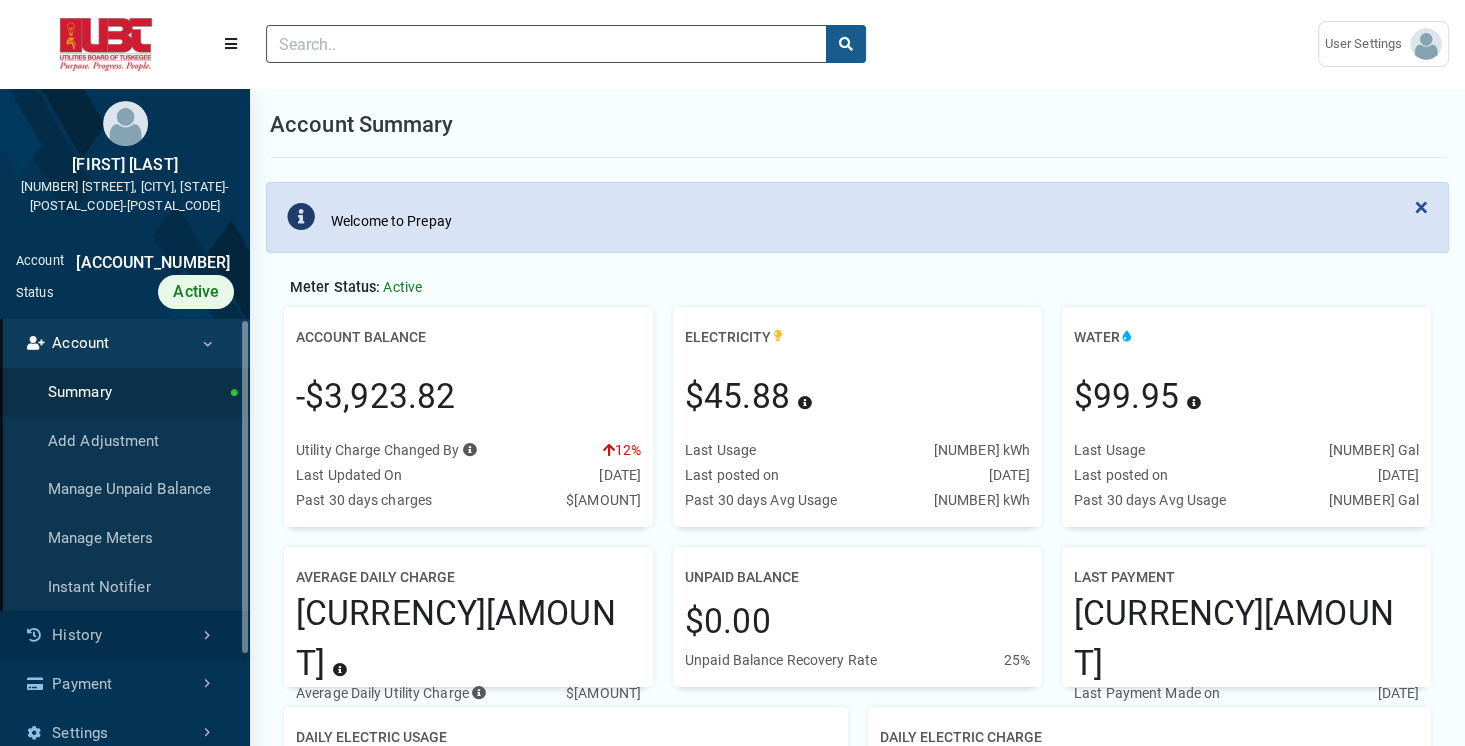 click on "History" at bounding box center (125, 635) 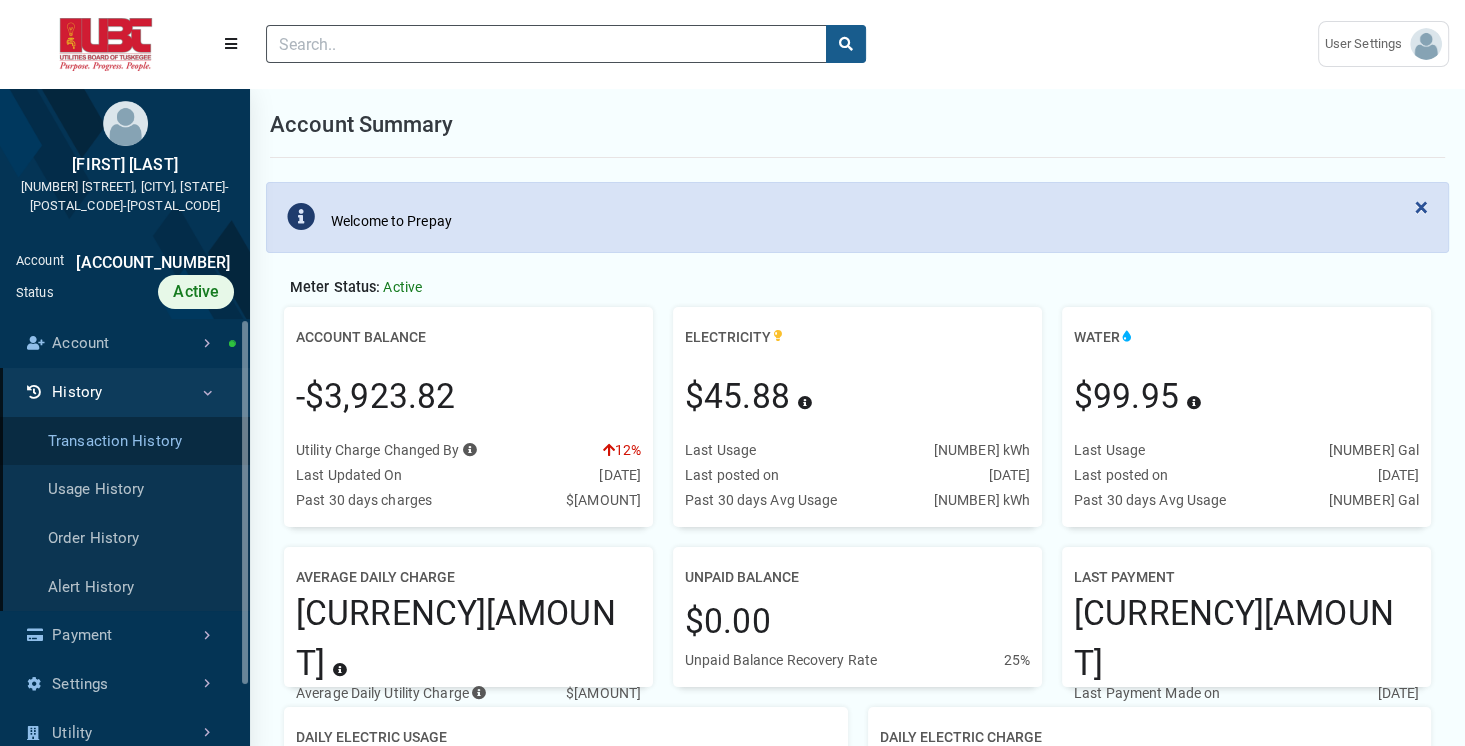 click on "Transaction History" at bounding box center [125, 441] 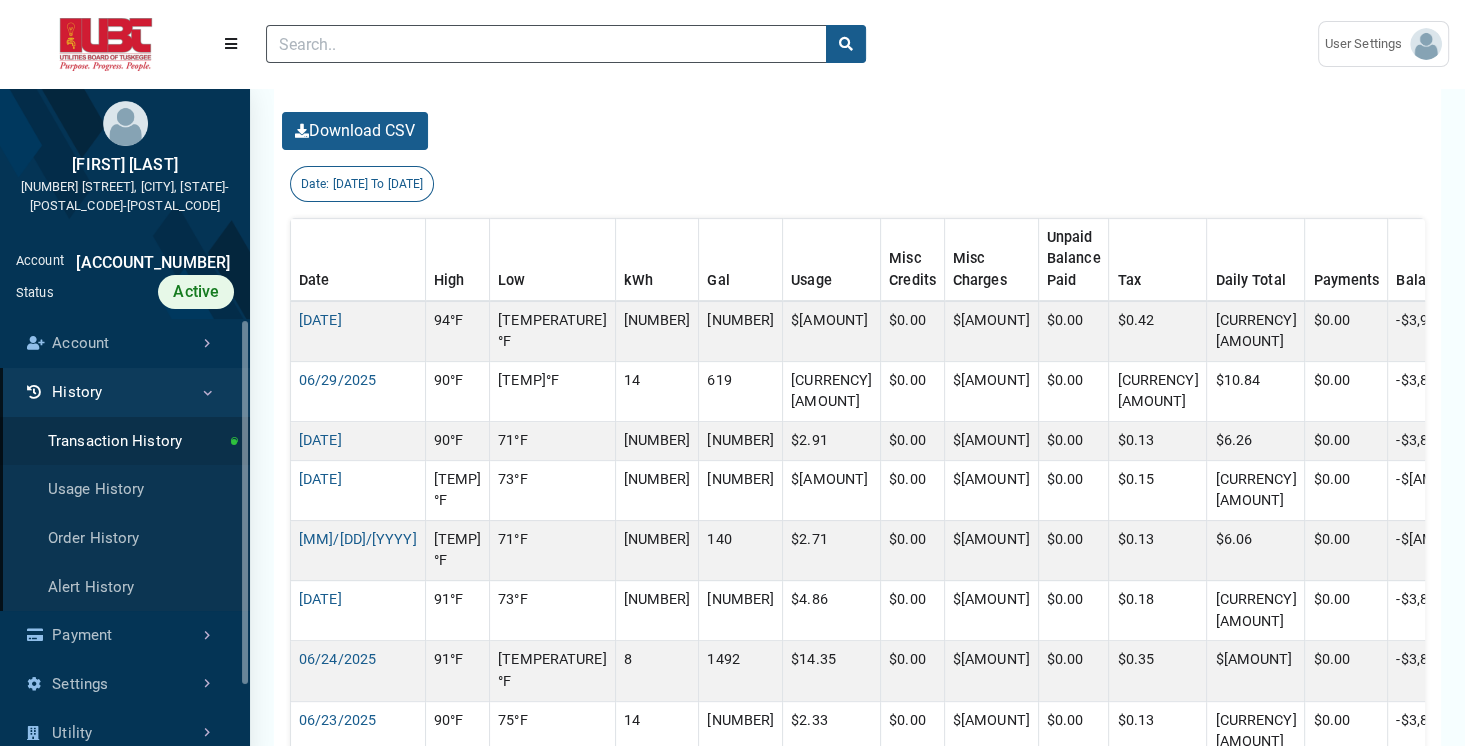 scroll, scrollTop: 497, scrollLeft: 0, axis: vertical 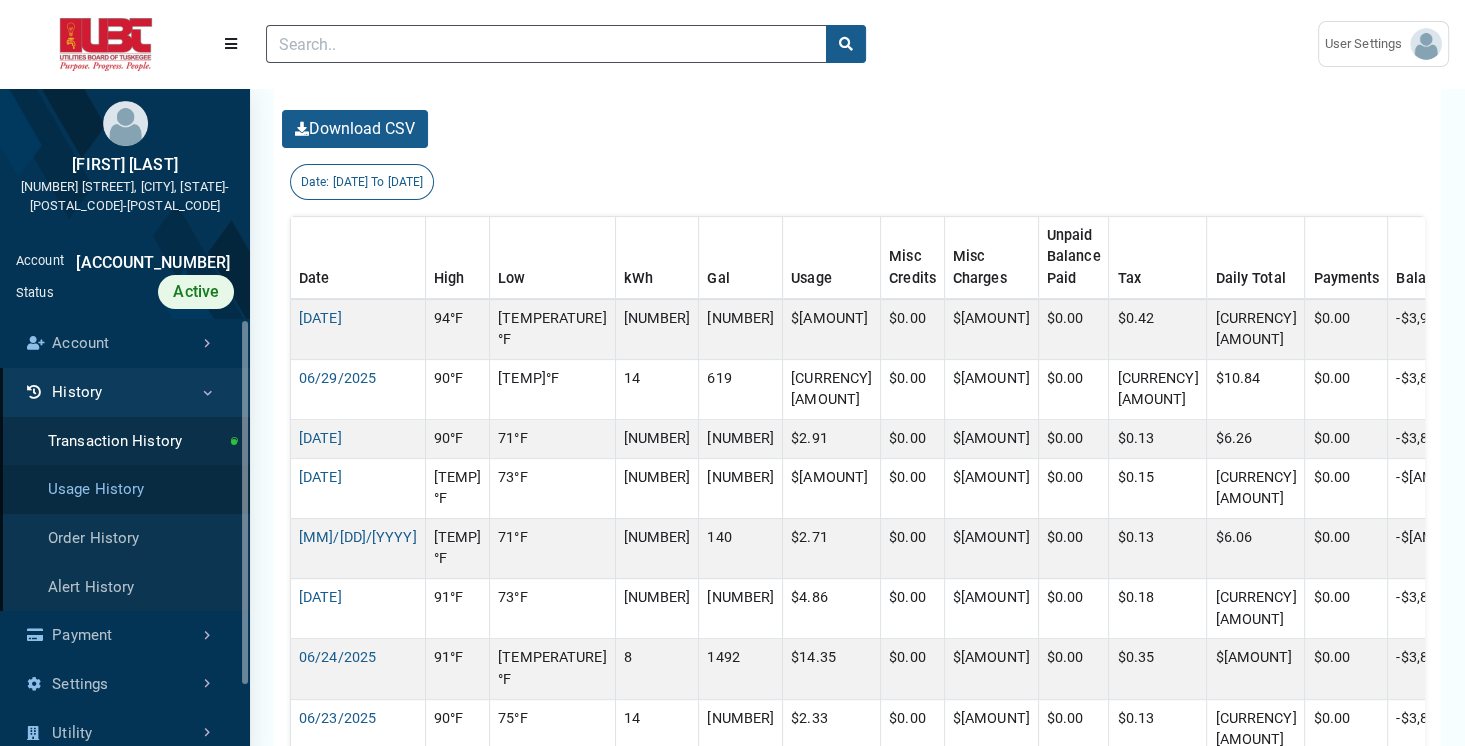 click on "Usage History" at bounding box center [125, 489] 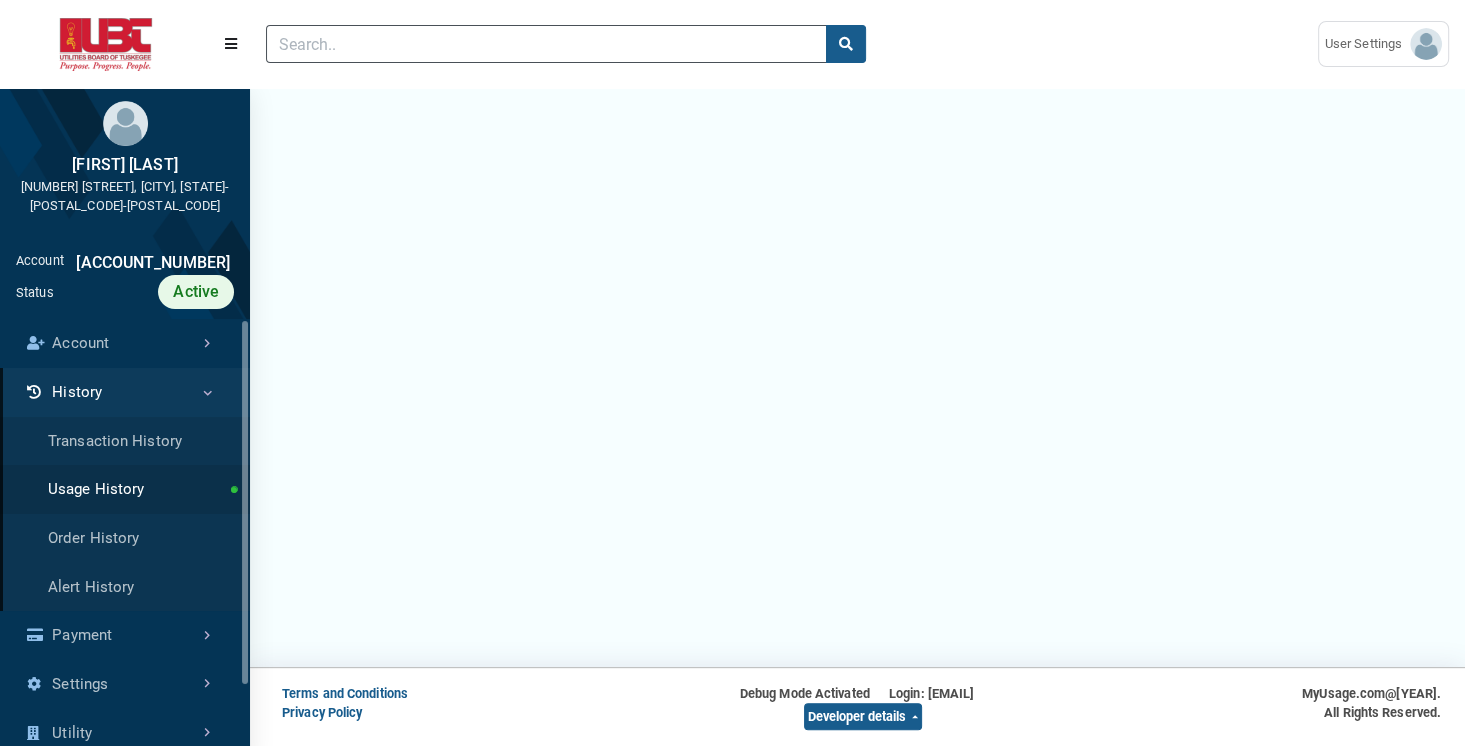 scroll, scrollTop: 0, scrollLeft: 0, axis: both 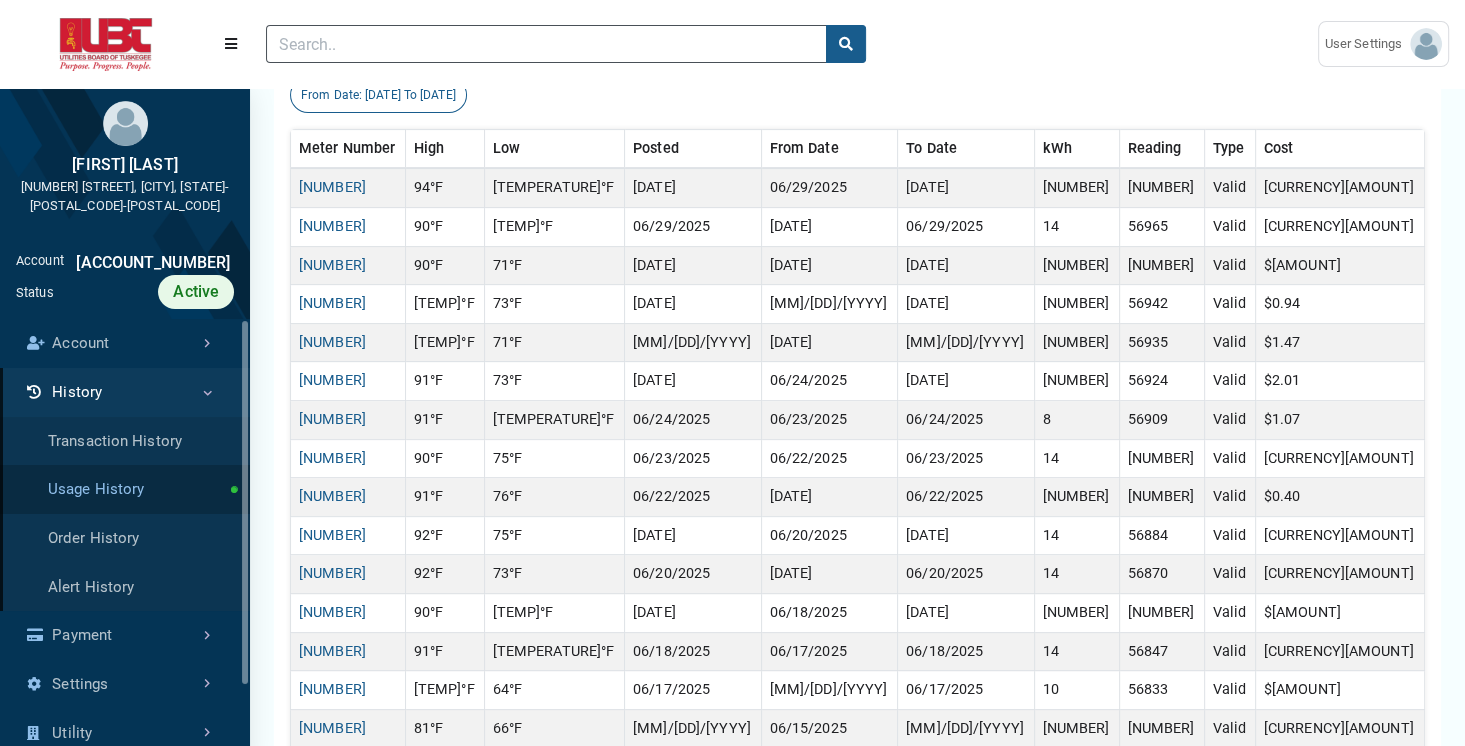 click on "Usage History" at bounding box center [125, 489] 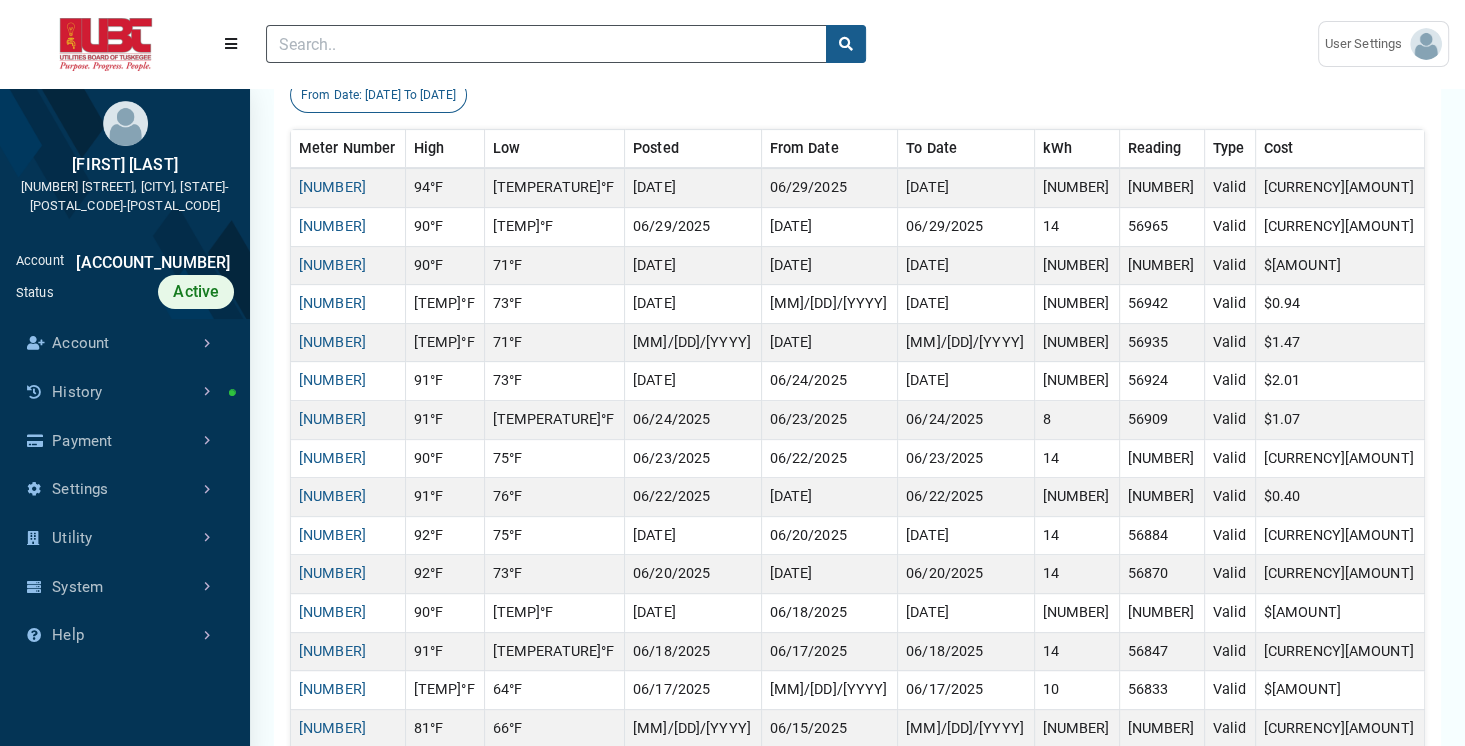 scroll, scrollTop: 0, scrollLeft: 0, axis: both 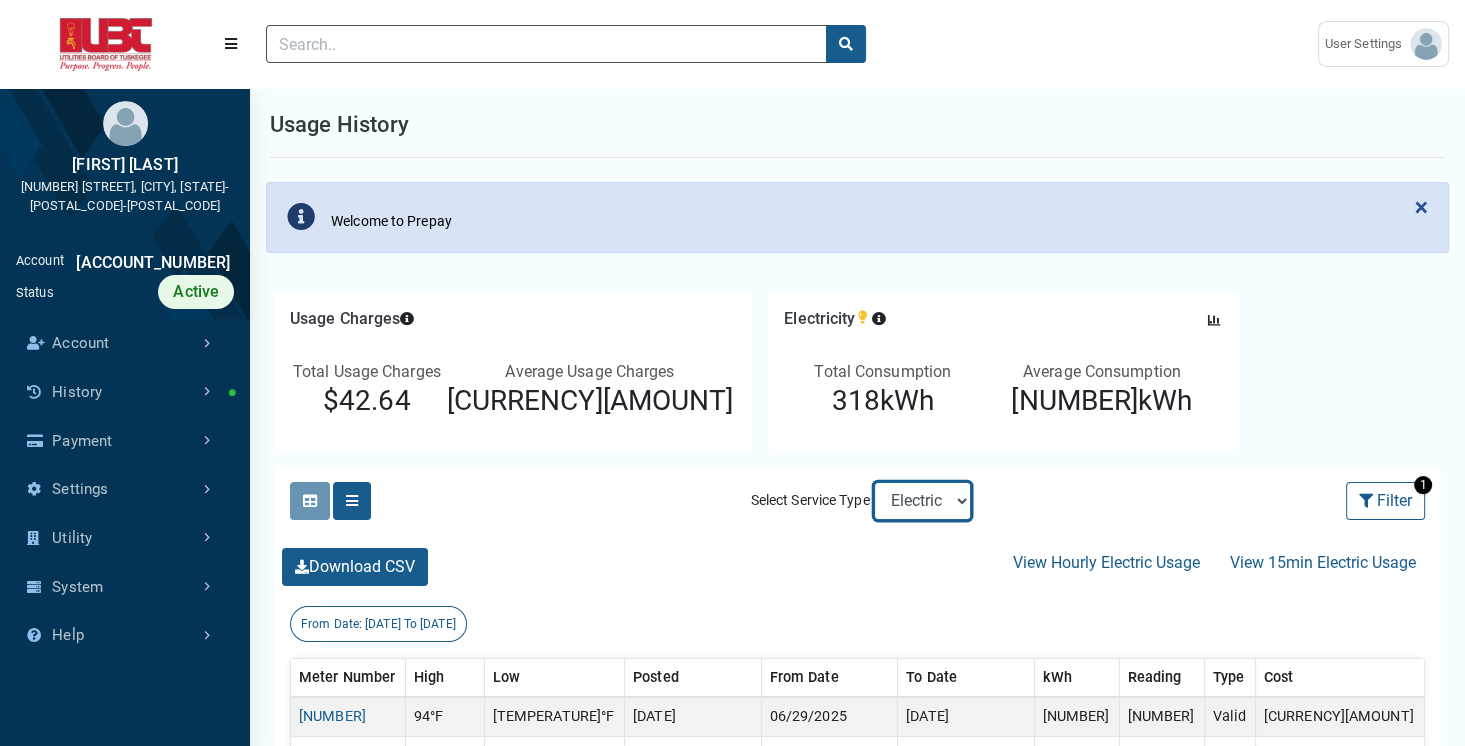 select on "Water" 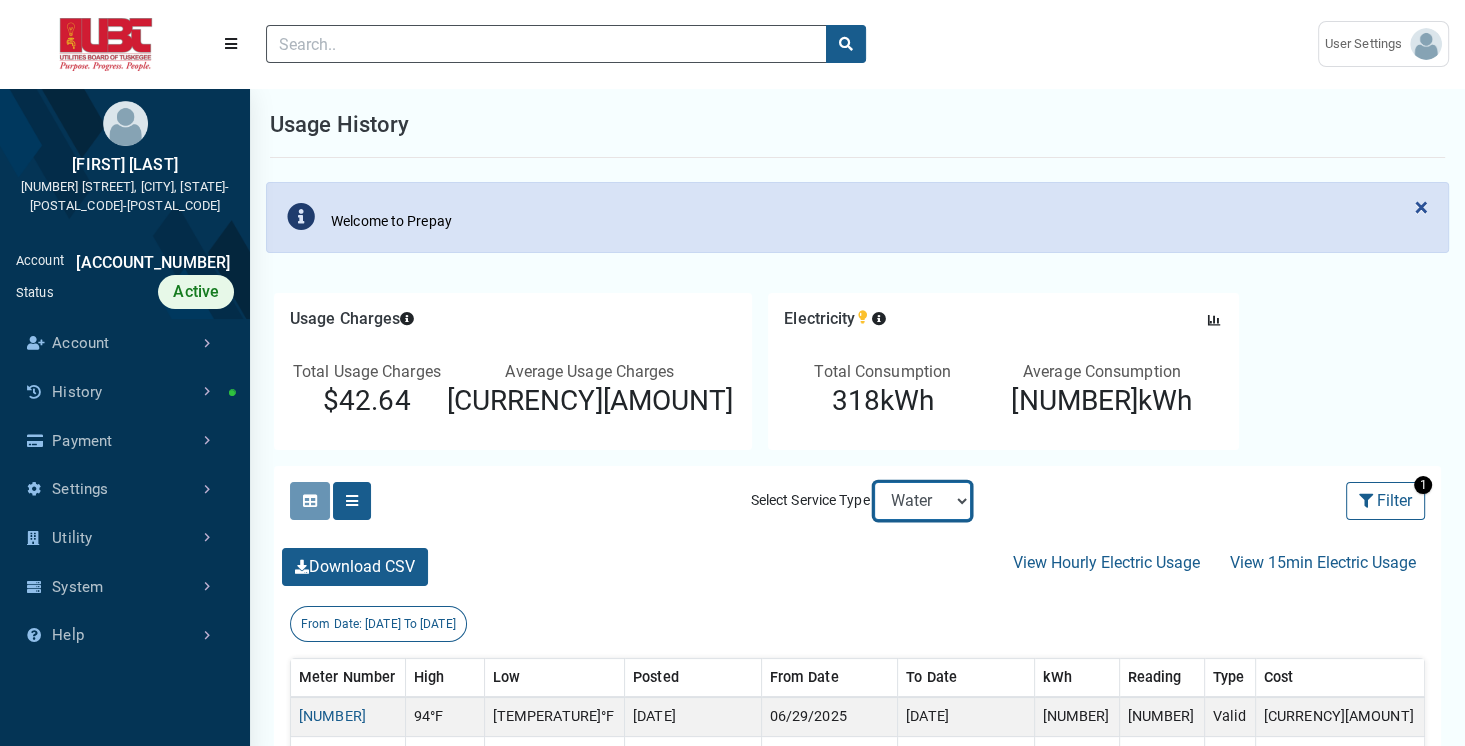 click on "Electric
Sewer
Water" at bounding box center (922, 501) 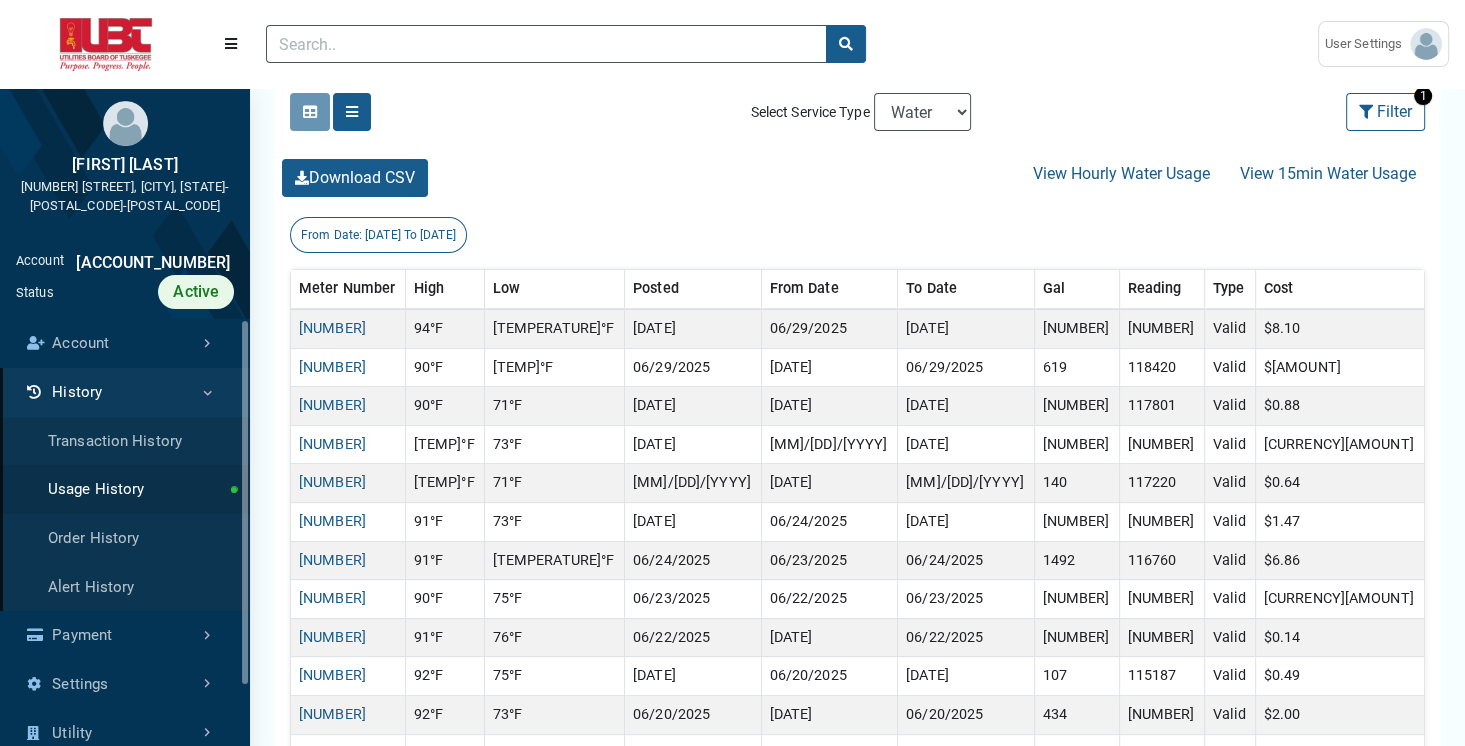 scroll, scrollTop: 435, scrollLeft: 0, axis: vertical 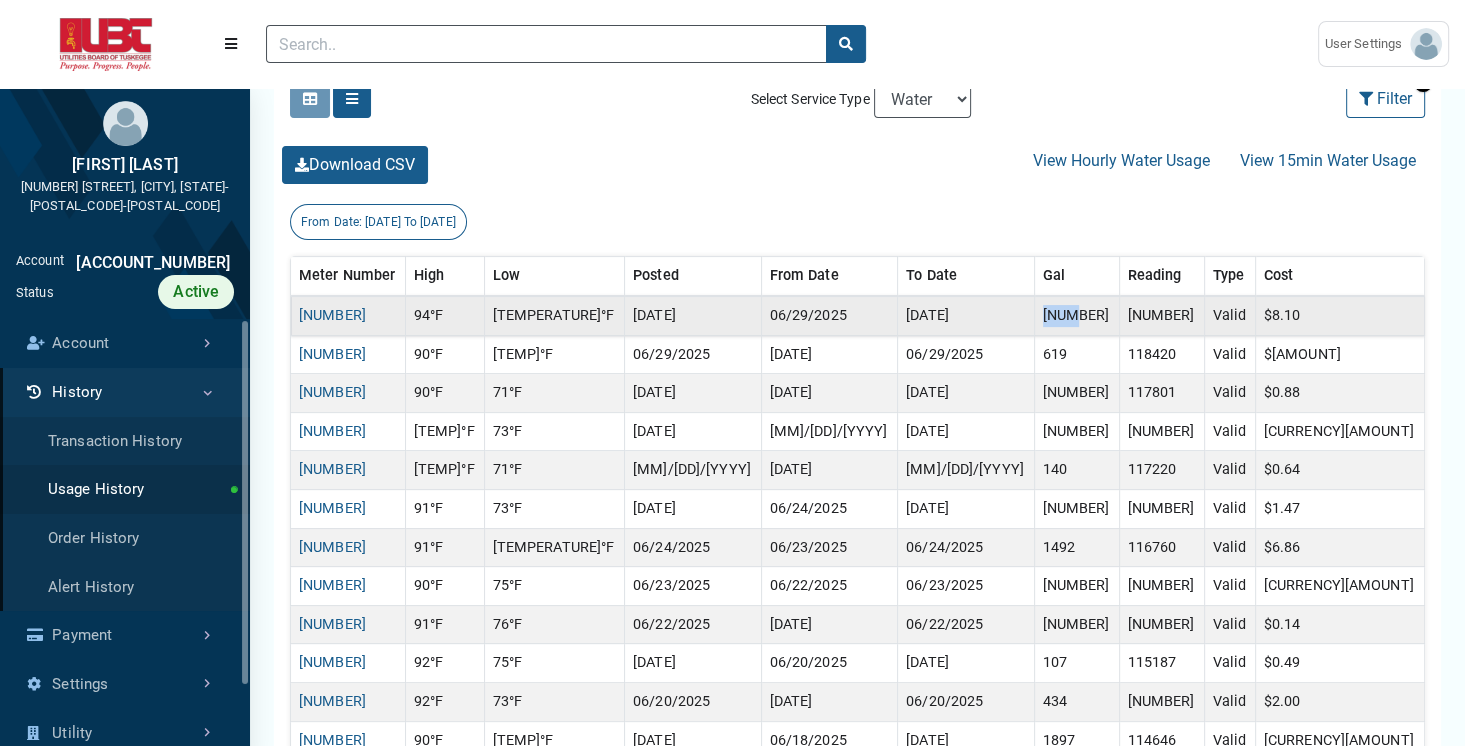 drag, startPoint x: 1074, startPoint y: 287, endPoint x: 1111, endPoint y: 285, distance: 37.054016 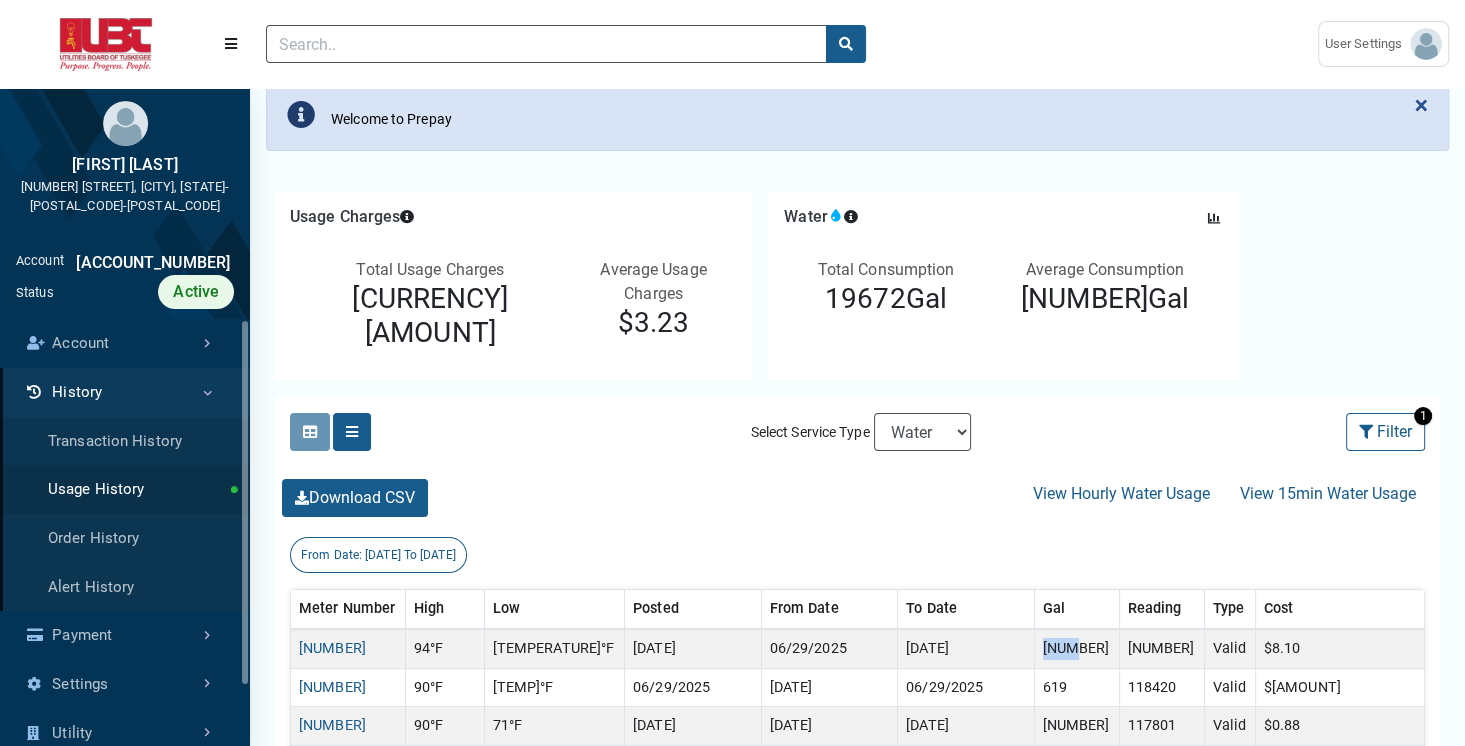 scroll, scrollTop: 100, scrollLeft: 0, axis: vertical 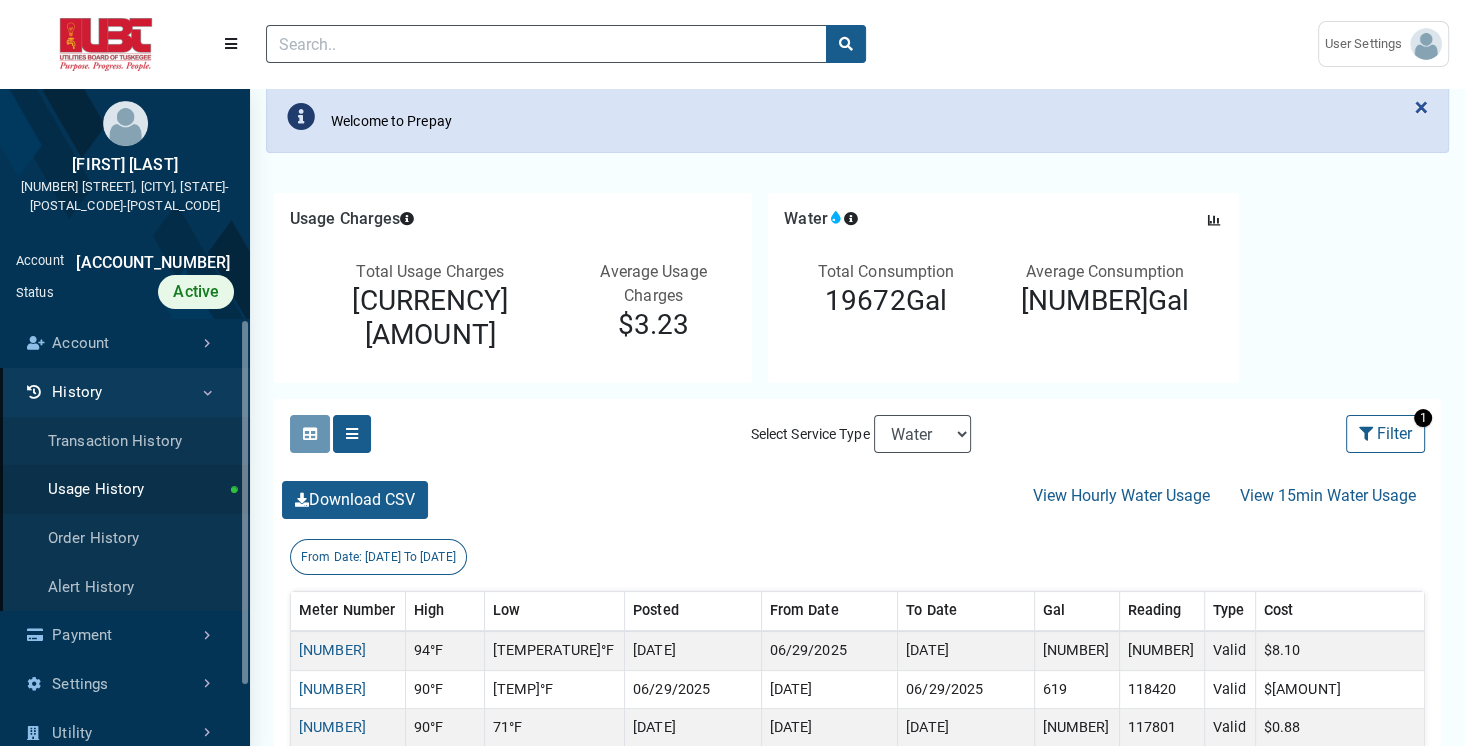 click on "Clicking on the following buttons will update the content below
Selected
Selected
Select Service Type
Electric
Sewer
Water
[NUMBER]
Filter
Filter
([NUMBER] Filters Applied)
Sort By:" at bounding box center (857, 434) 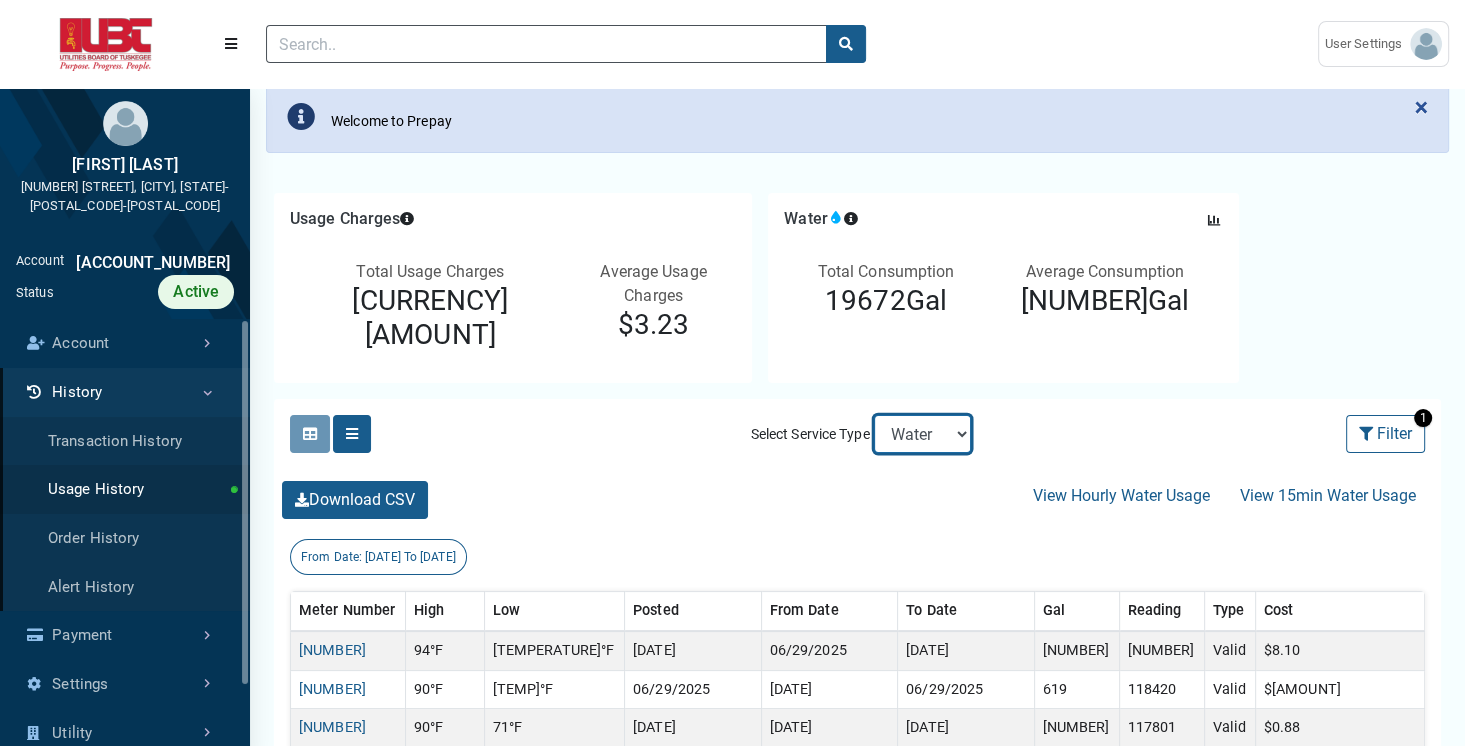 select on "Sewer" 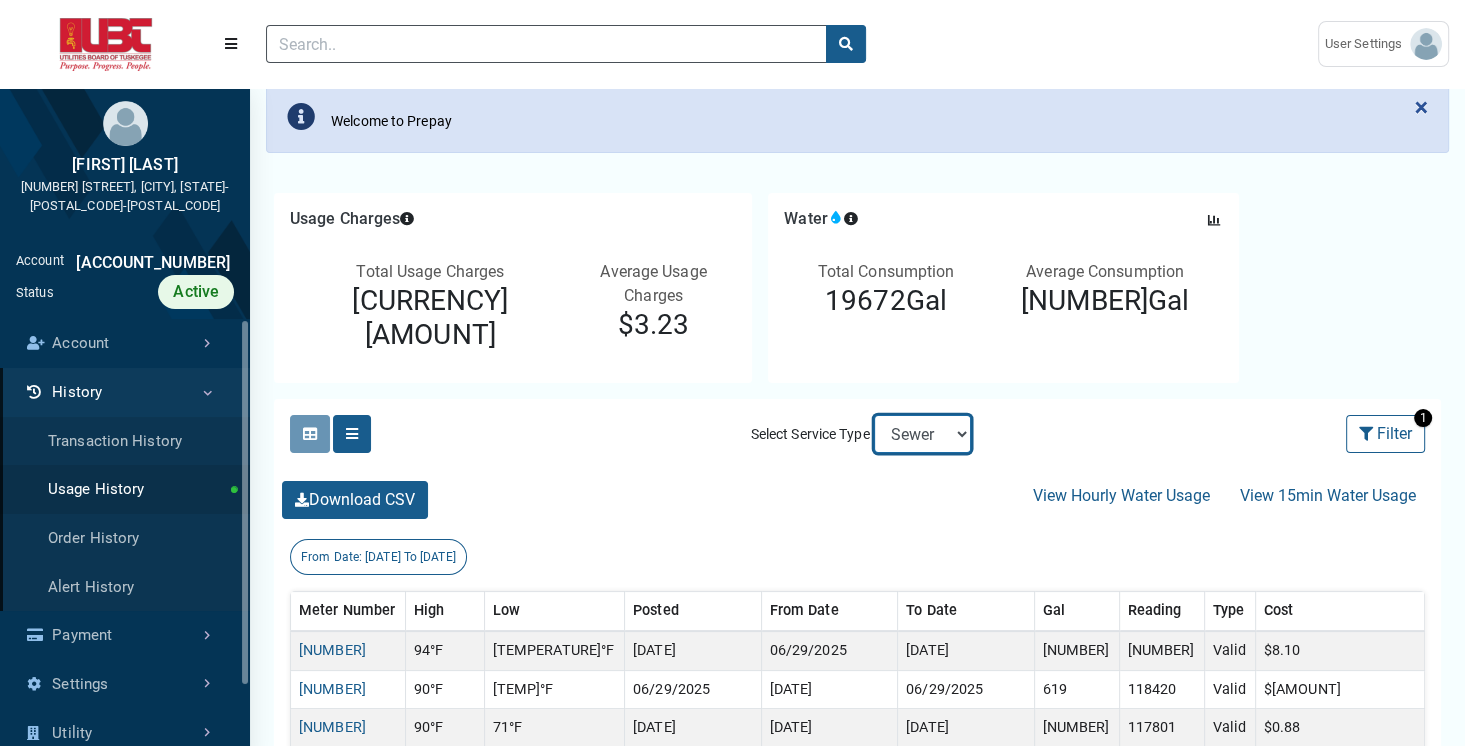 click on "Electric
Sewer
Water" at bounding box center (922, 434) 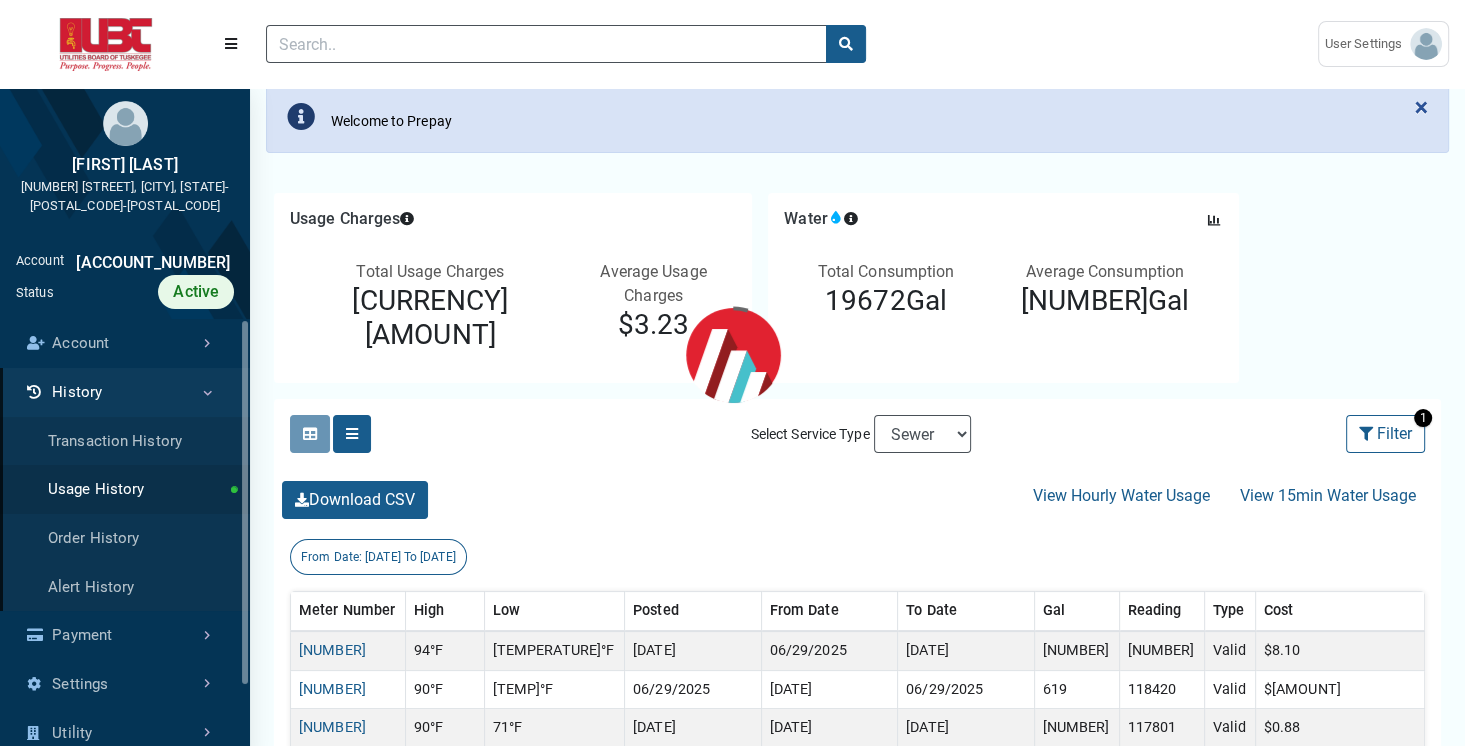 scroll, scrollTop: 0, scrollLeft: 0, axis: both 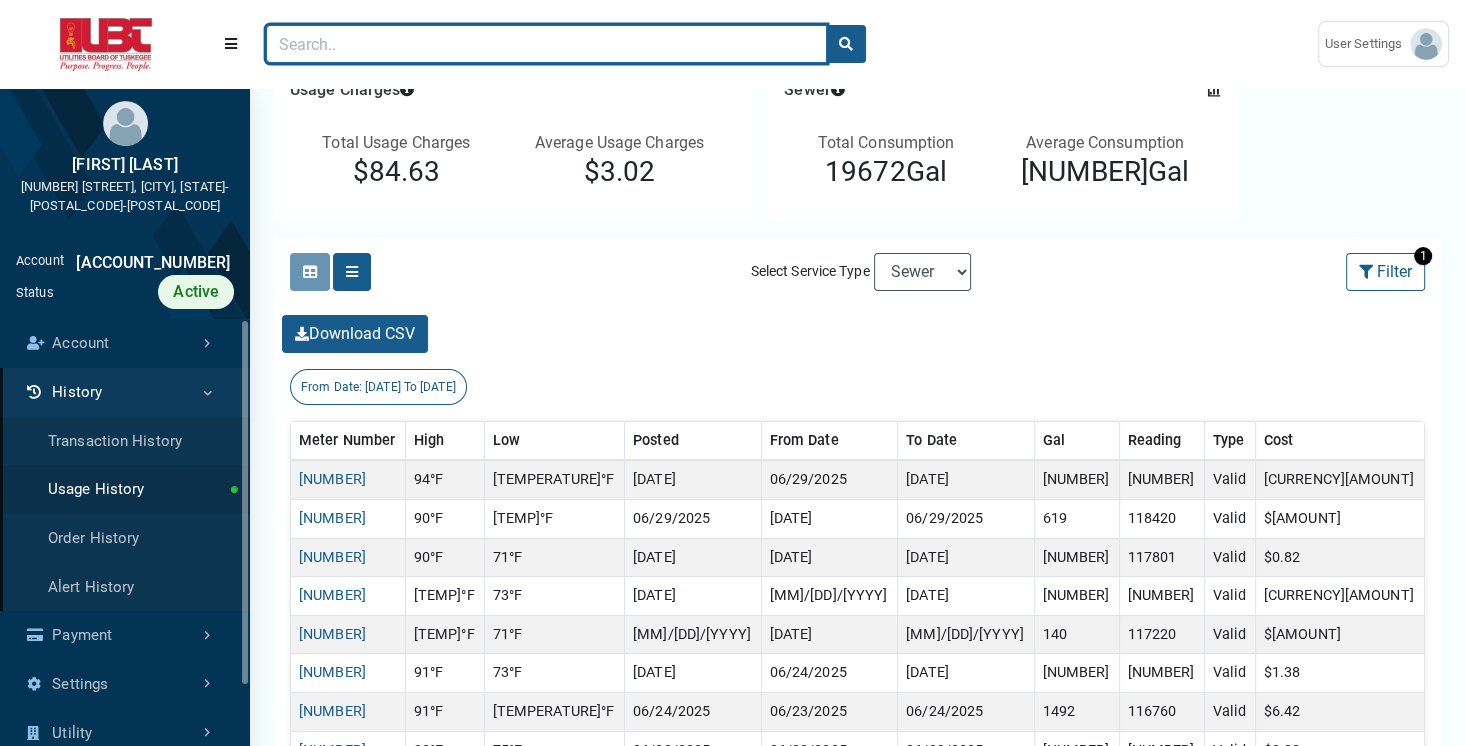 click at bounding box center [546, 44] 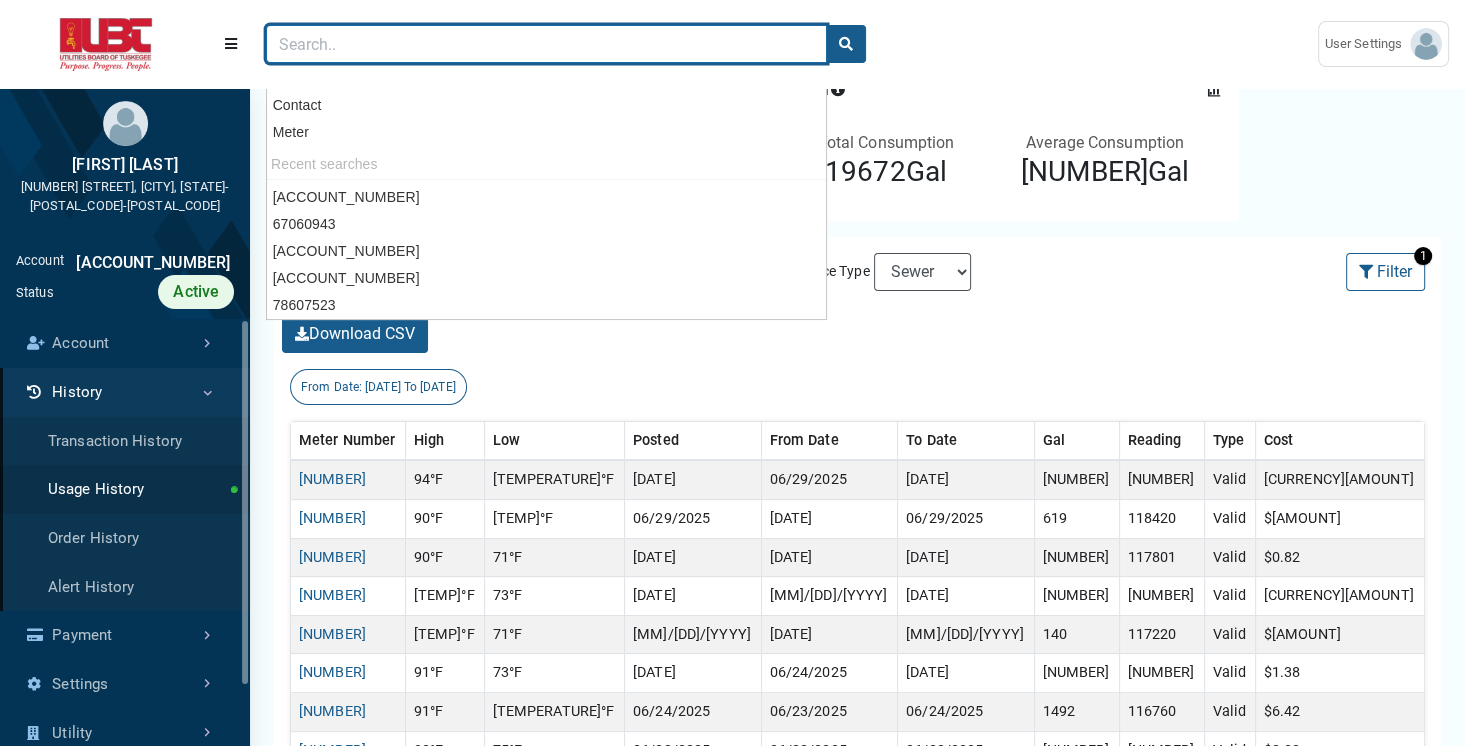 paste on "[NUMBER]" 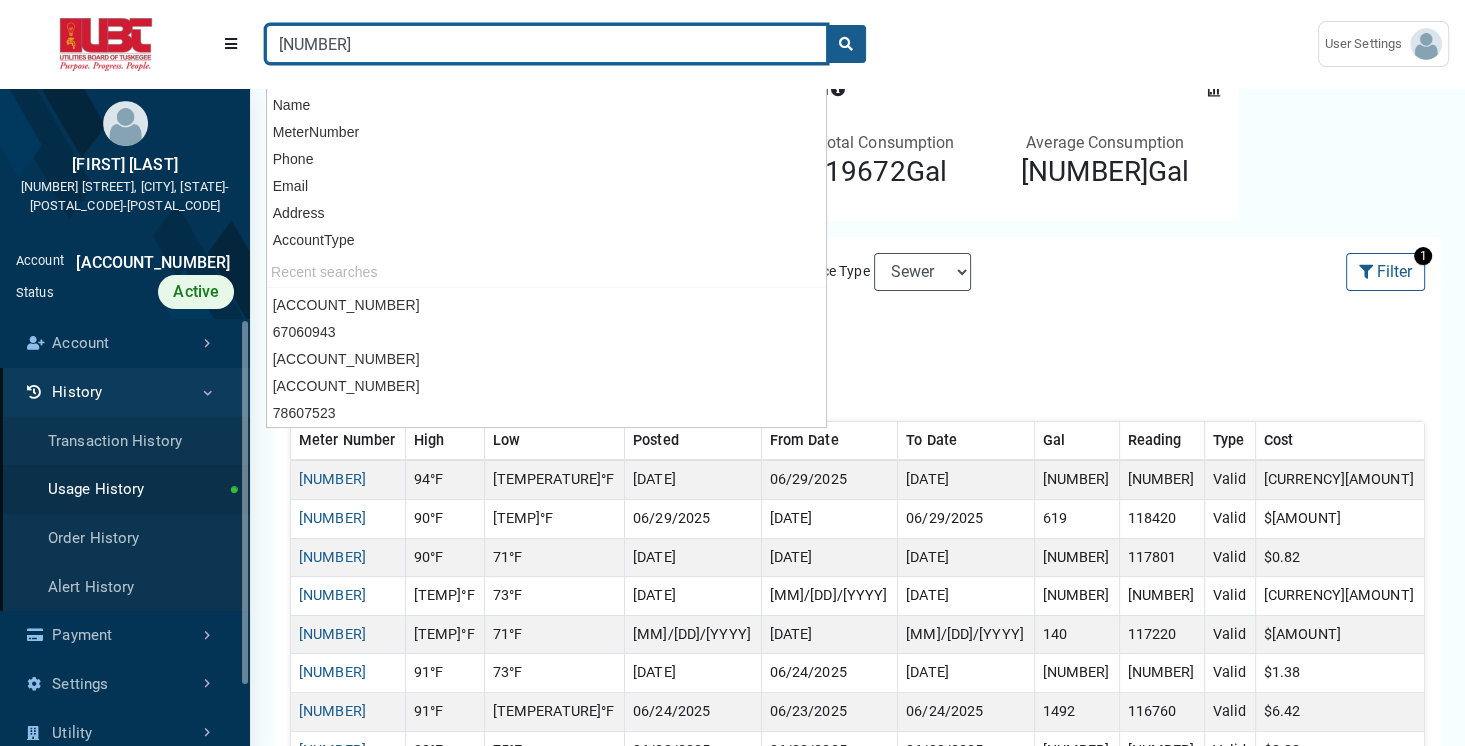 type on "[NUMBER]" 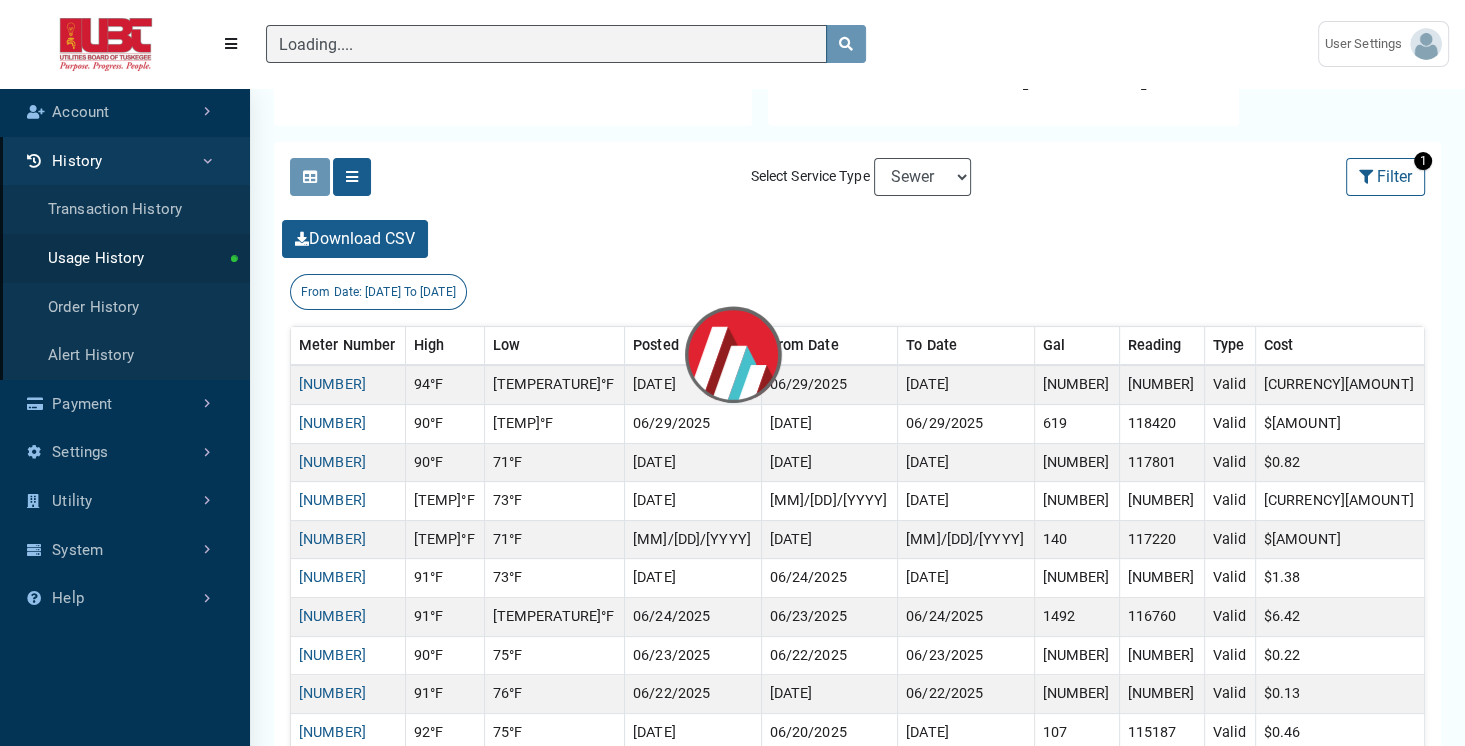 scroll, scrollTop: 135, scrollLeft: 0, axis: vertical 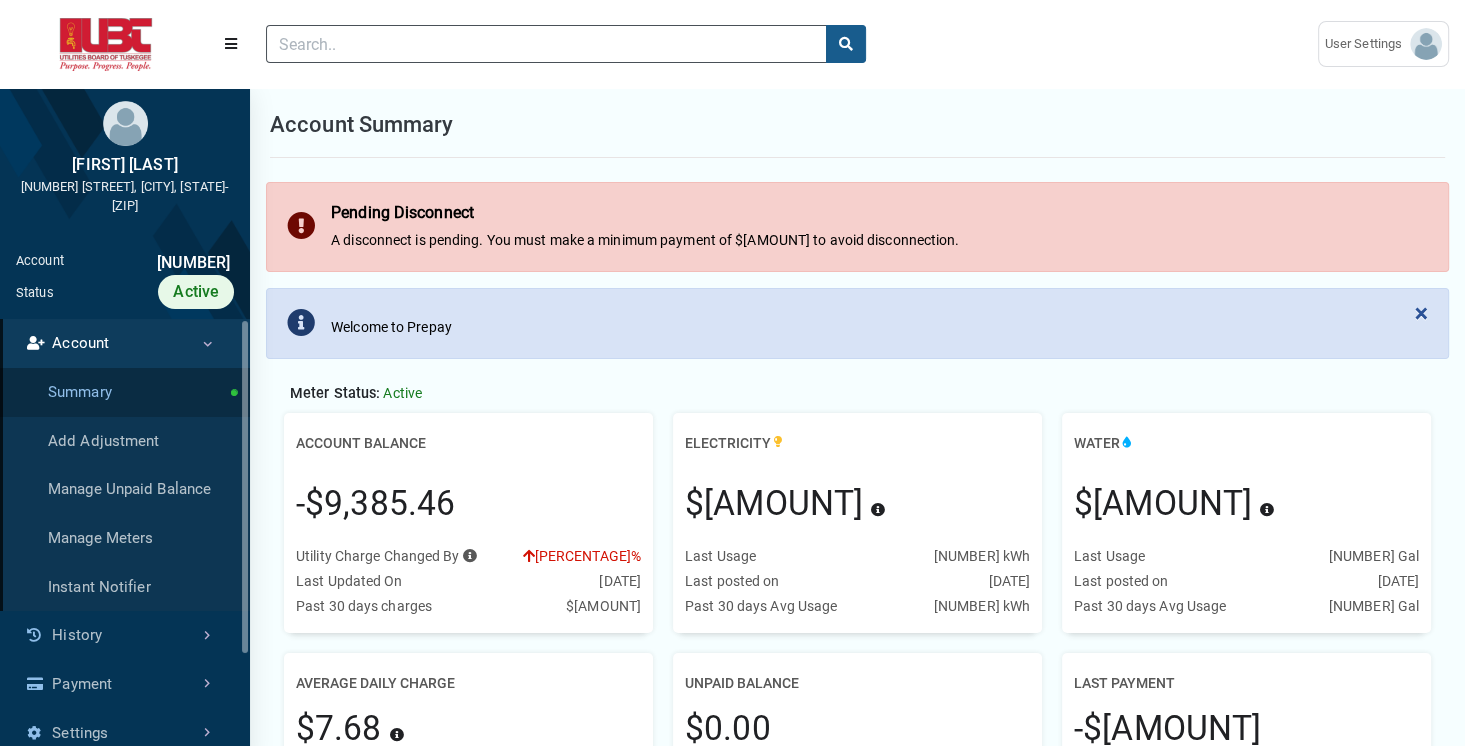 click on "Summary" at bounding box center [125, 392] 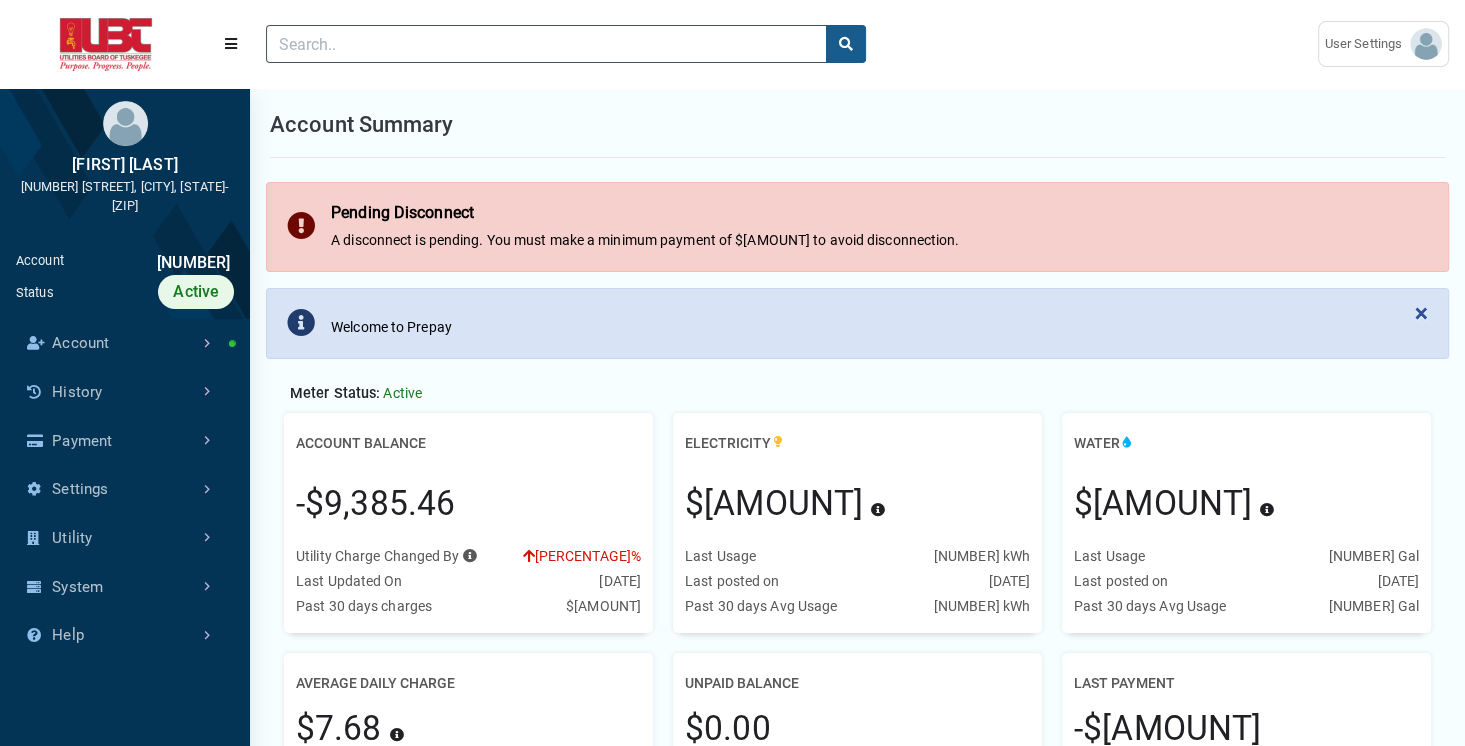 drag, startPoint x: 289, startPoint y: 501, endPoint x: 486, endPoint y: 503, distance: 197.01015 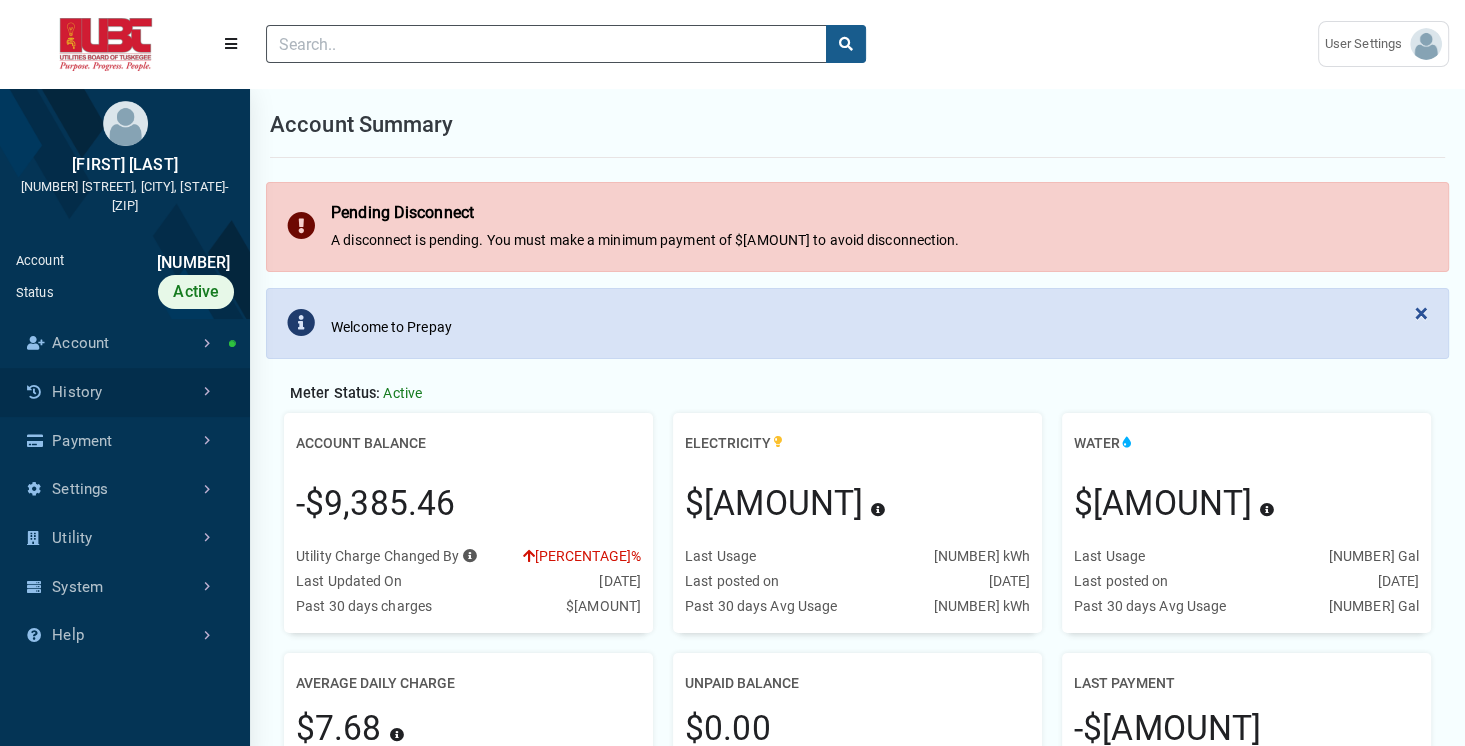 click on "History" at bounding box center [125, 392] 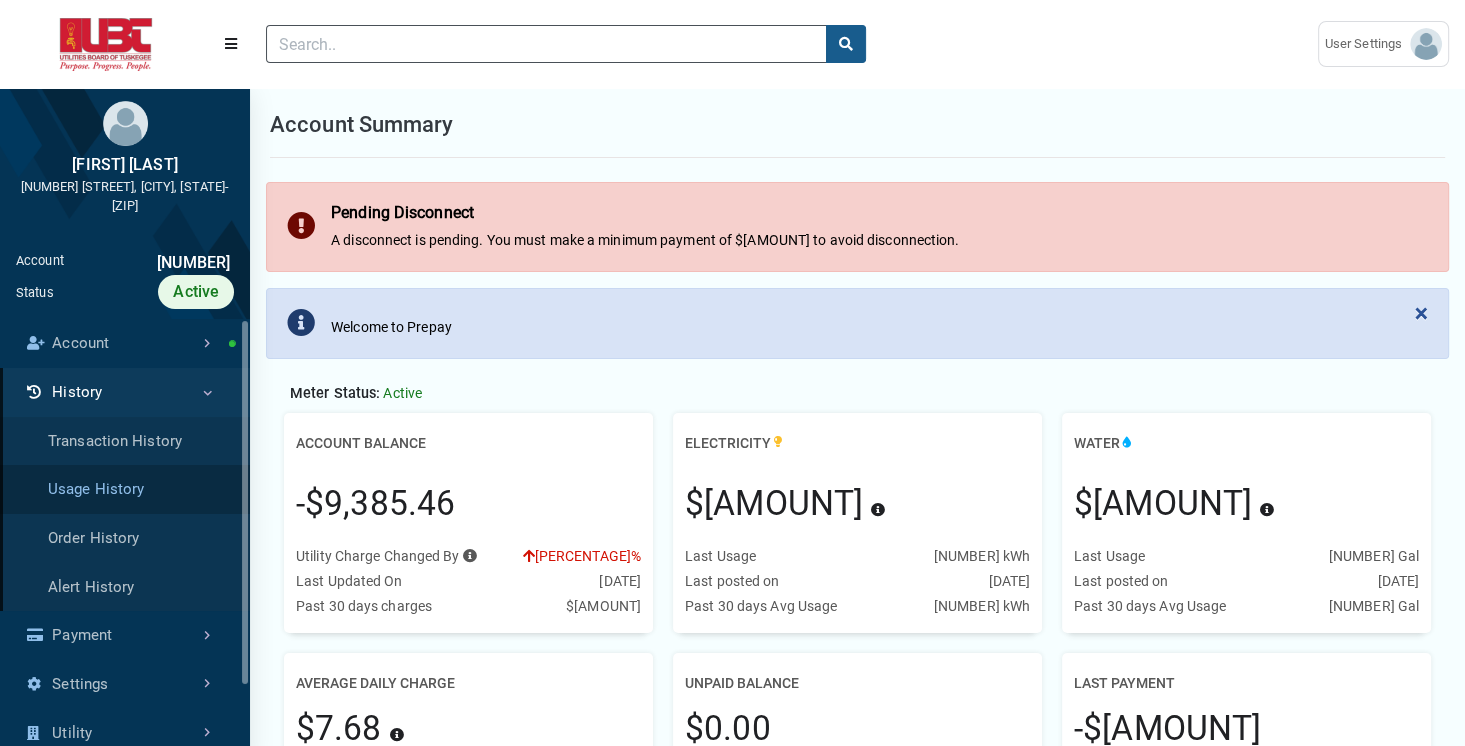 click on "Usage History" at bounding box center [125, 489] 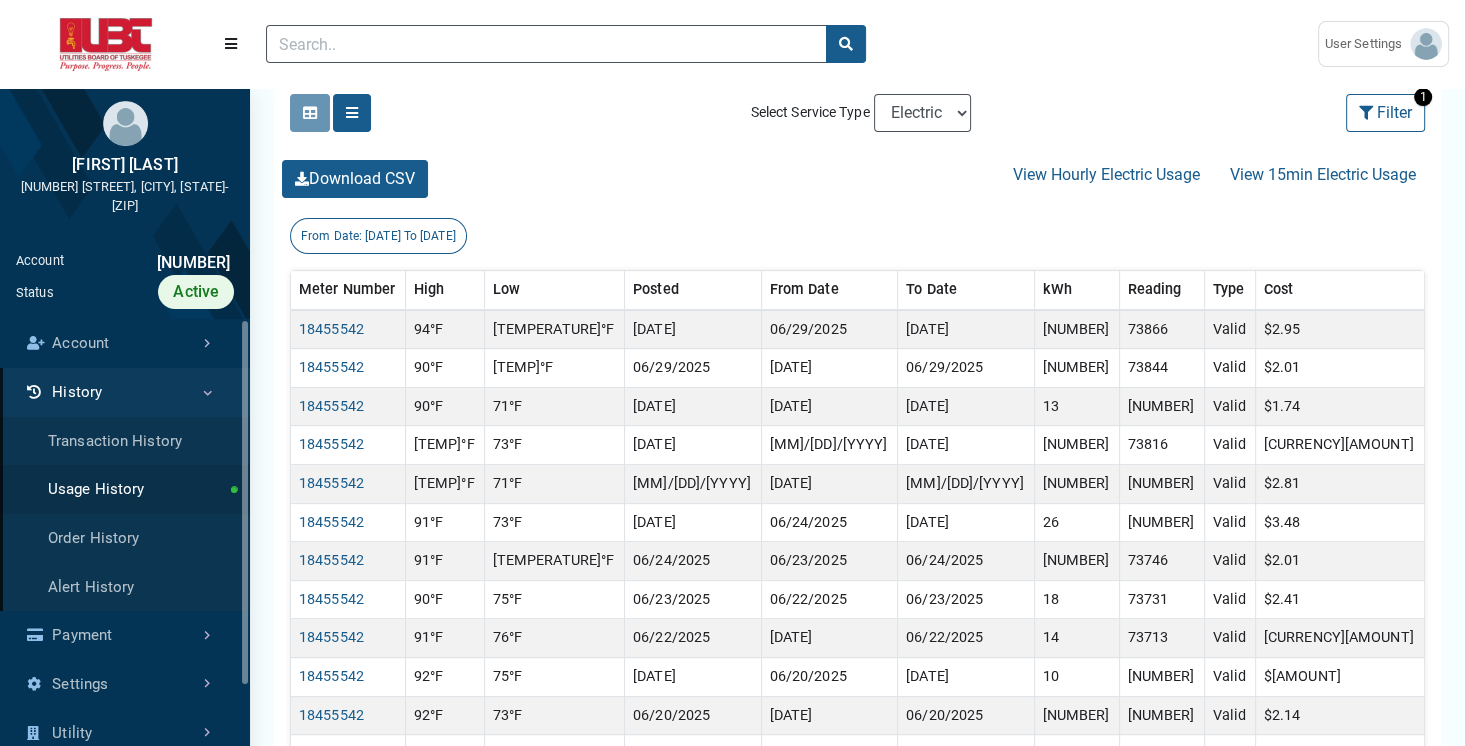 scroll, scrollTop: 510, scrollLeft: 0, axis: vertical 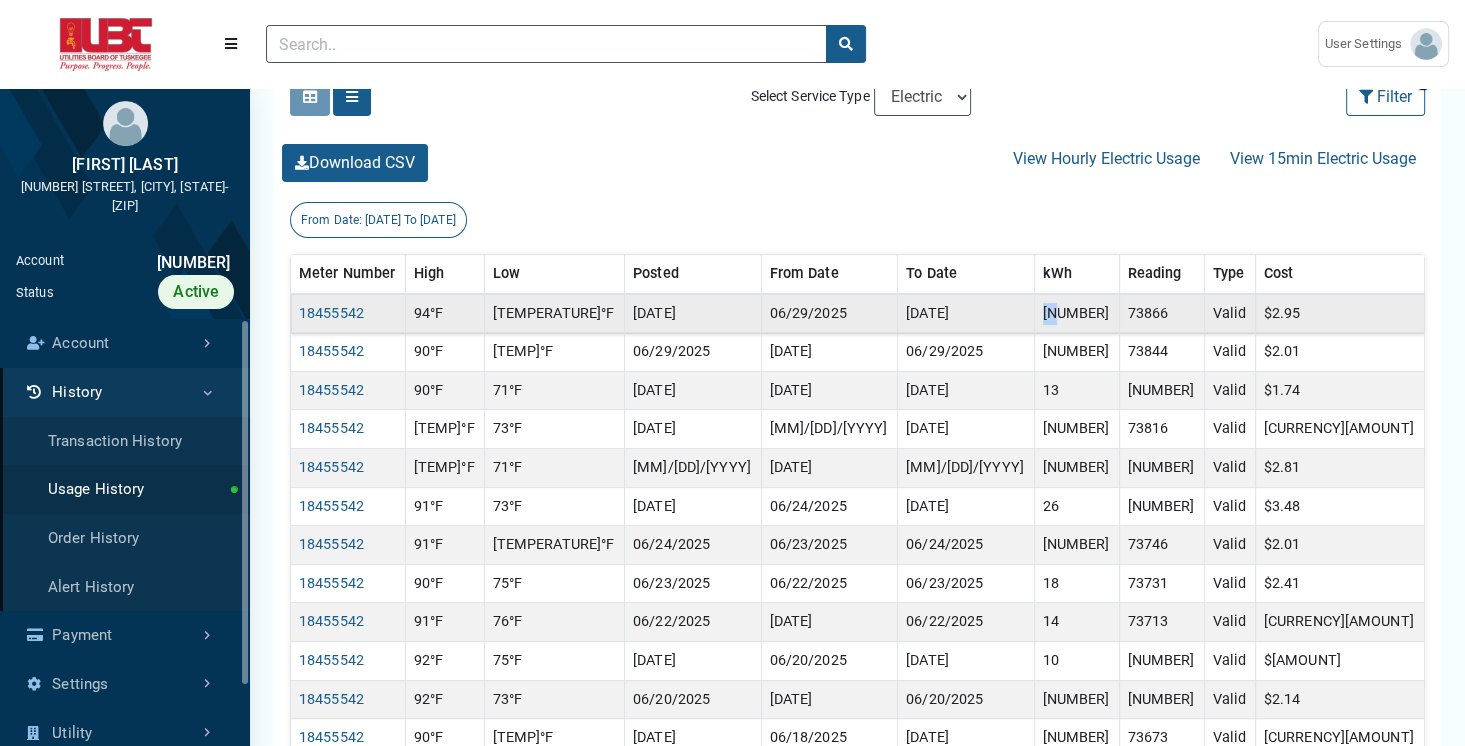 drag, startPoint x: 1084, startPoint y: 310, endPoint x: 1116, endPoint y: 310, distance: 32 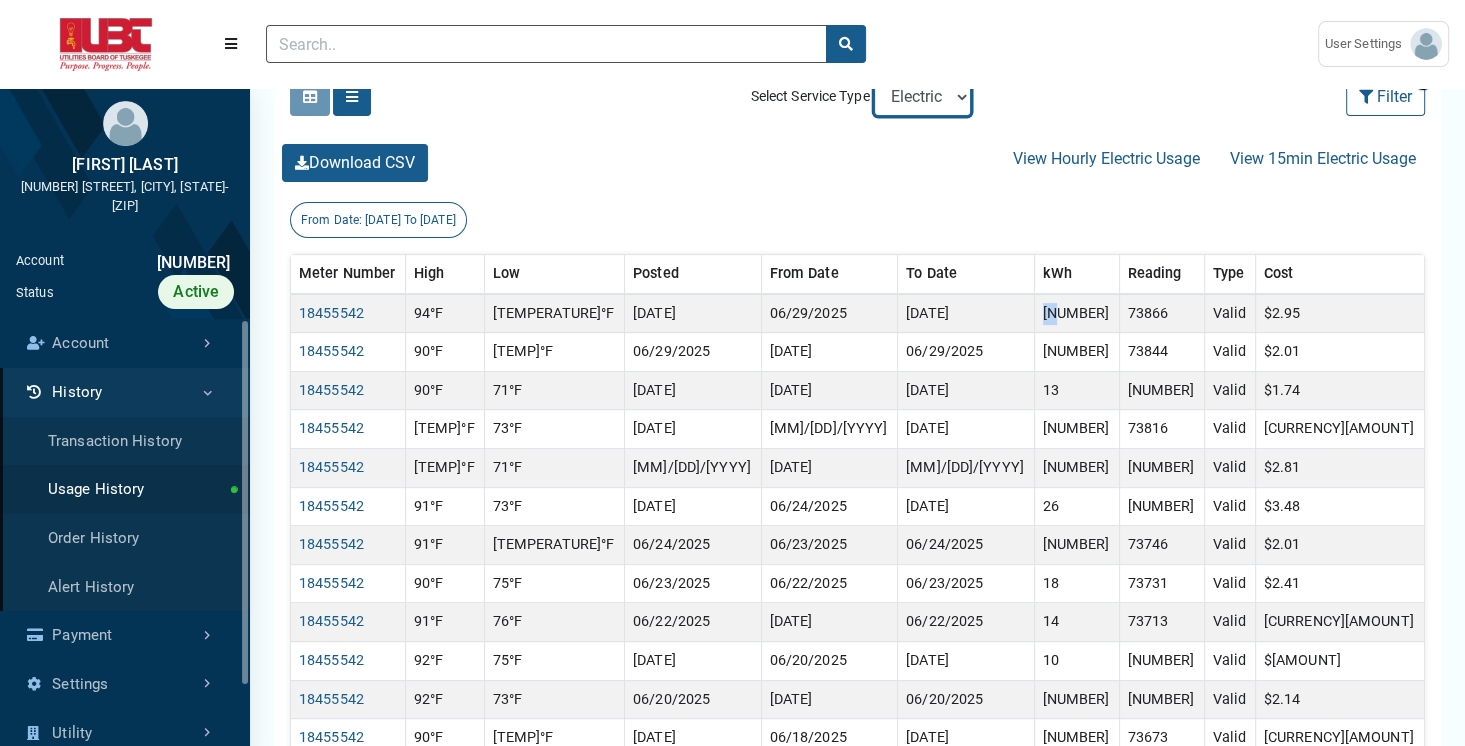 select on "Water" 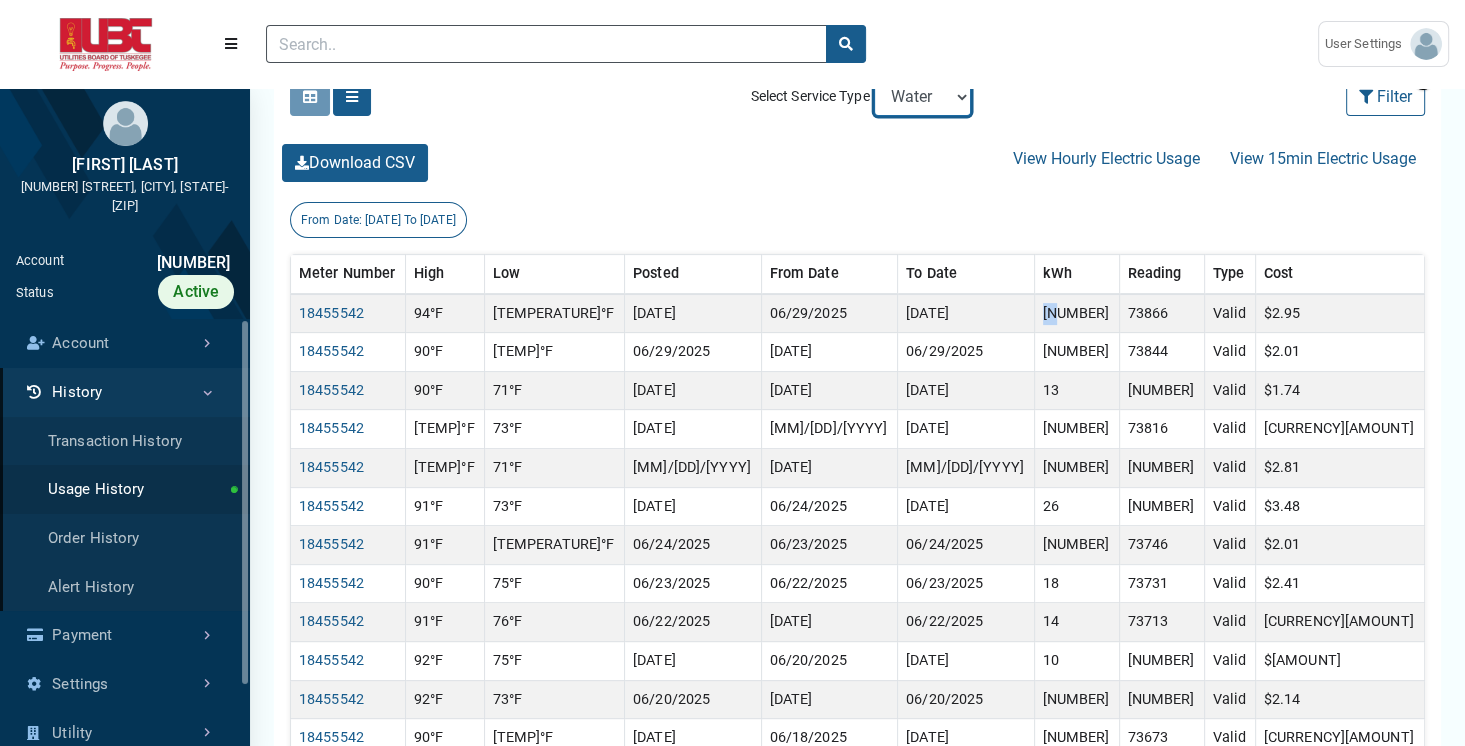 click on "Electricity
Water" at bounding box center [922, 97] 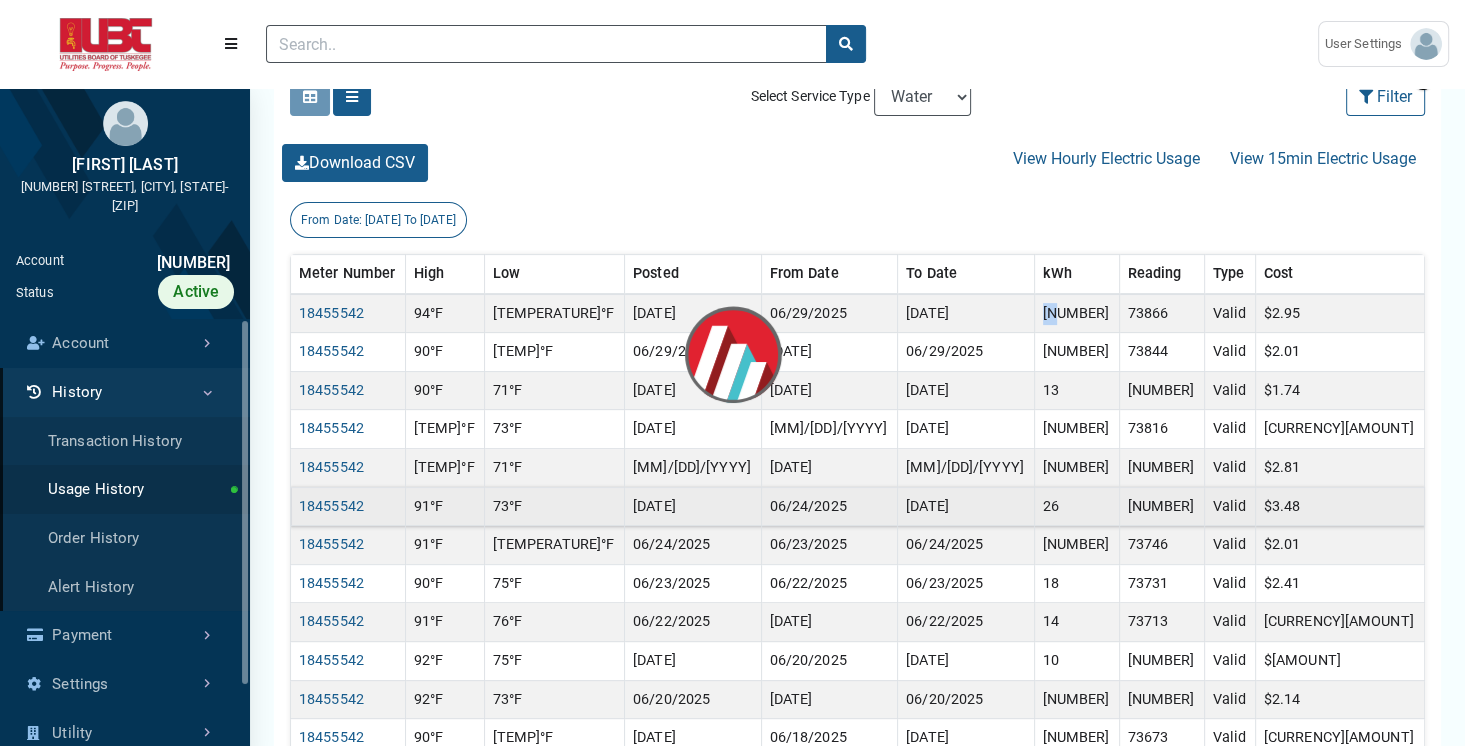 scroll, scrollTop: 0, scrollLeft: 0, axis: both 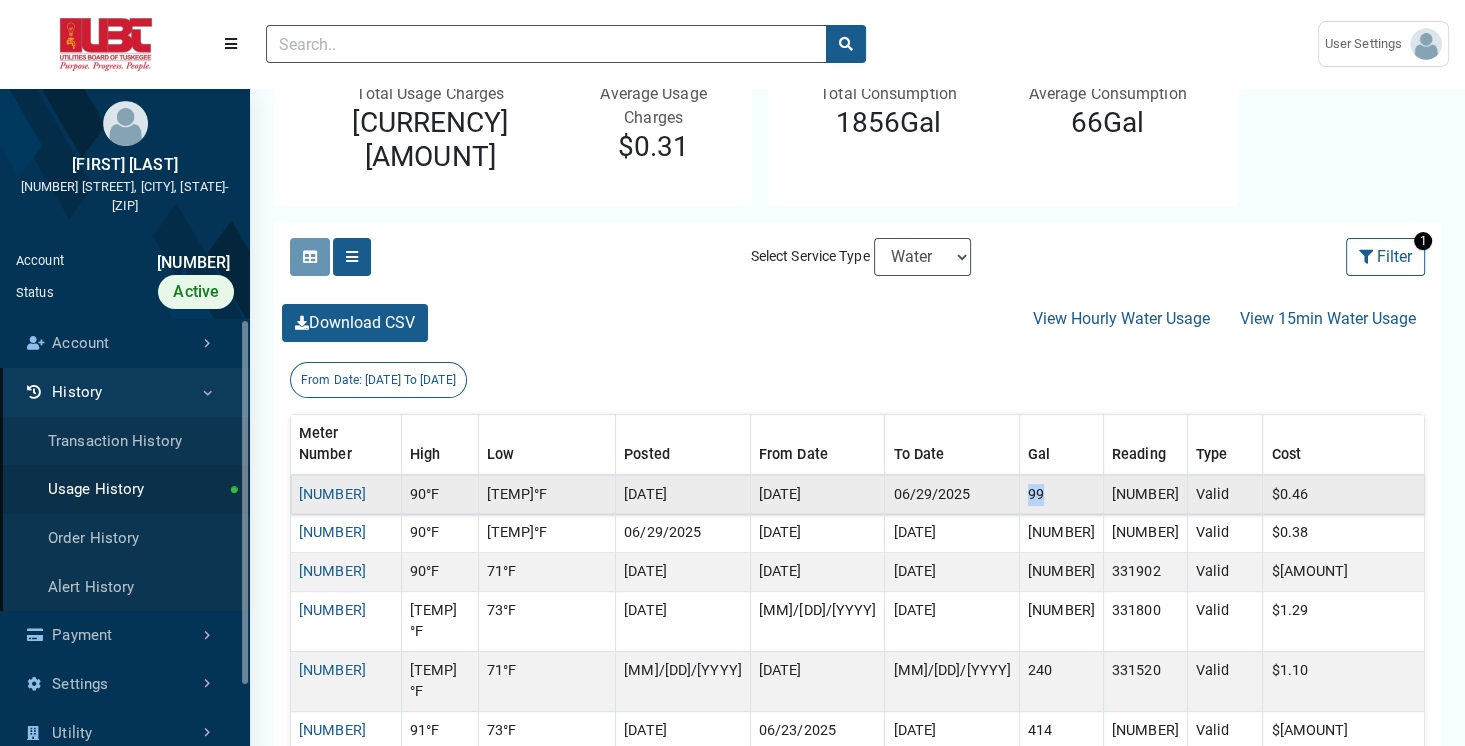 drag, startPoint x: 1053, startPoint y: 440, endPoint x: 1083, endPoint y: 440, distance: 30 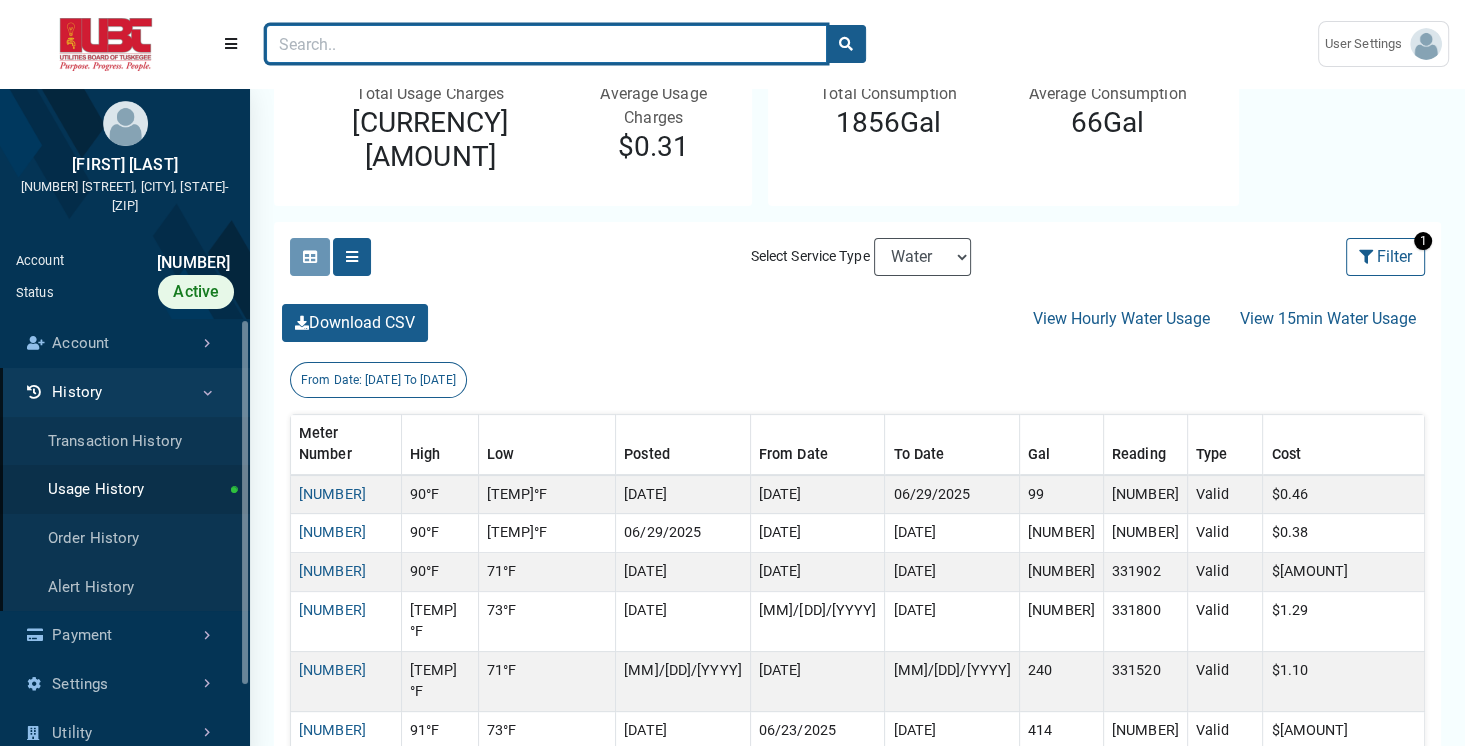 click at bounding box center [546, 44] 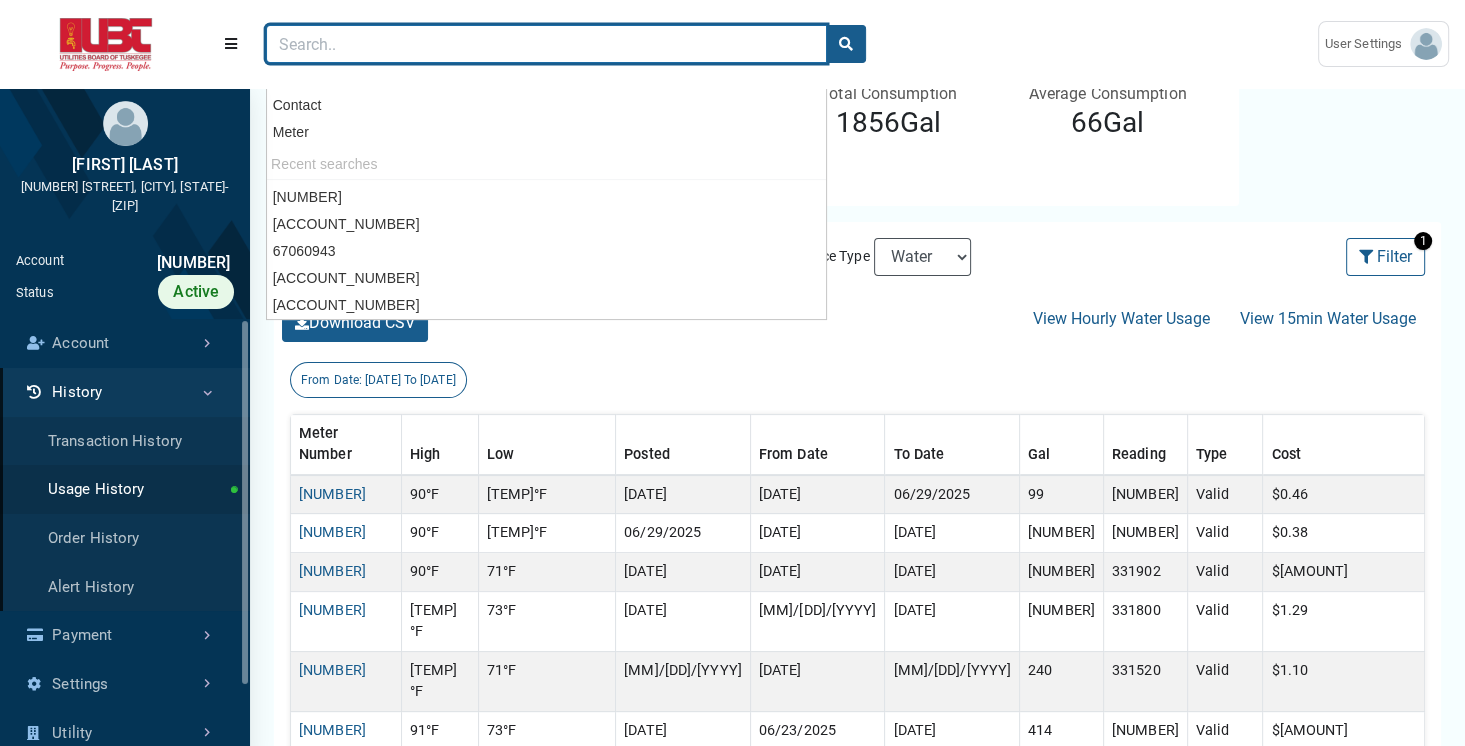 paste on "78607523" 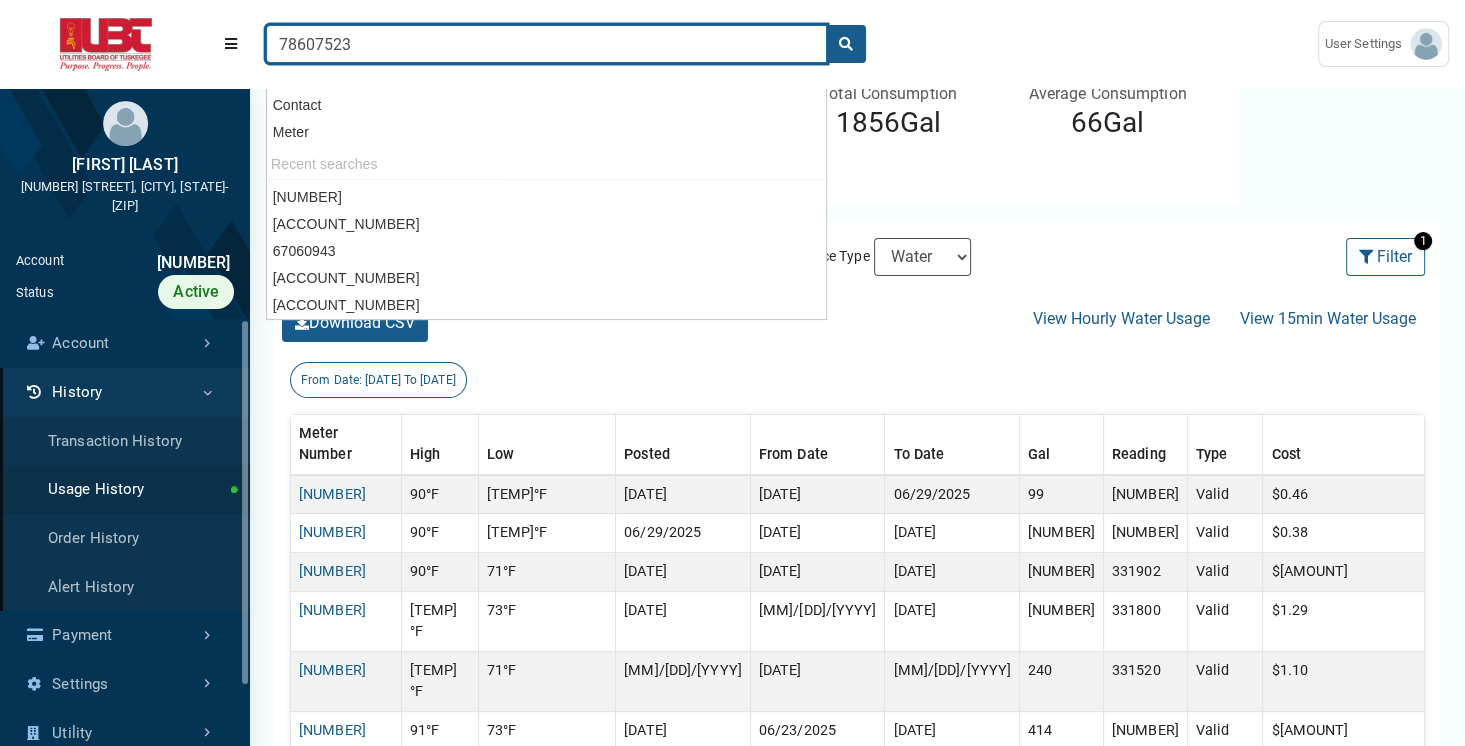 type on "78607523" 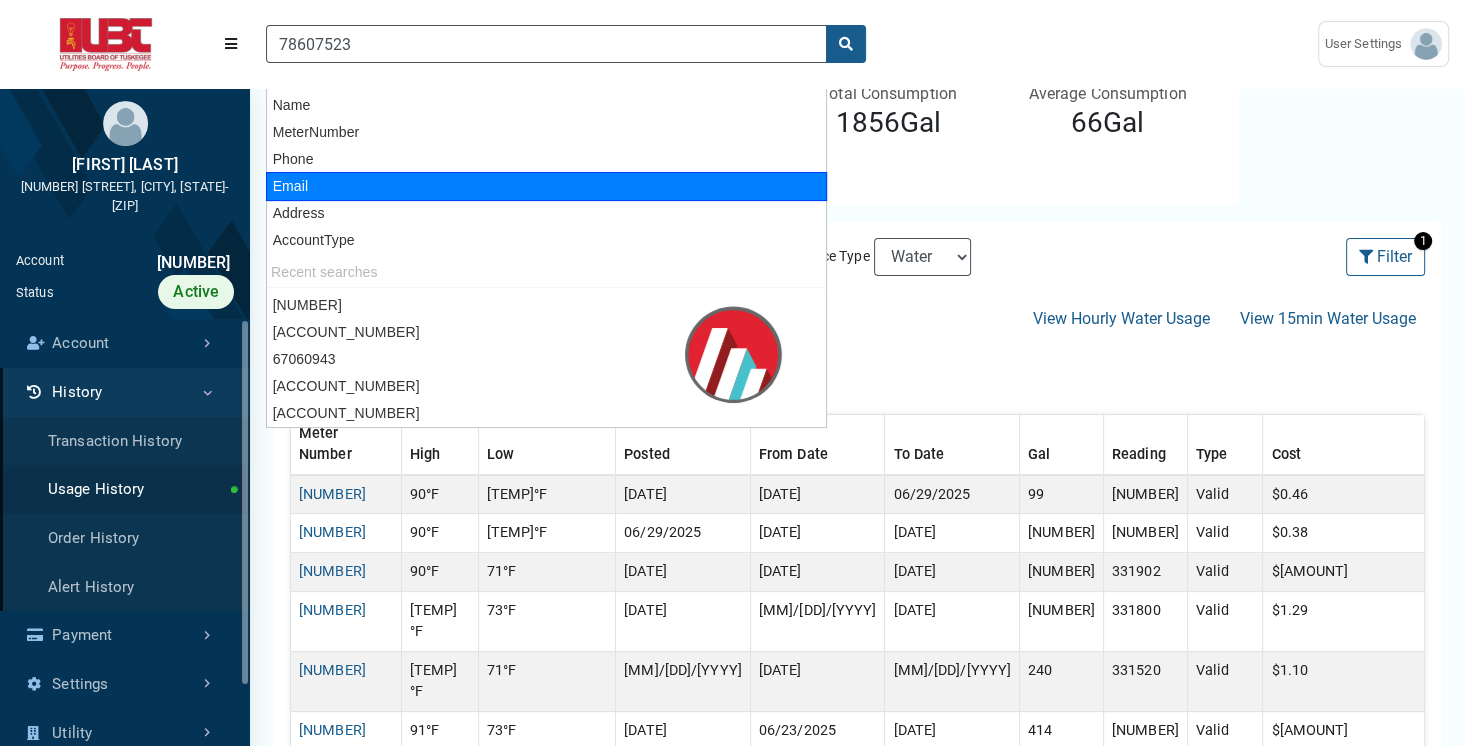 scroll, scrollTop: 184, scrollLeft: 0, axis: vertical 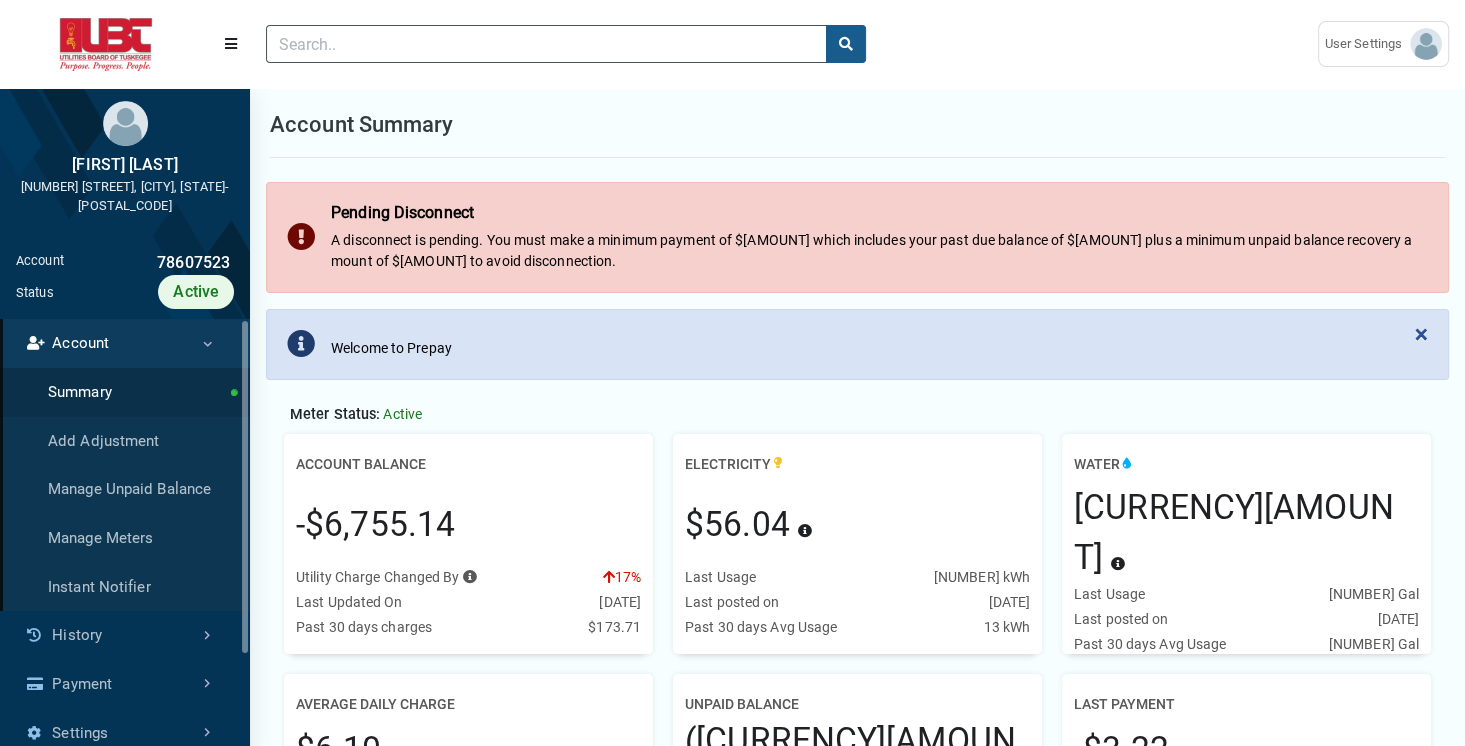 drag, startPoint x: 296, startPoint y: 524, endPoint x: 548, endPoint y: 544, distance: 252.7924 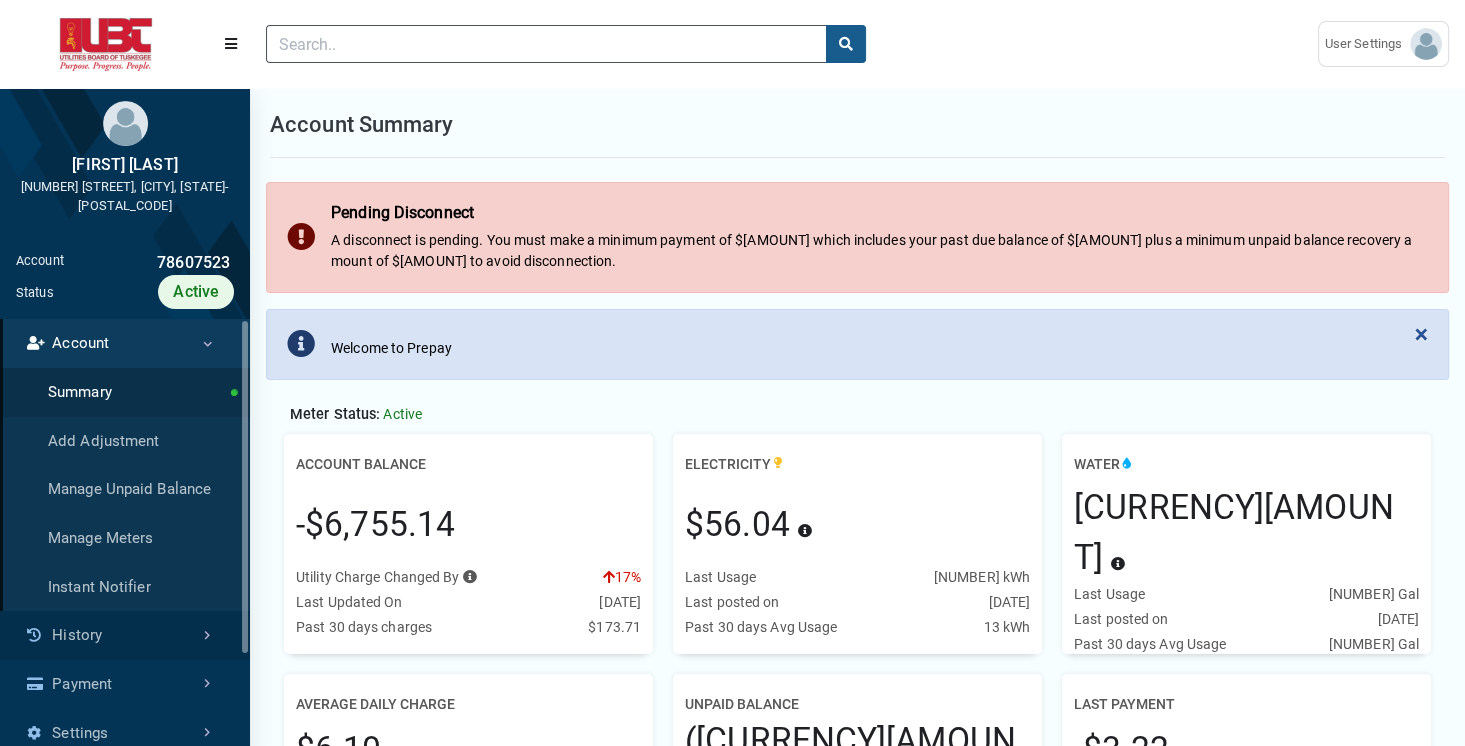 click on "History" at bounding box center [125, 635] 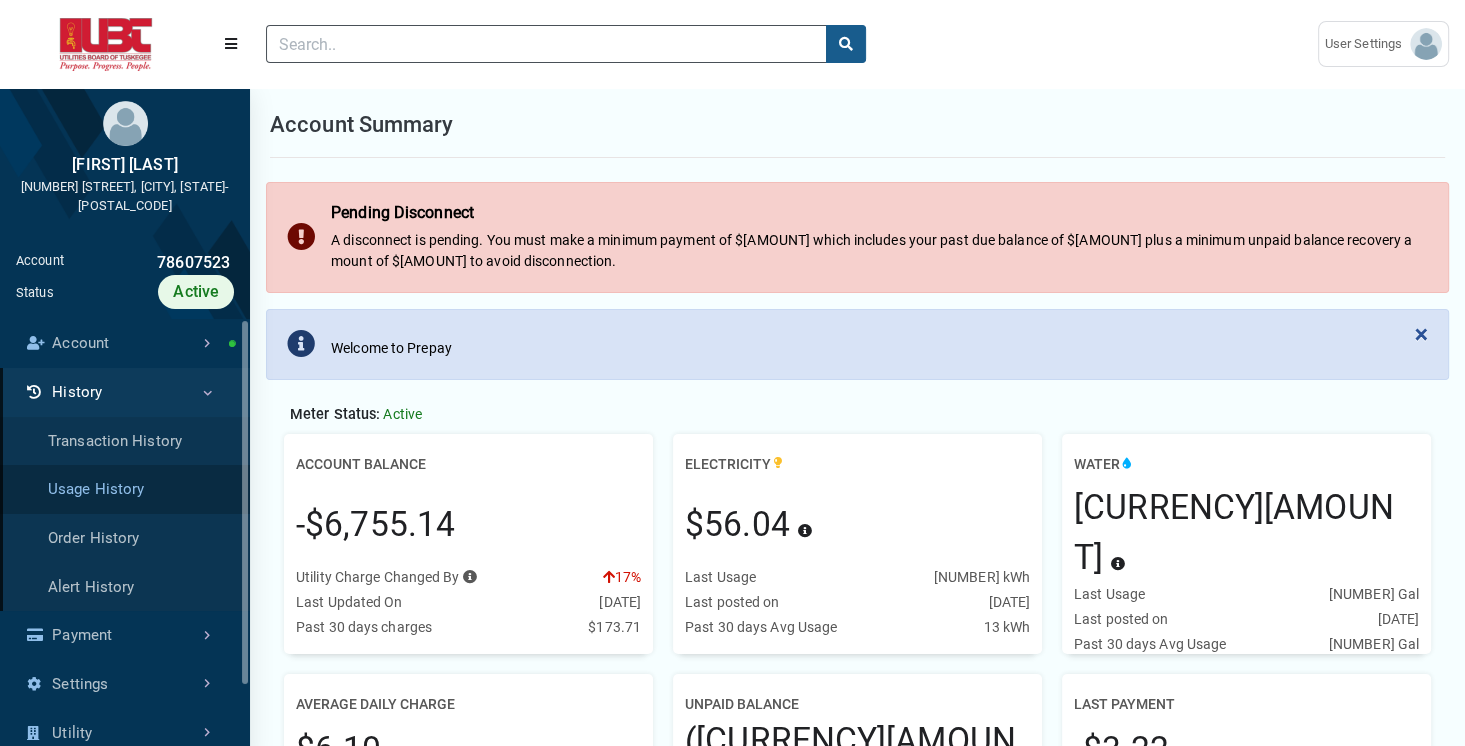 click on "Usage History" at bounding box center (125, 489) 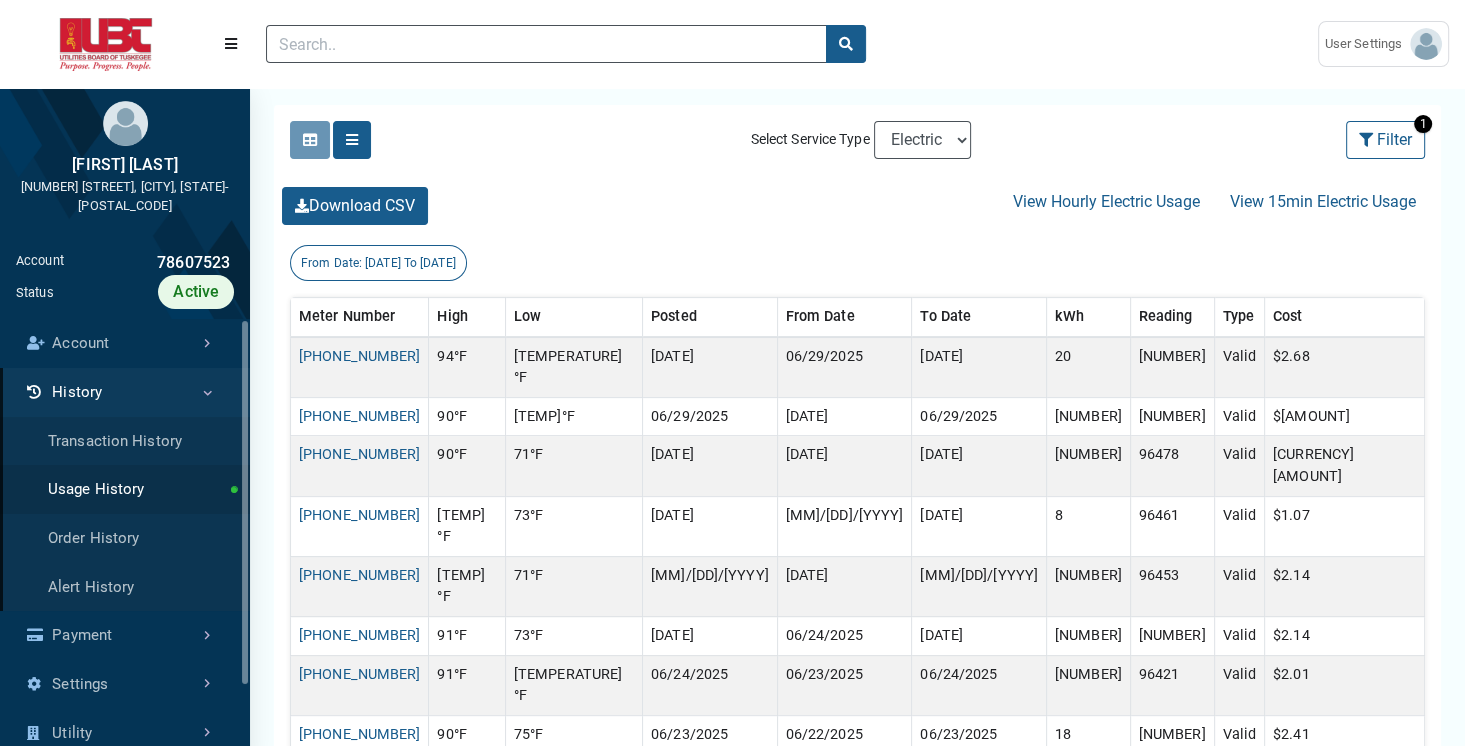 scroll, scrollTop: 493, scrollLeft: 0, axis: vertical 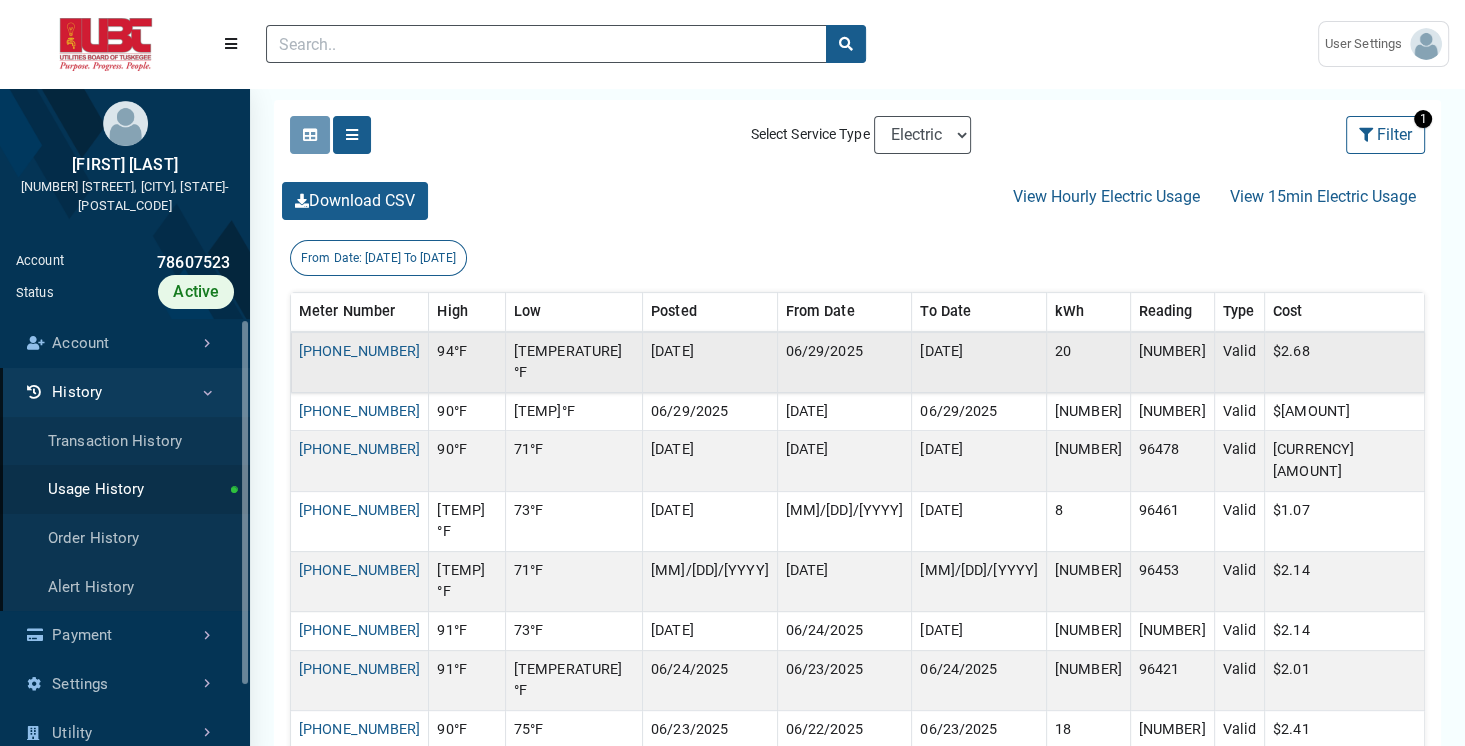 drag, startPoint x: 1073, startPoint y: 338, endPoint x: 1118, endPoint y: 348, distance: 46.09772 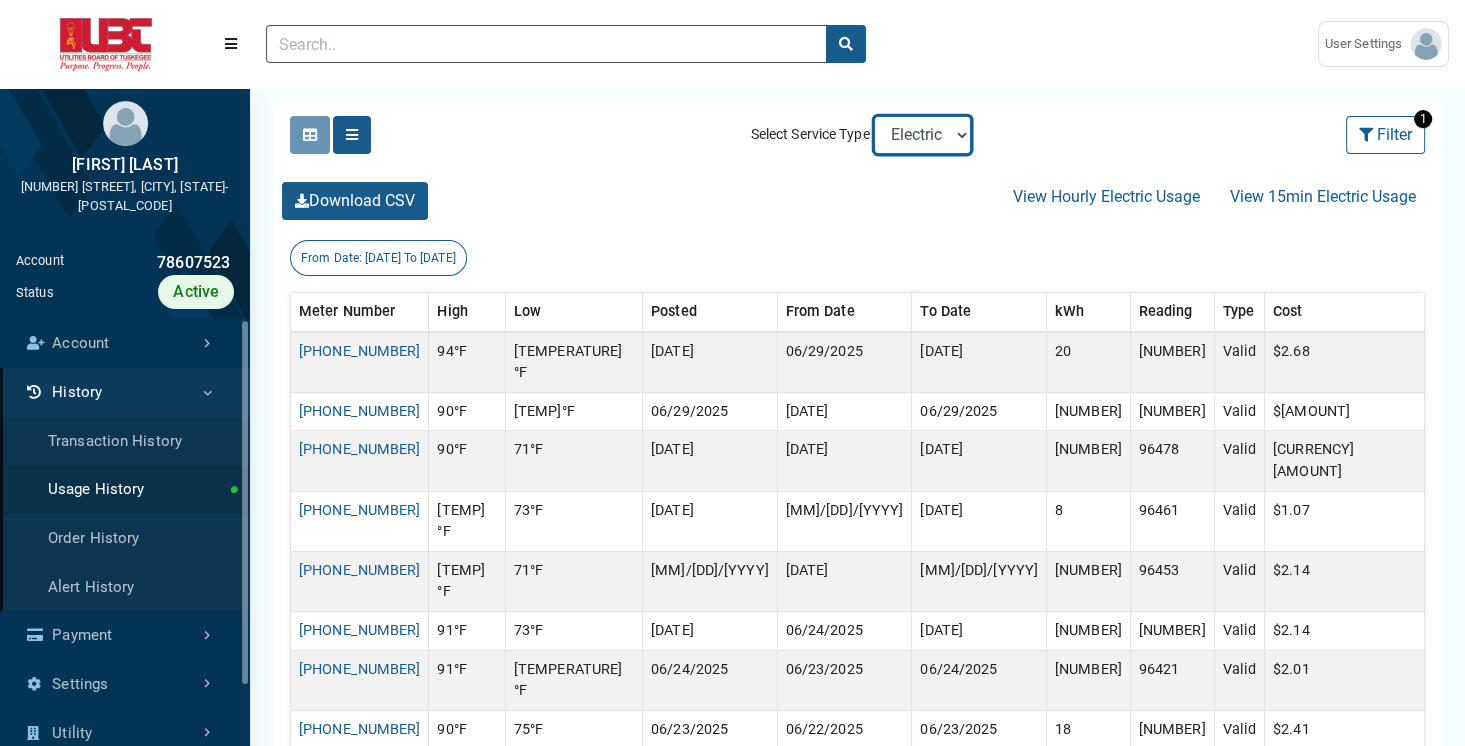 select on "Water" 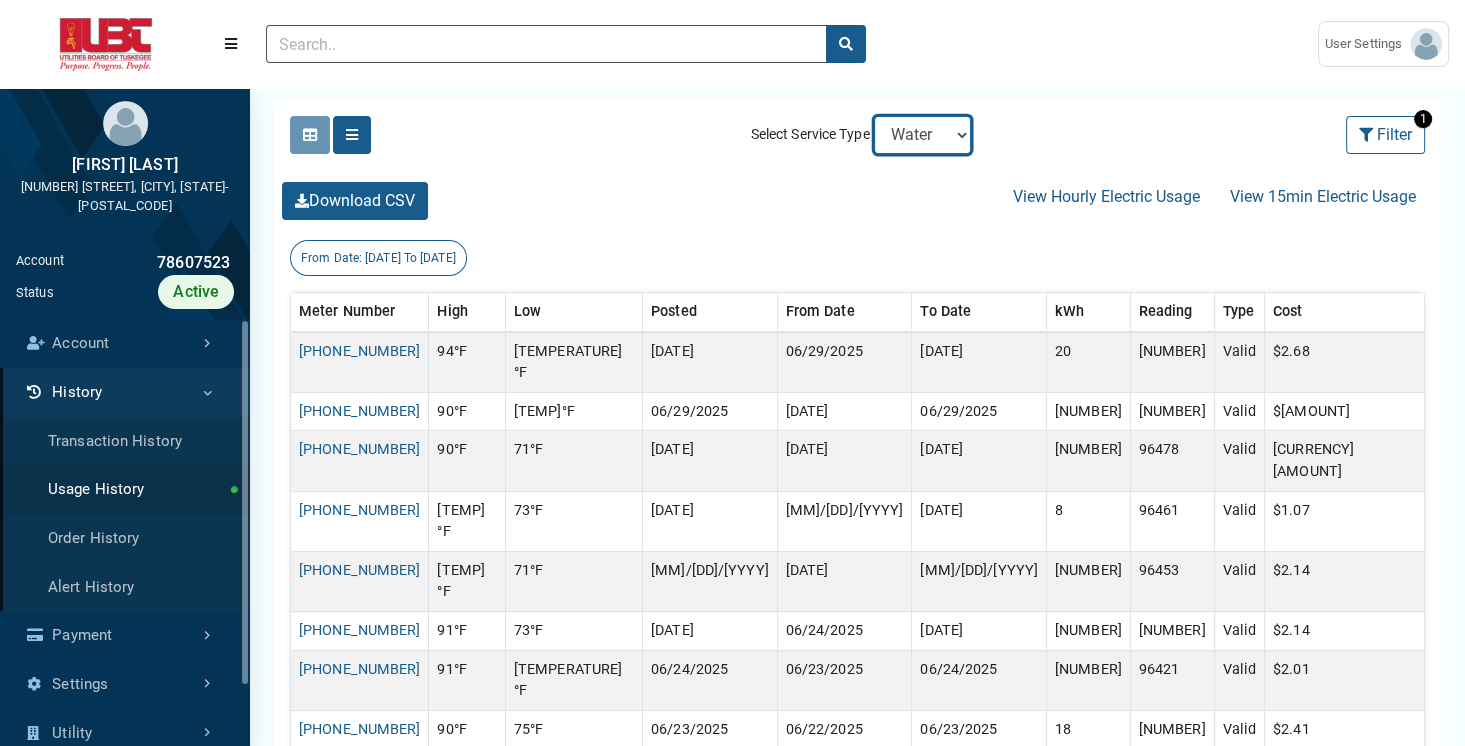 click on "Electric
Sewer
Water" at bounding box center [922, 135] 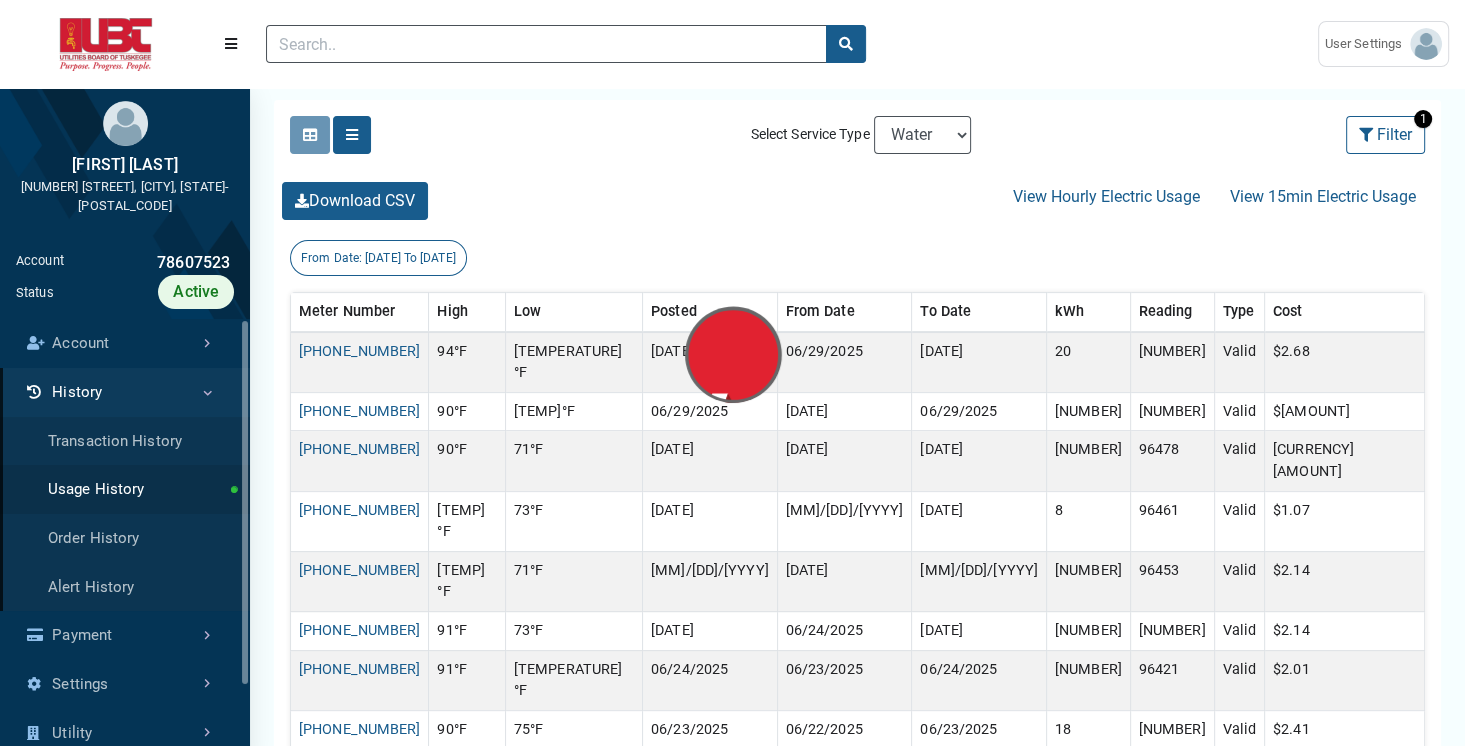 scroll, scrollTop: 0, scrollLeft: 0, axis: both 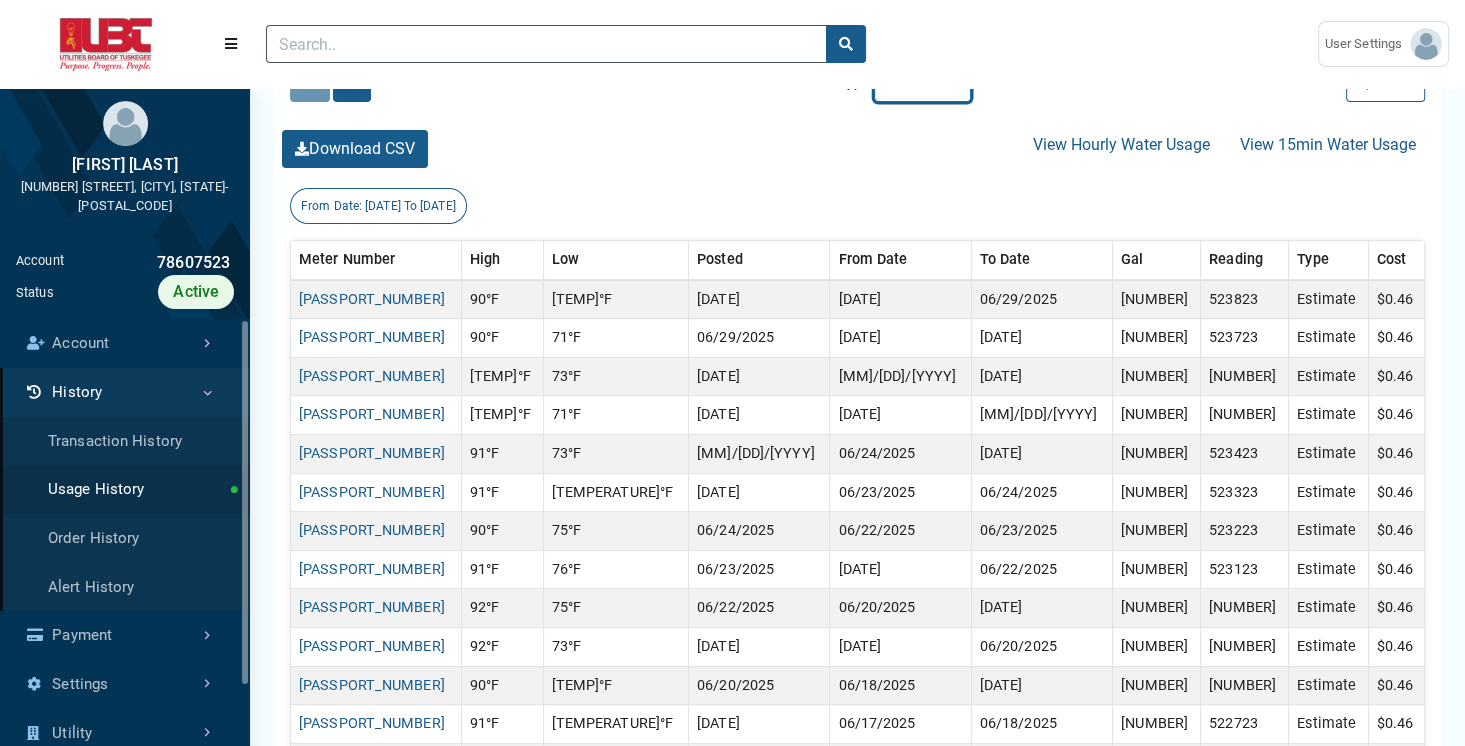 select on "Sewer" 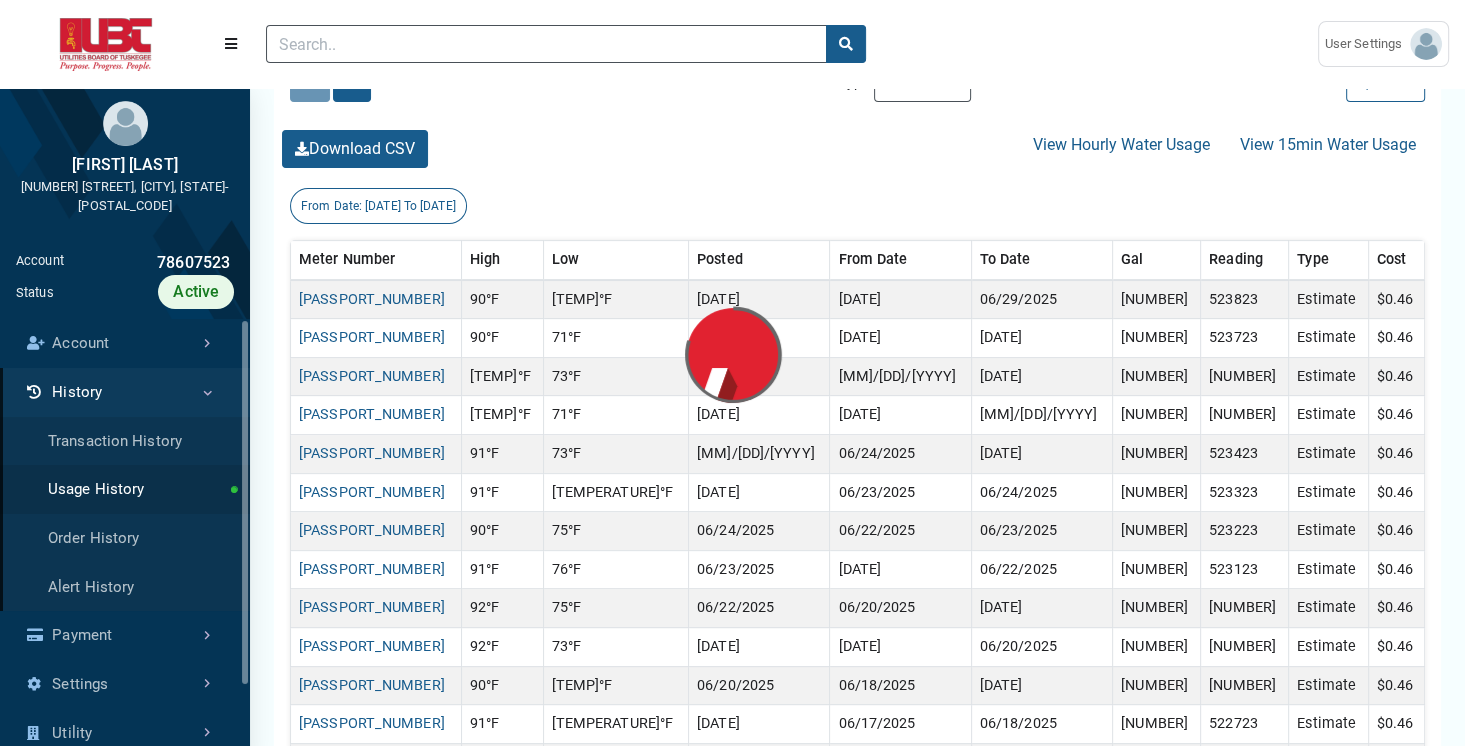 scroll, scrollTop: 0, scrollLeft: 0, axis: both 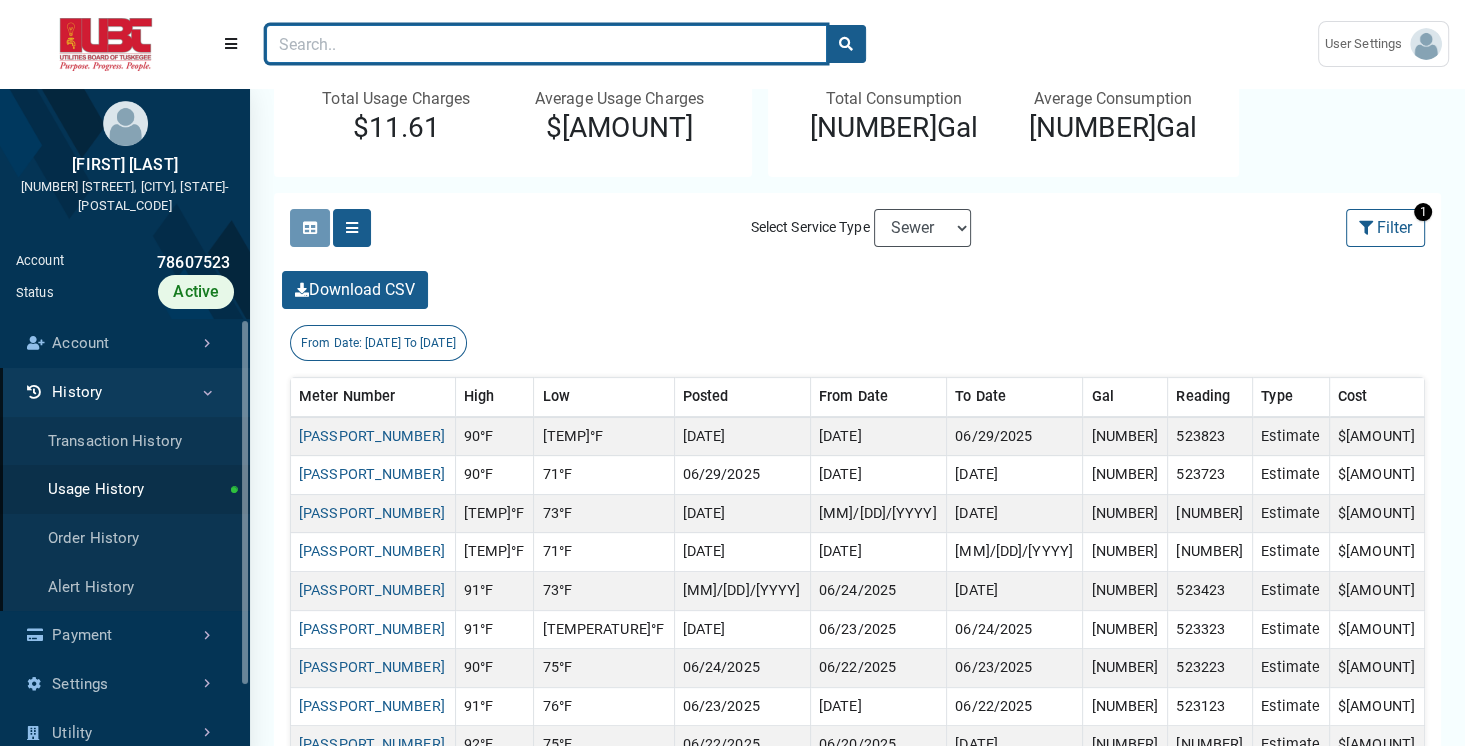 click at bounding box center (546, 44) 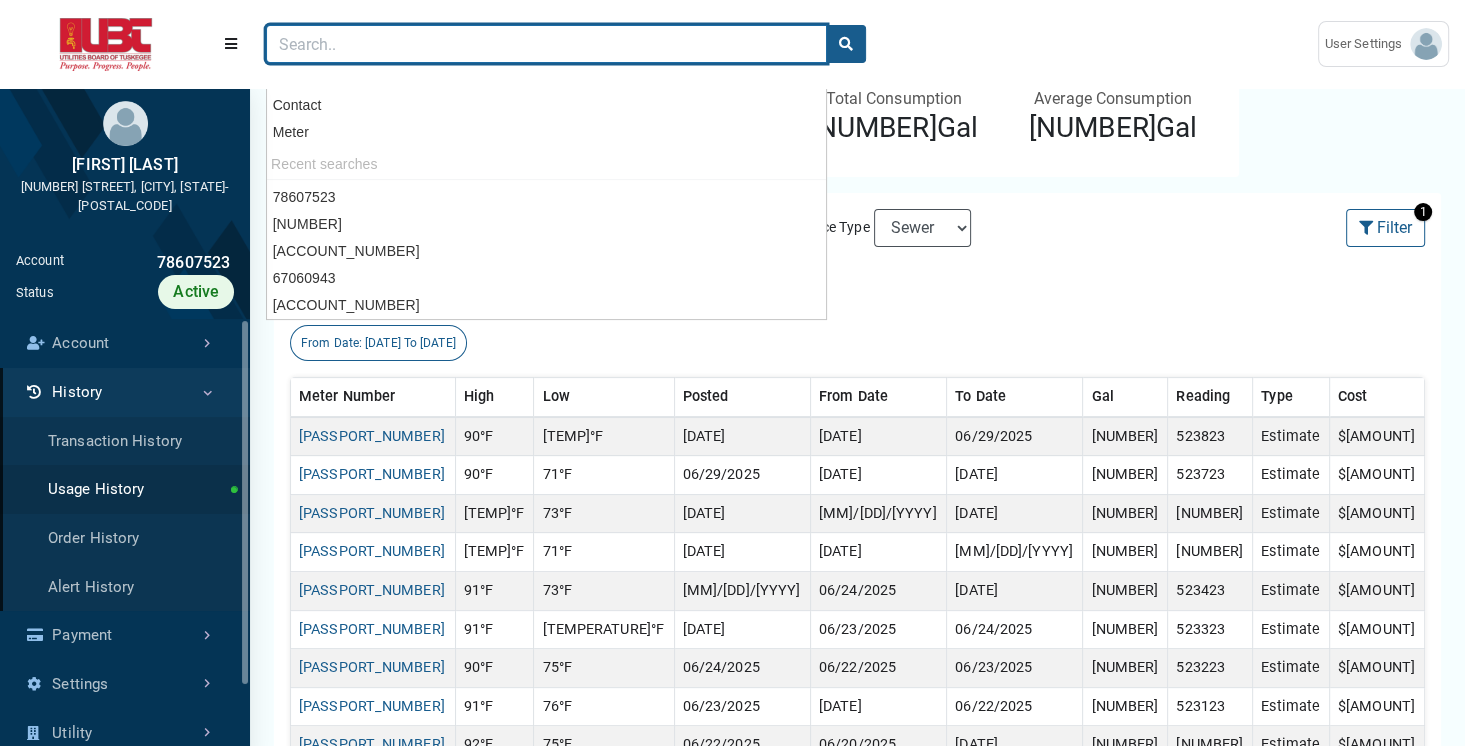 paste on "[ACCOUNT_NUMBER]" 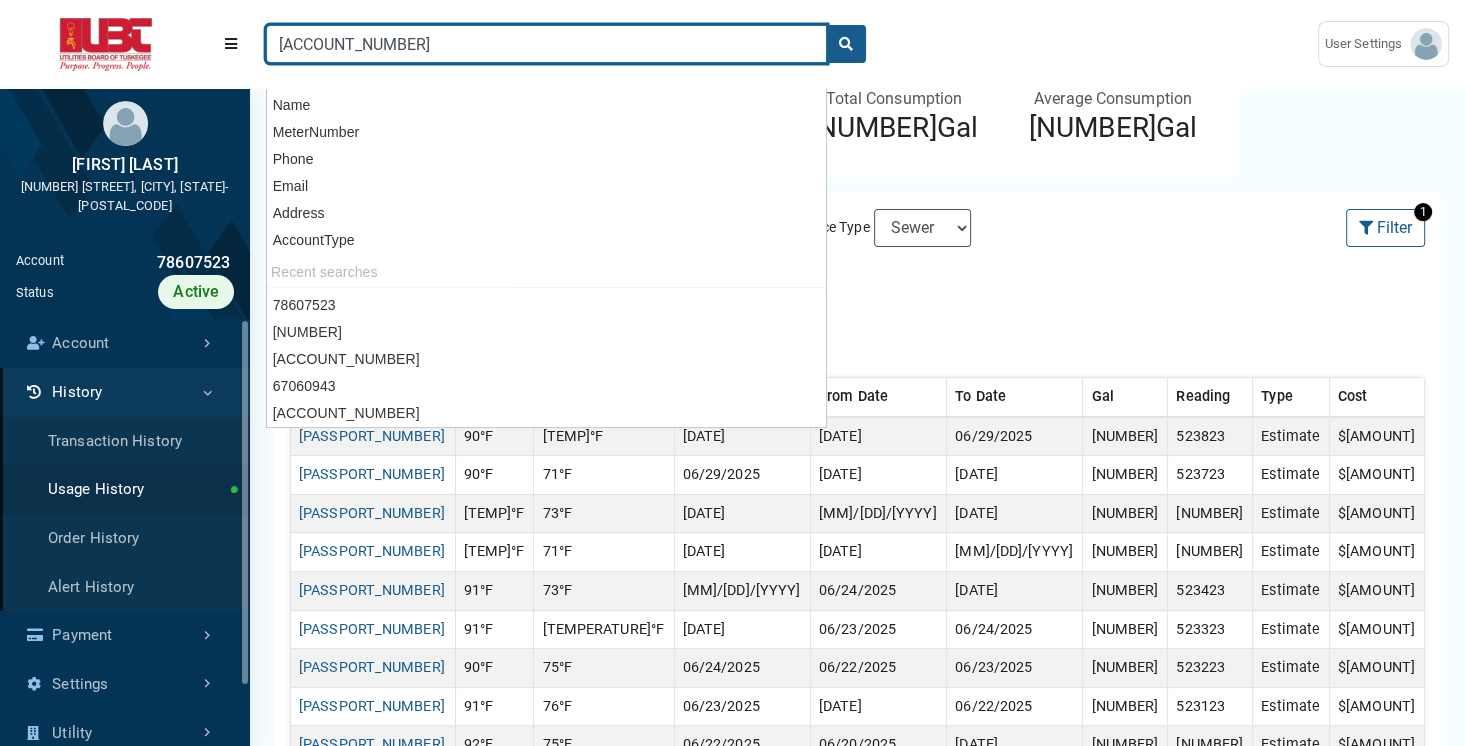 type on "[ACCOUNT_NUMBER]" 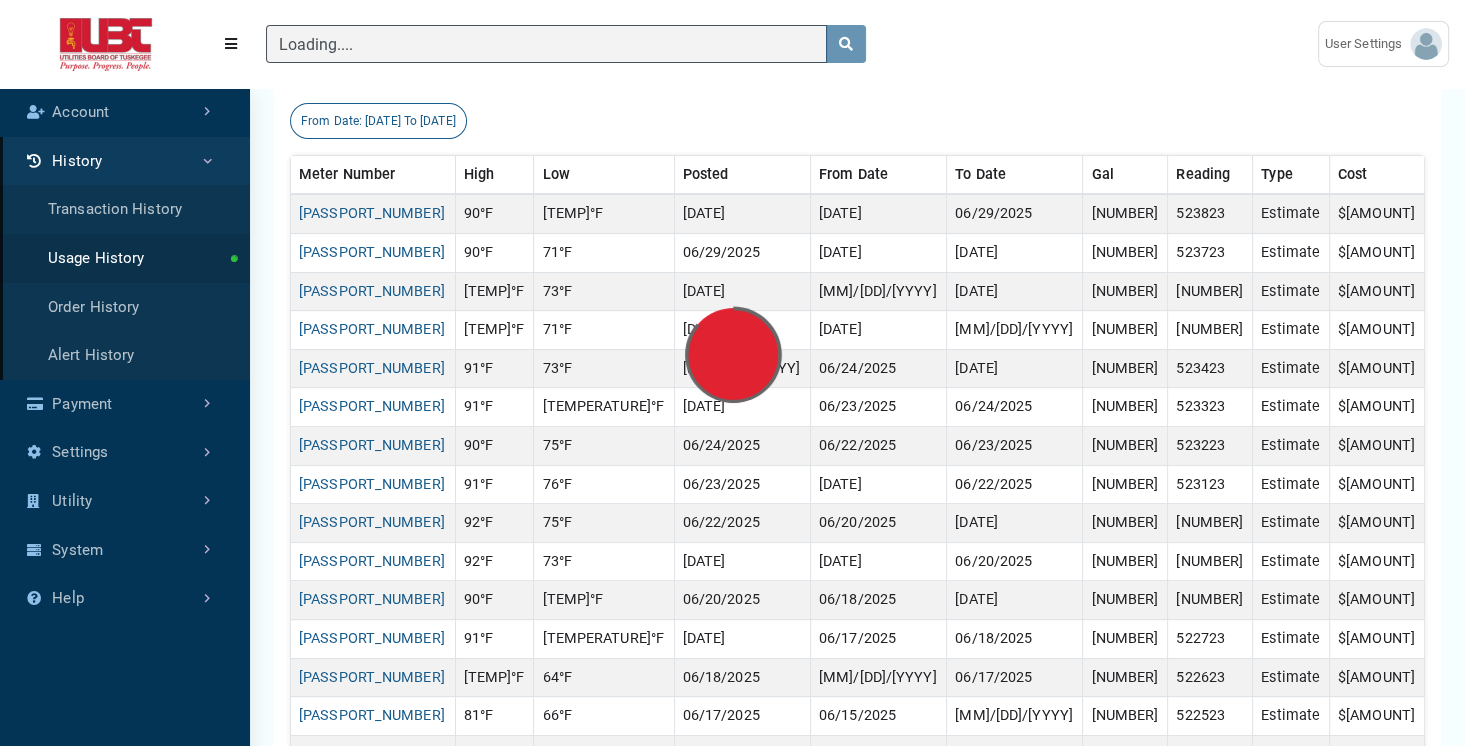 scroll, scrollTop: 180, scrollLeft: 0, axis: vertical 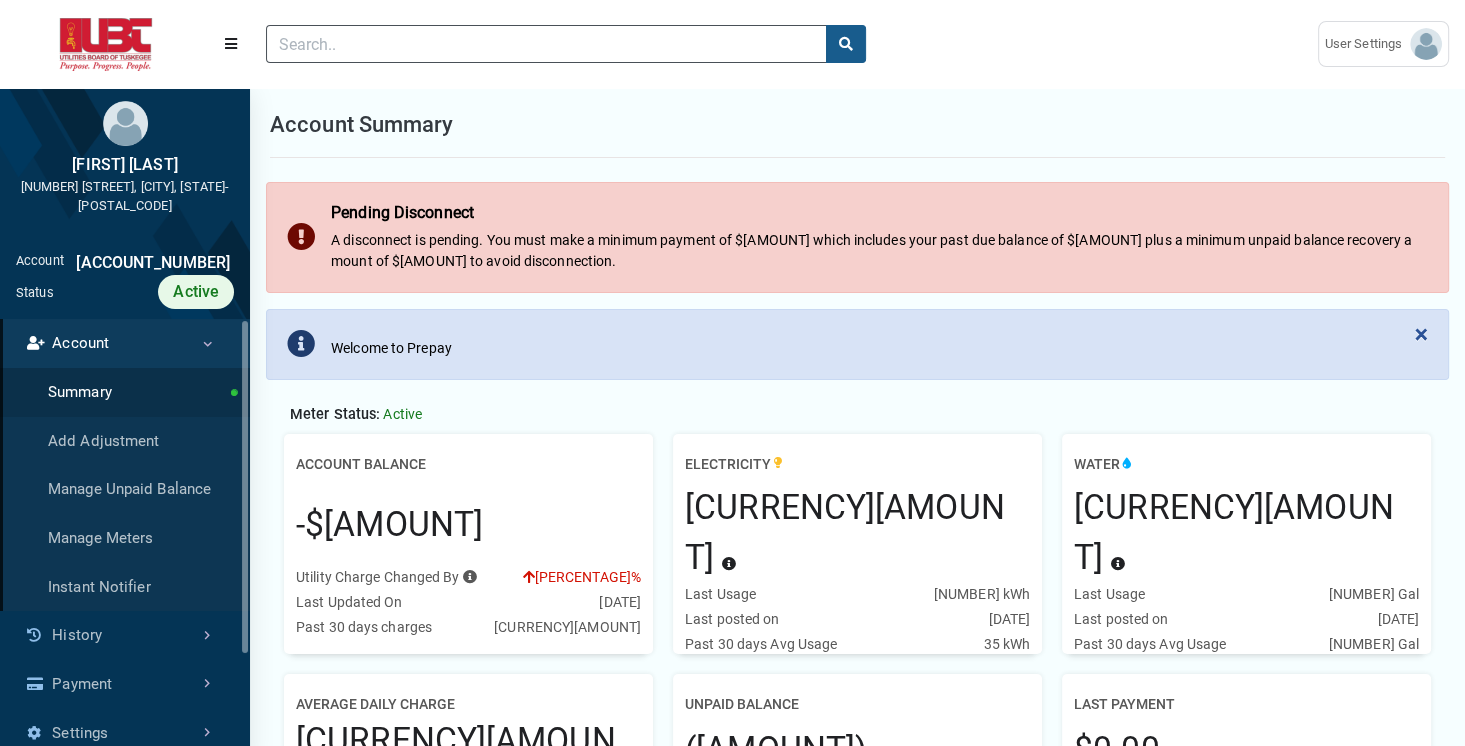drag, startPoint x: 292, startPoint y: 522, endPoint x: 499, endPoint y: 525, distance: 207.02174 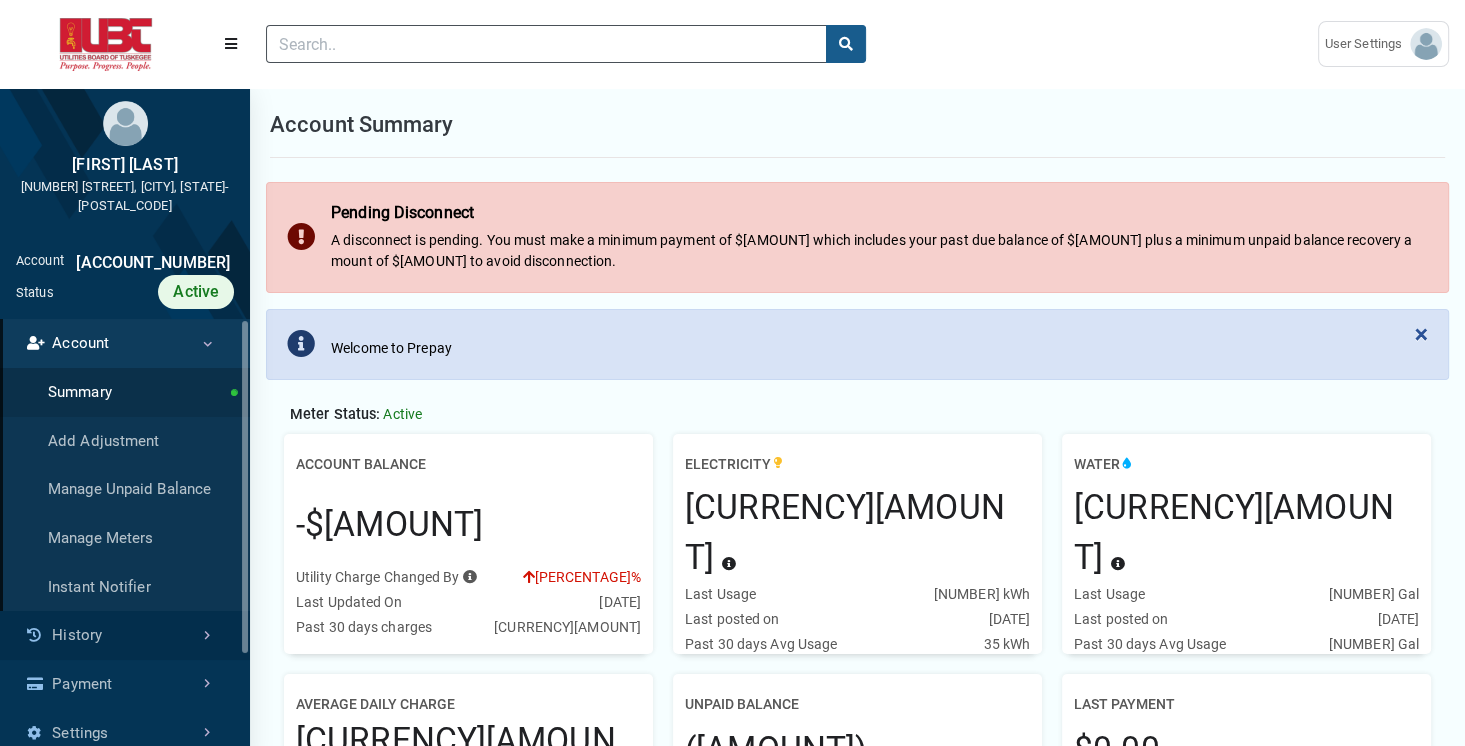 click on "History" at bounding box center (125, 635) 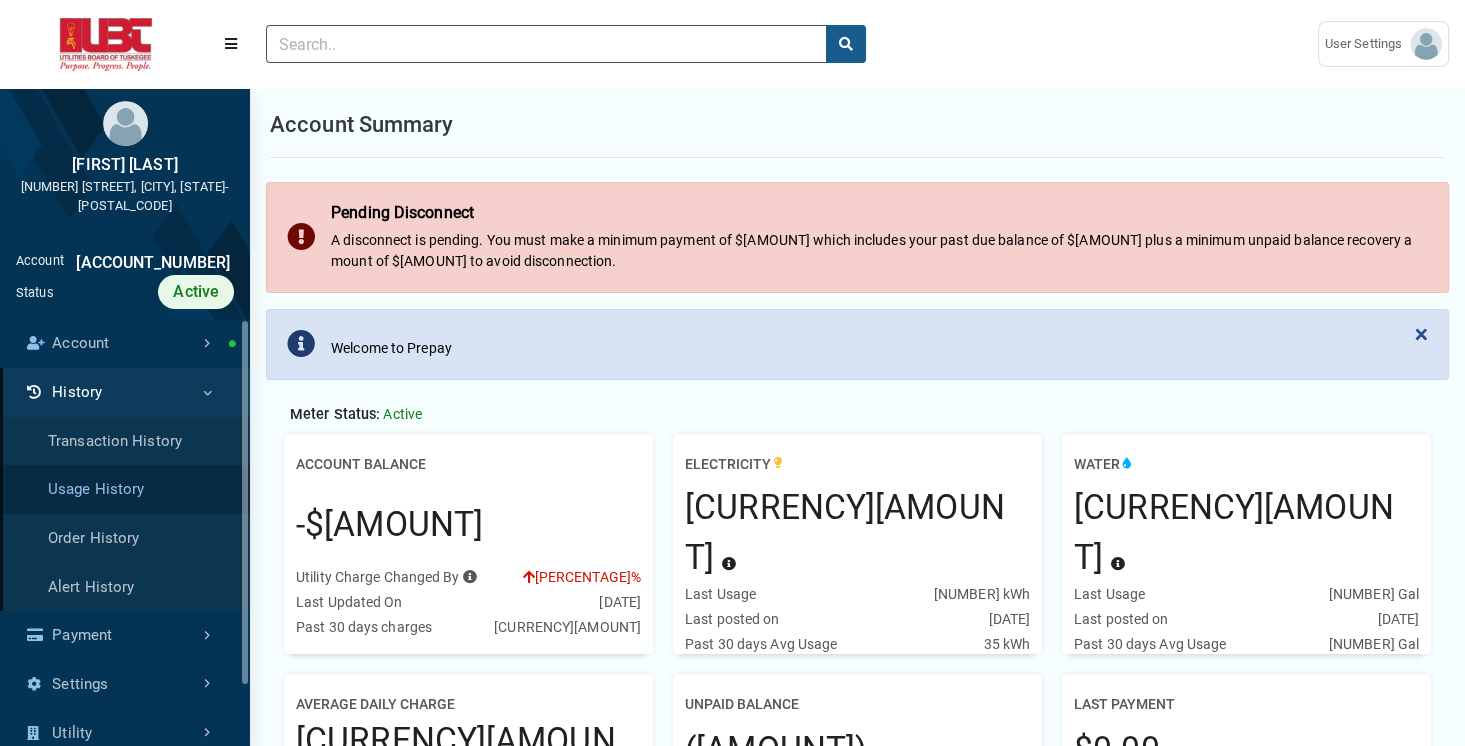 click on "Usage History" at bounding box center (125, 489) 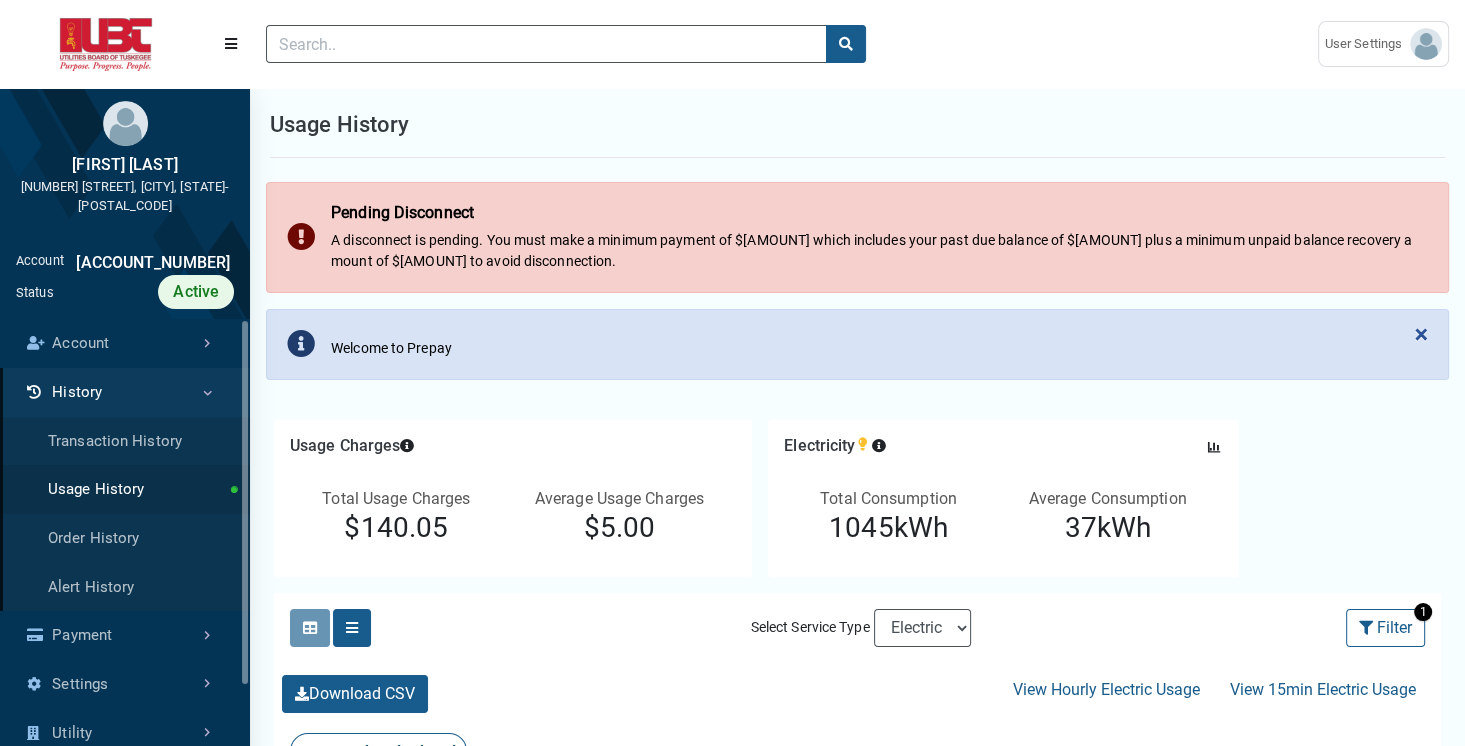 click on "Usage History" at bounding box center [125, 489] 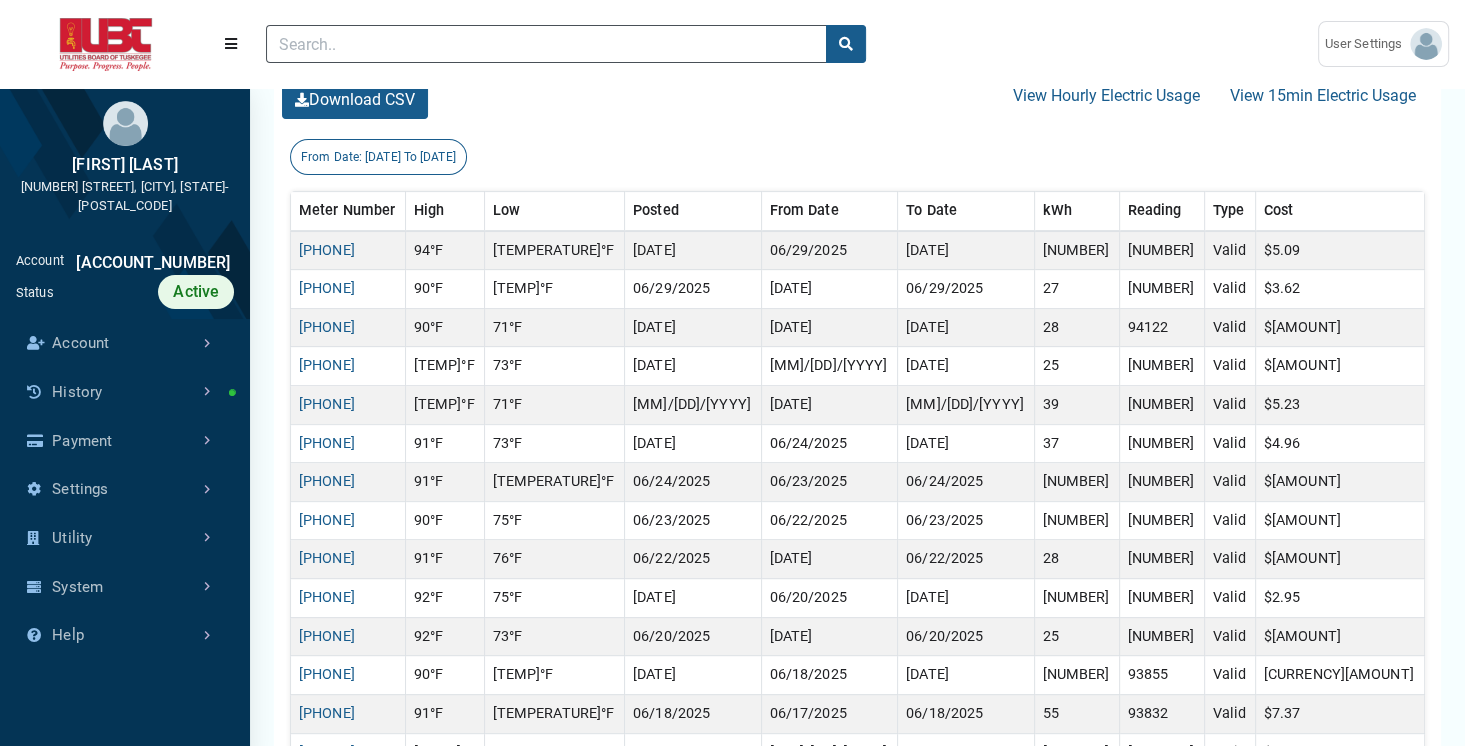 scroll, scrollTop: 600, scrollLeft: 0, axis: vertical 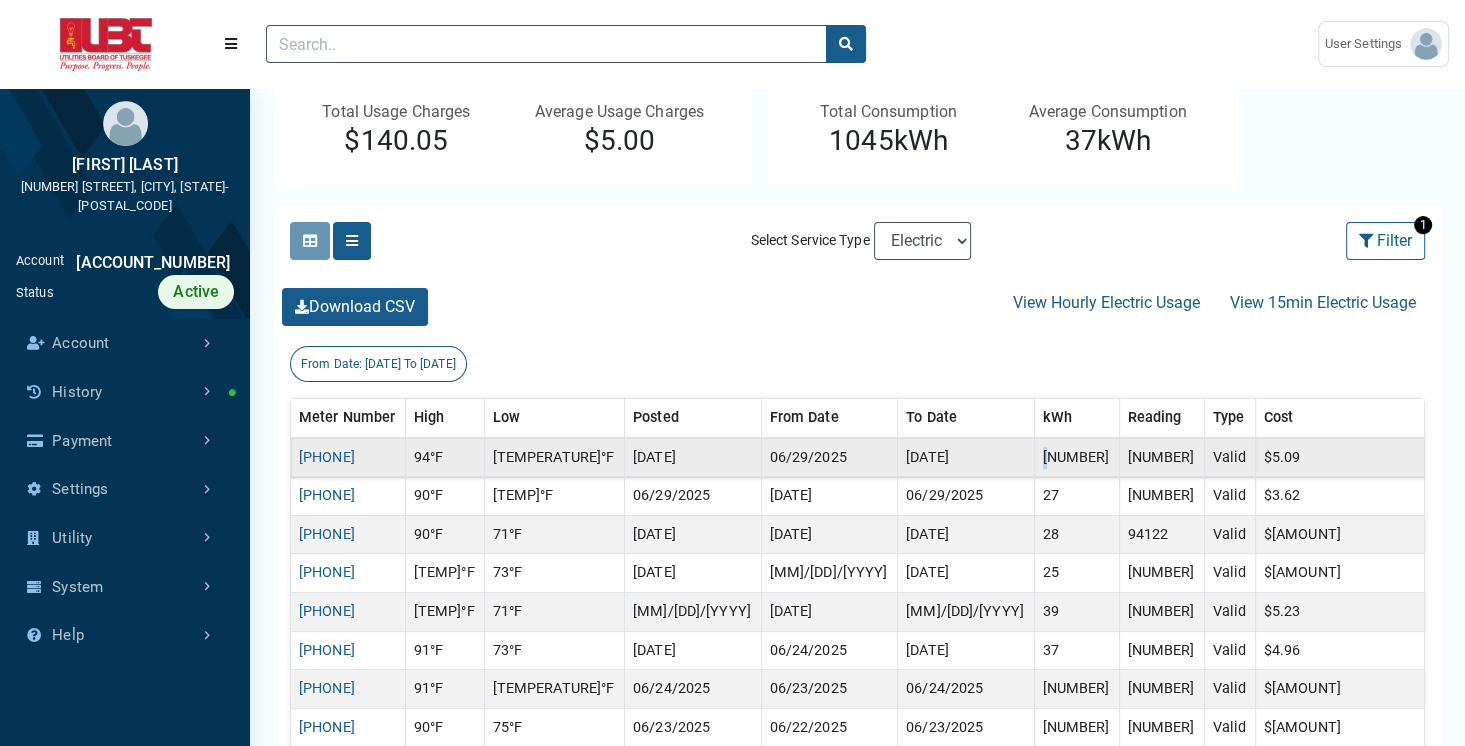 click on "[NUMBER]" at bounding box center [1076, 457] 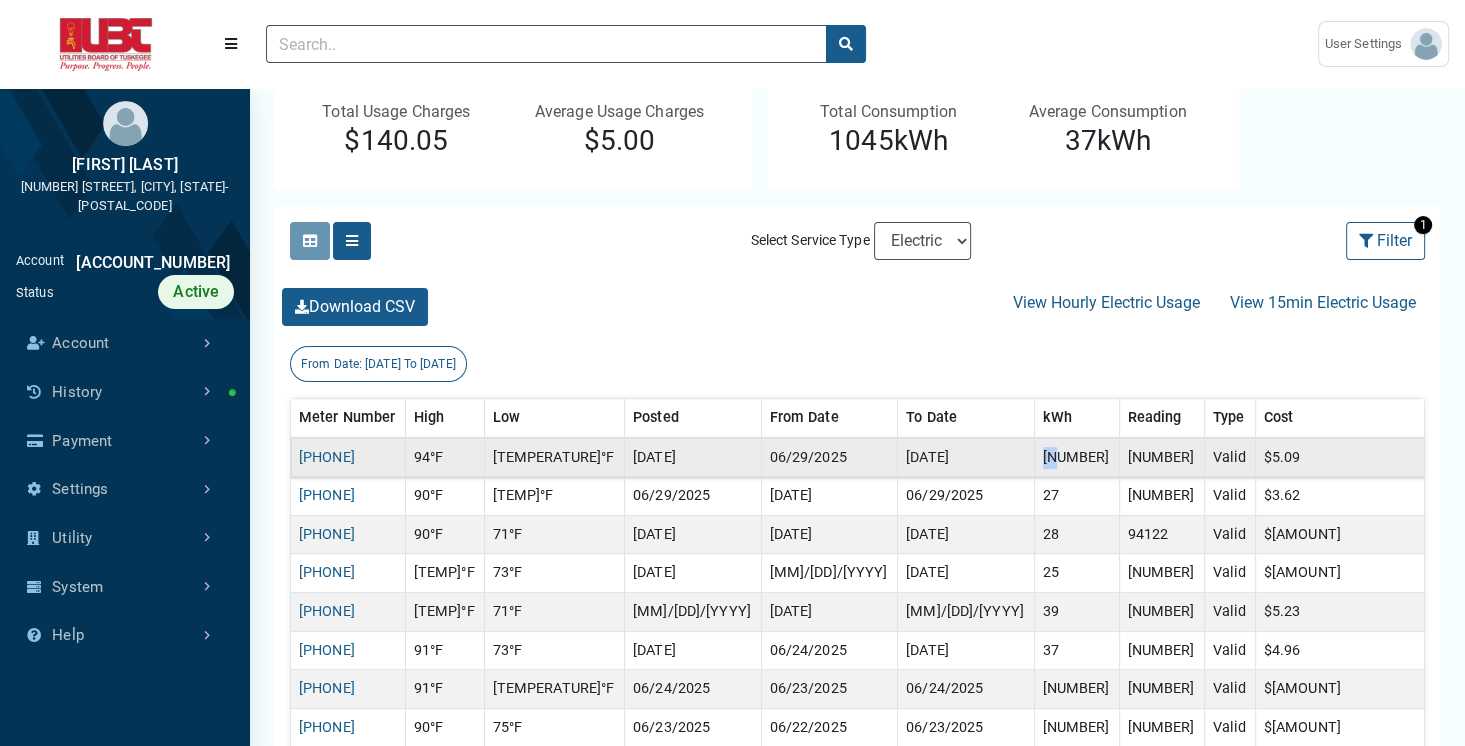 click on "[NUMBER]" at bounding box center [1076, 457] 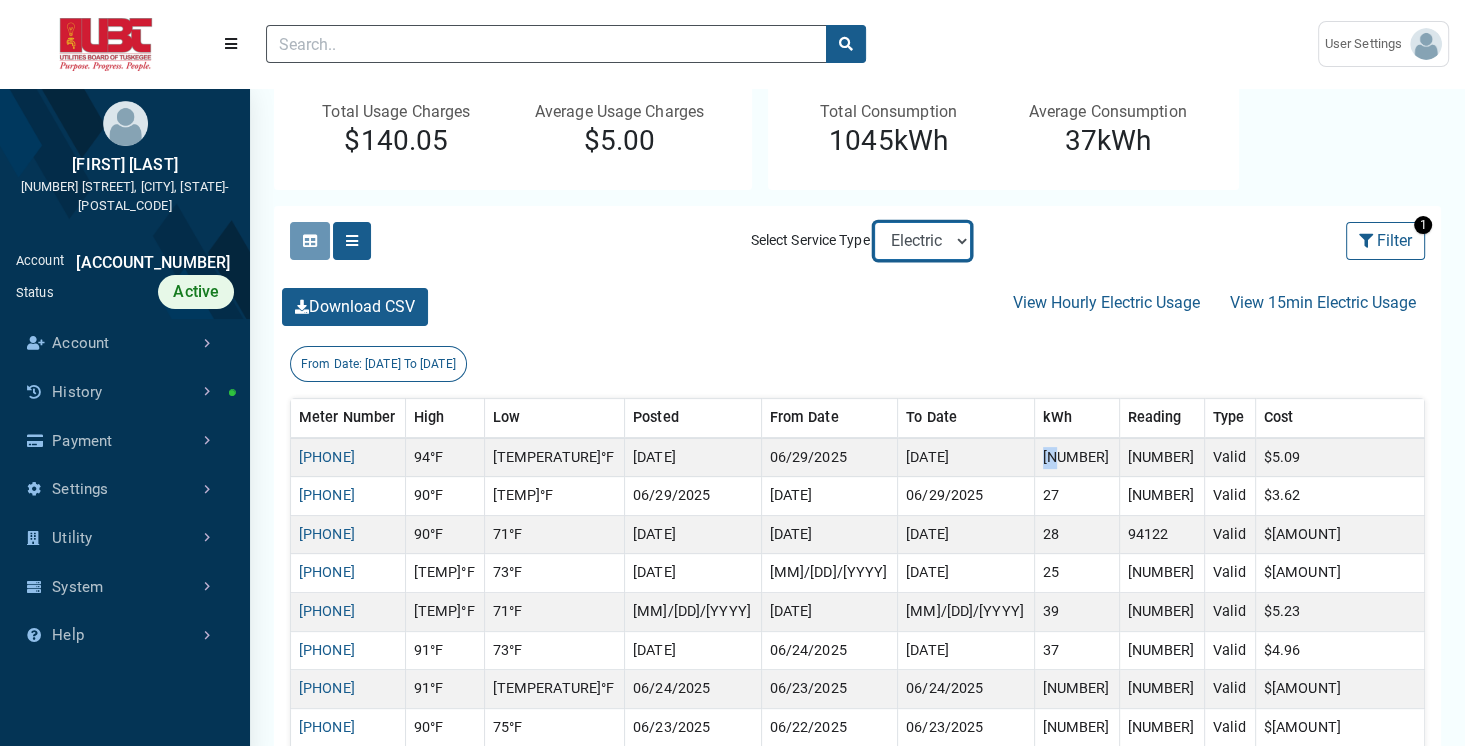 select on "Water" 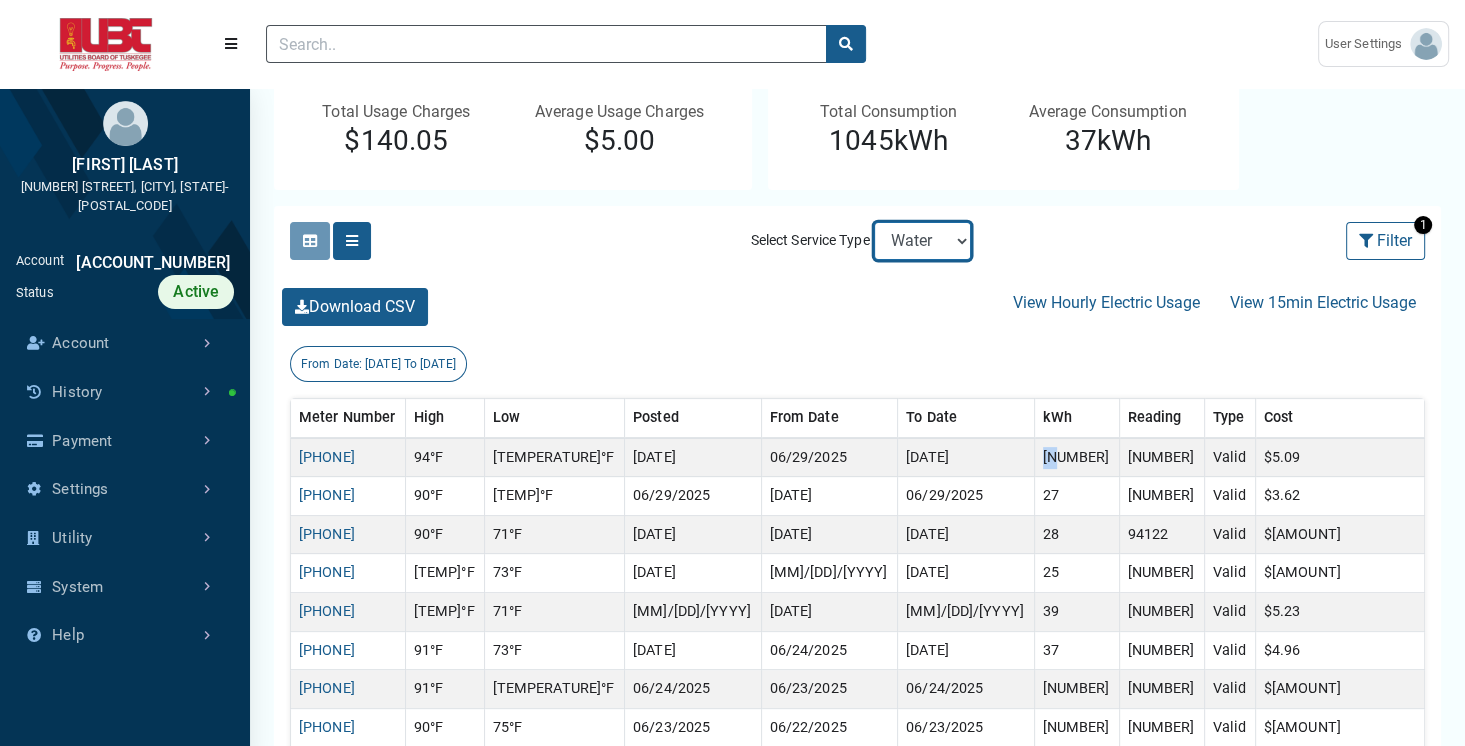 click on "Electric
Sewer
Water" at bounding box center (922, 241) 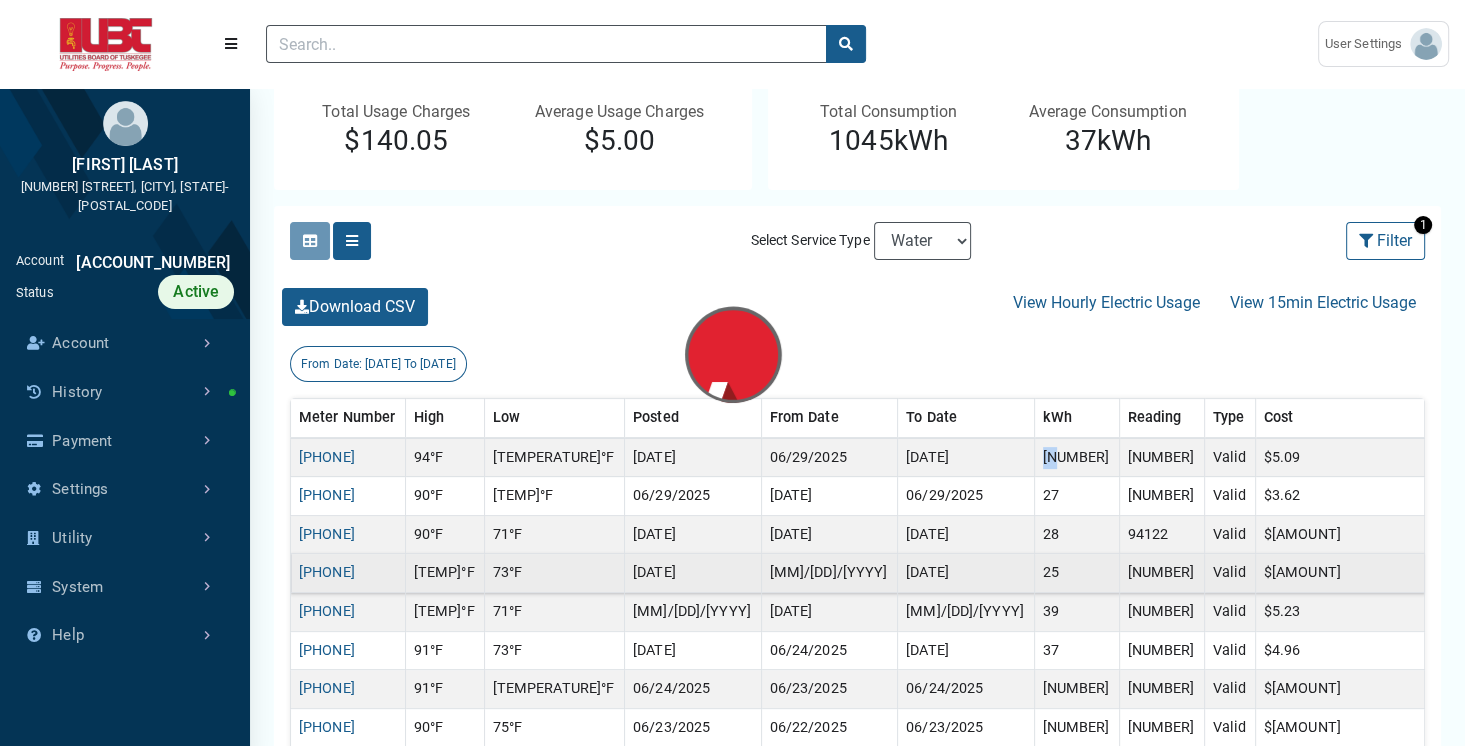 scroll, scrollTop: 0, scrollLeft: 0, axis: both 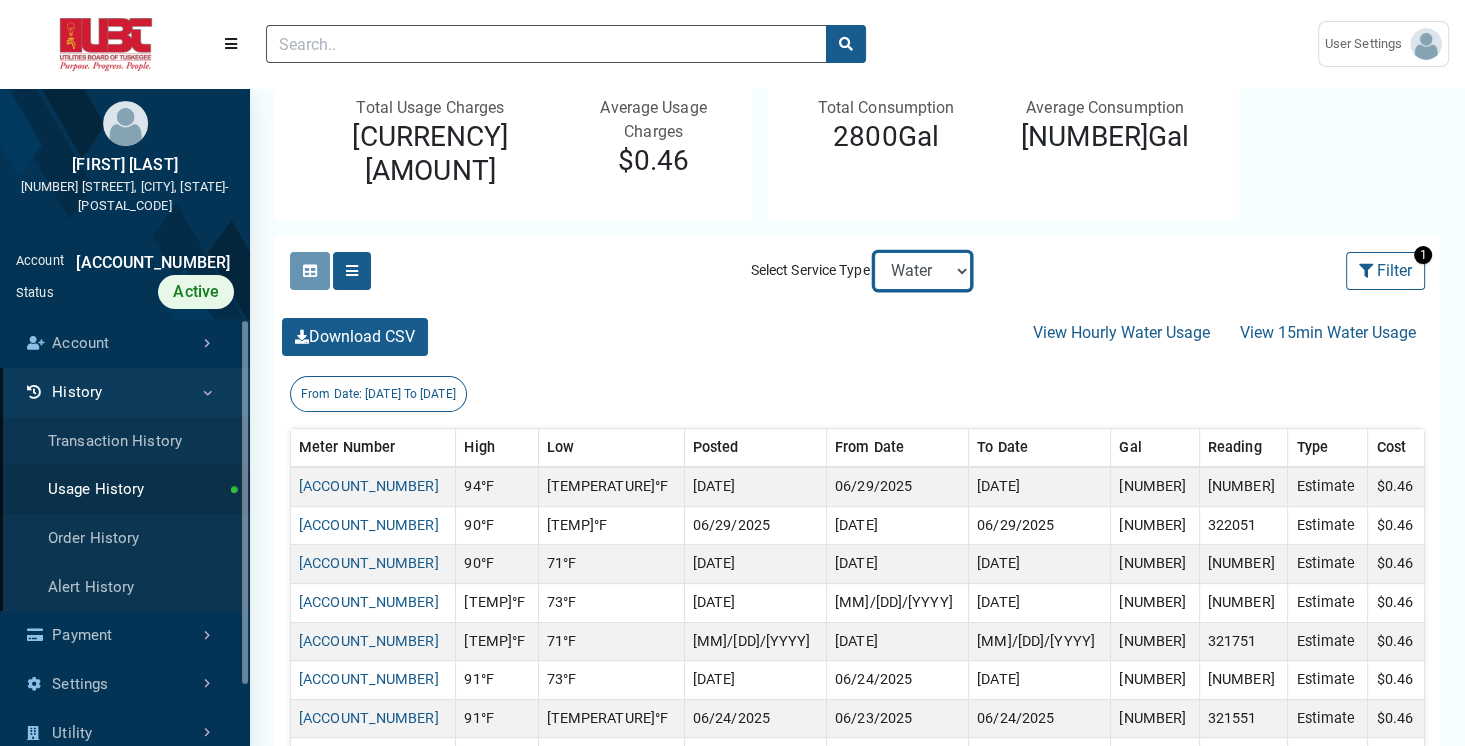 select on "Sewer" 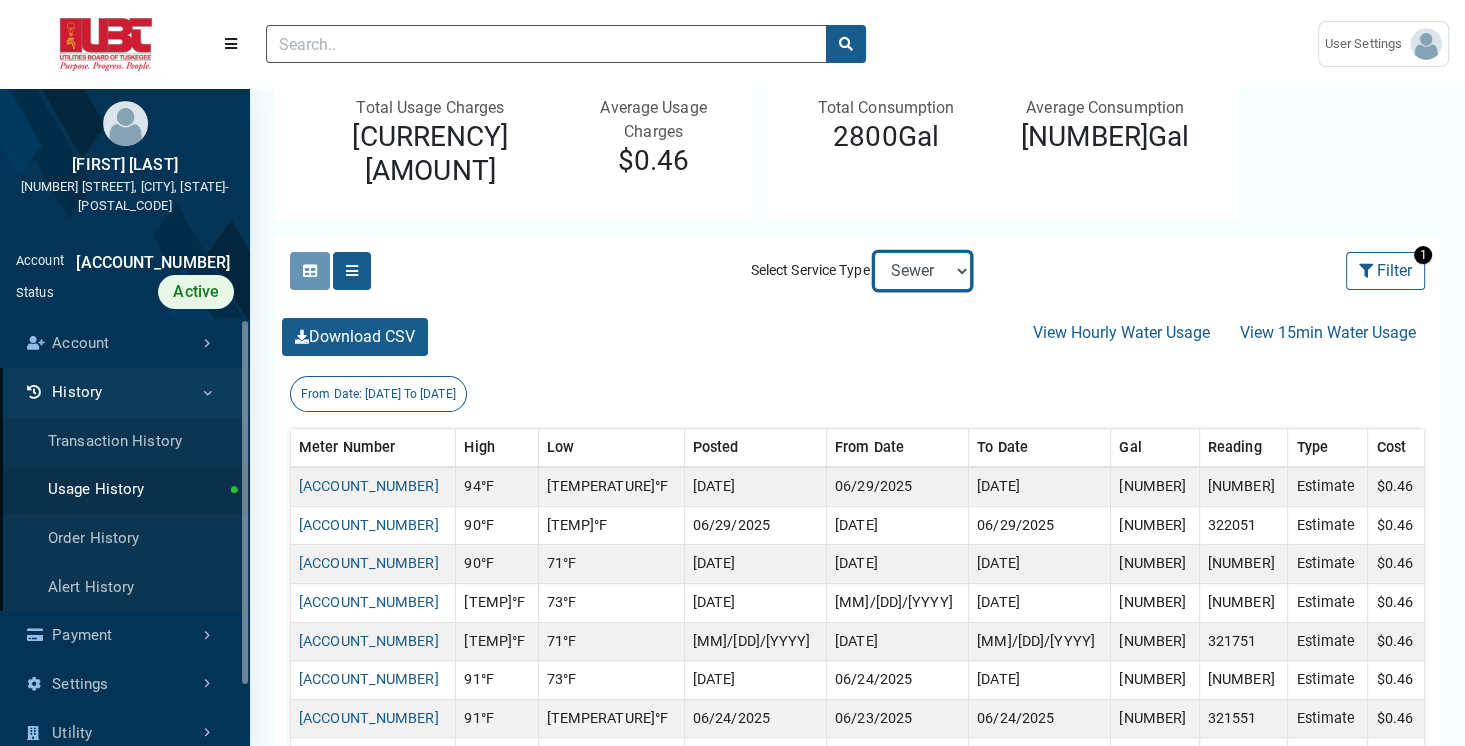 click on "Electric
Sewer
Water" at bounding box center (922, 271) 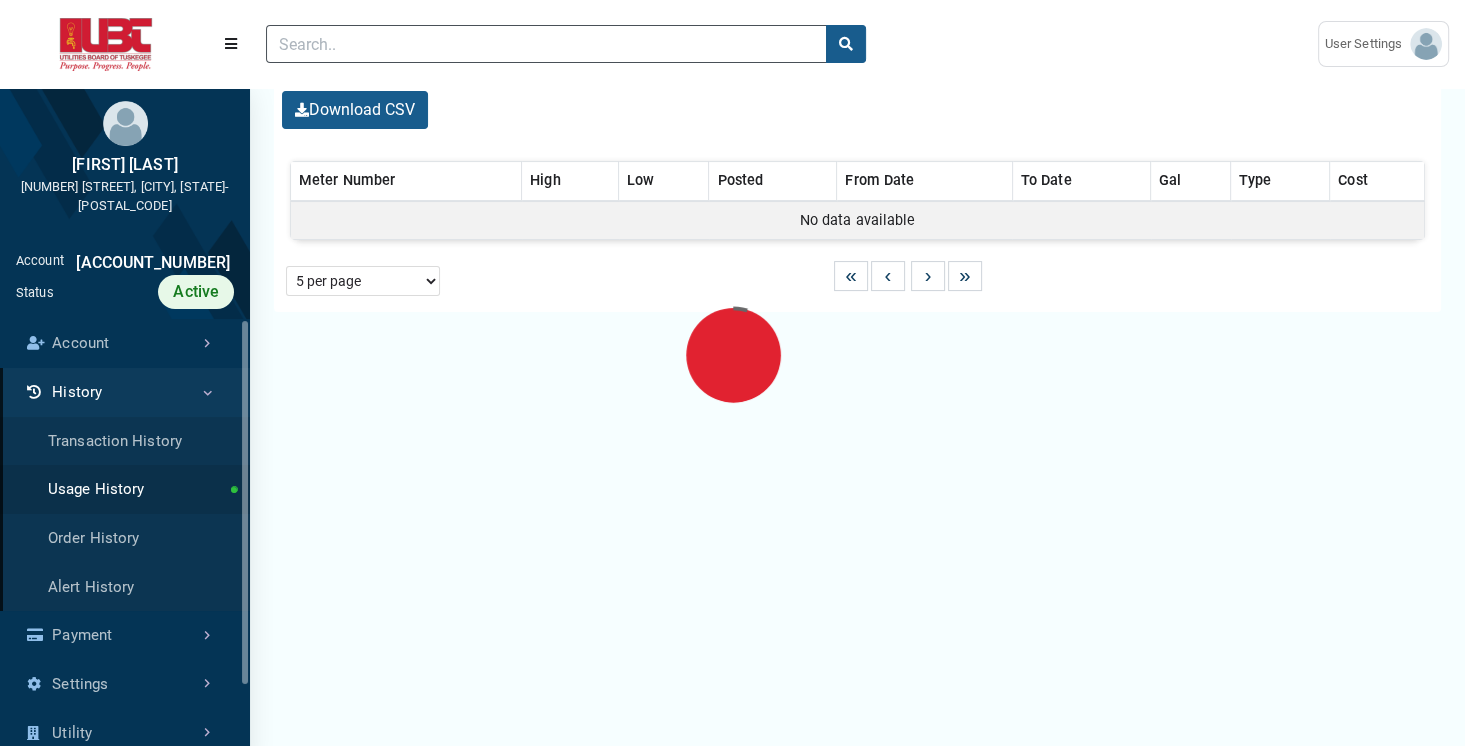 scroll, scrollTop: 0, scrollLeft: 0, axis: both 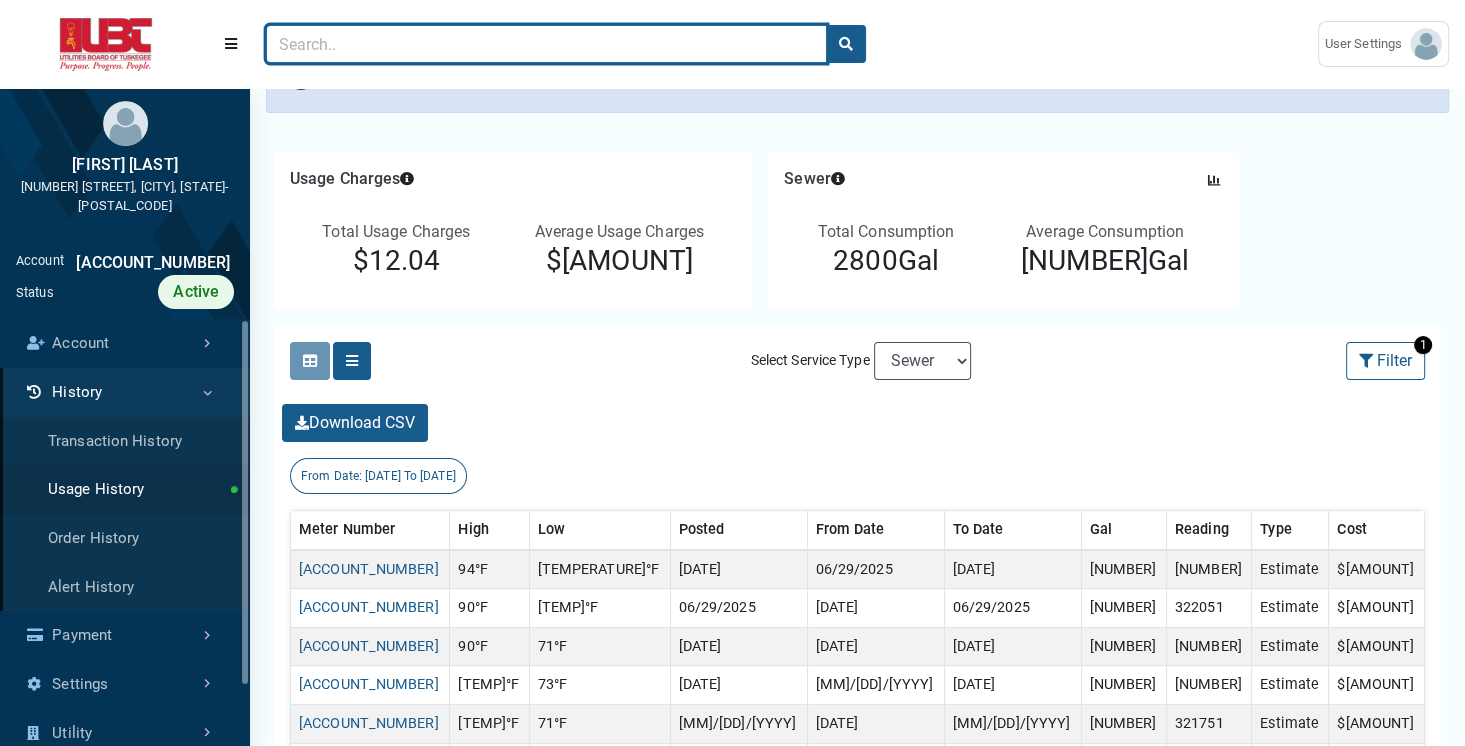 click at bounding box center (546, 44) 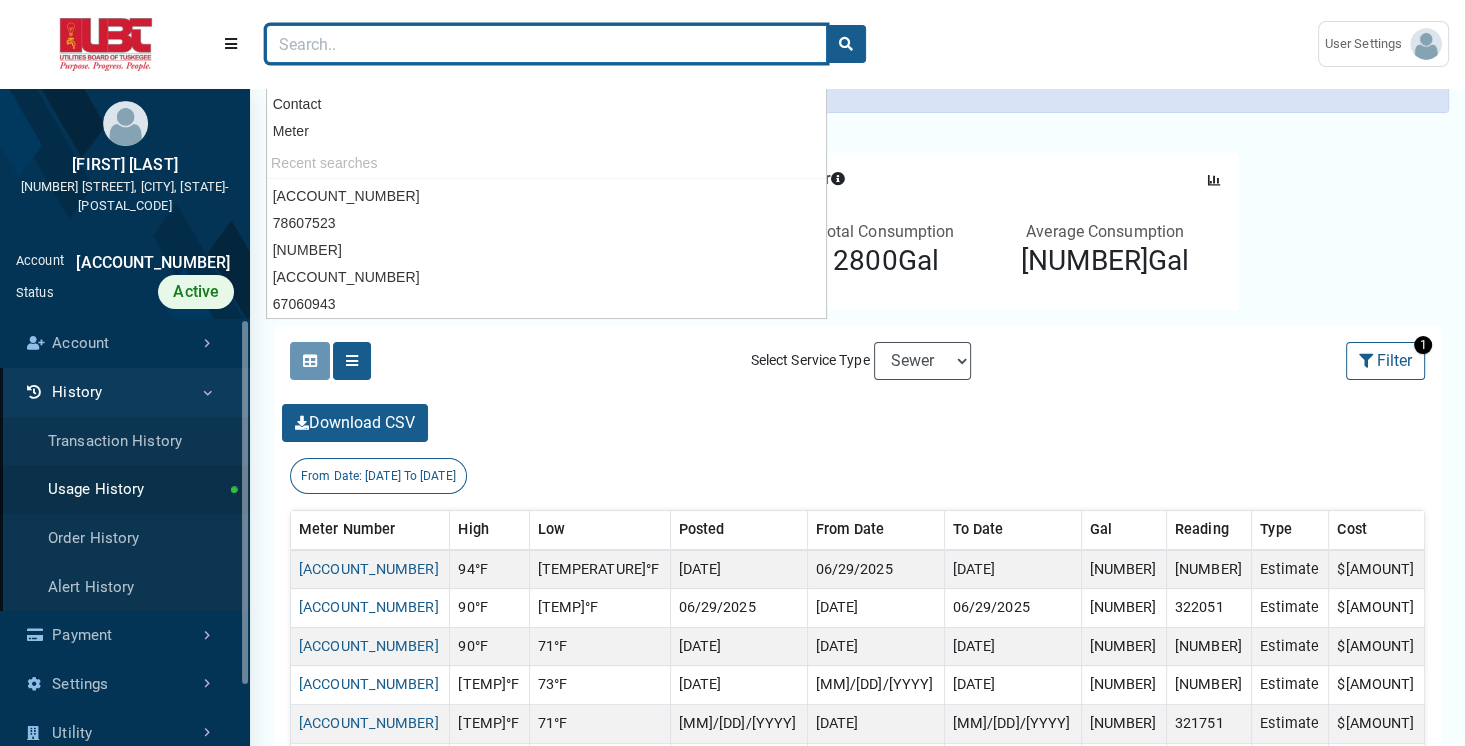 paste on "67060943" 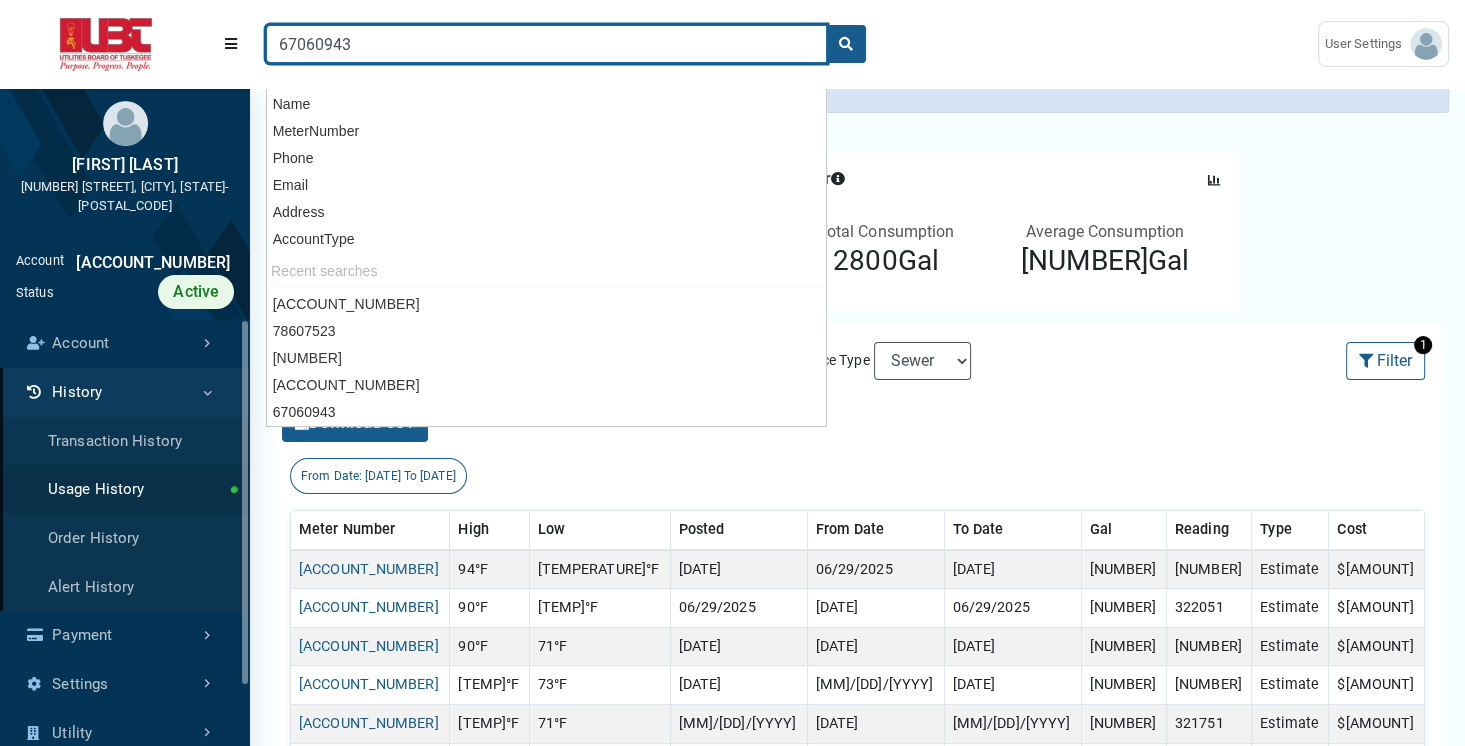 type on "67060943" 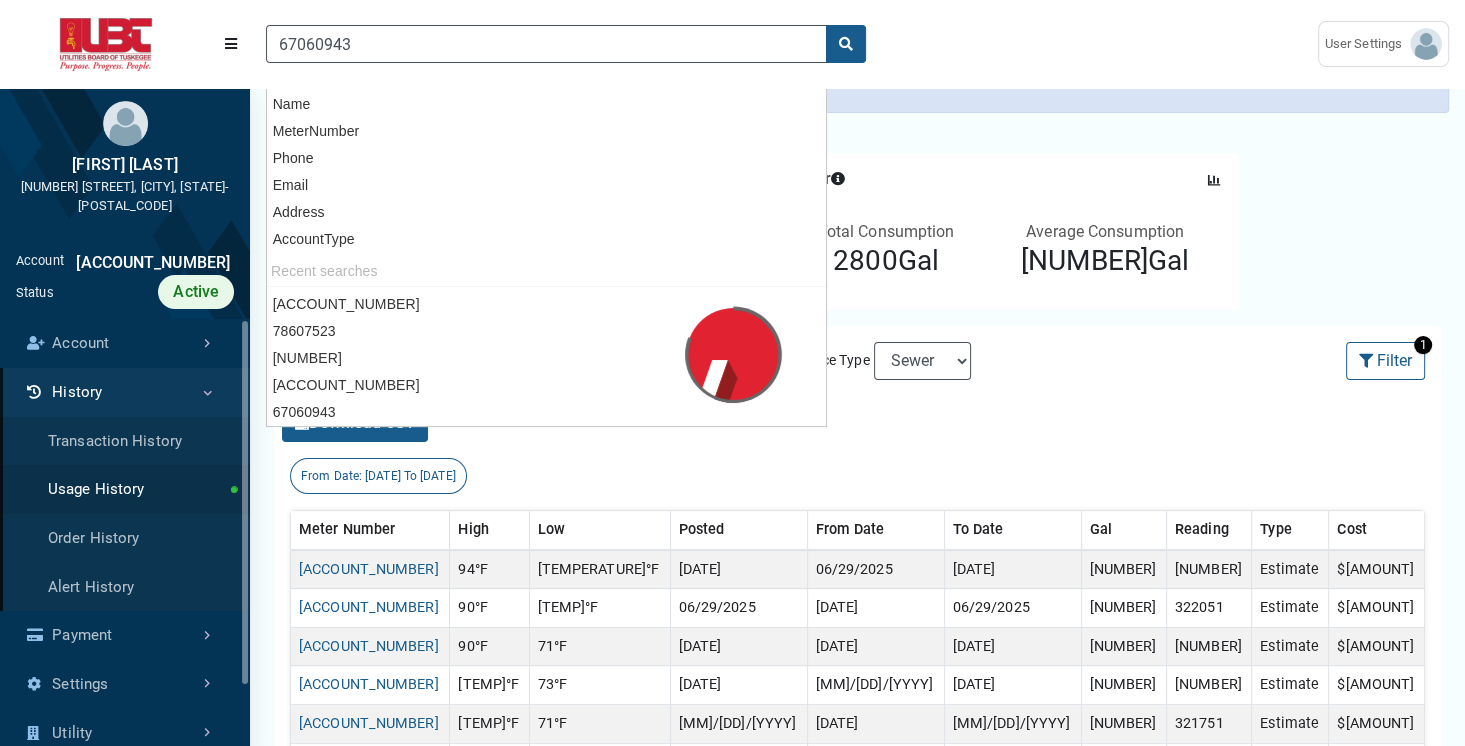 scroll, scrollTop: 46, scrollLeft: 0, axis: vertical 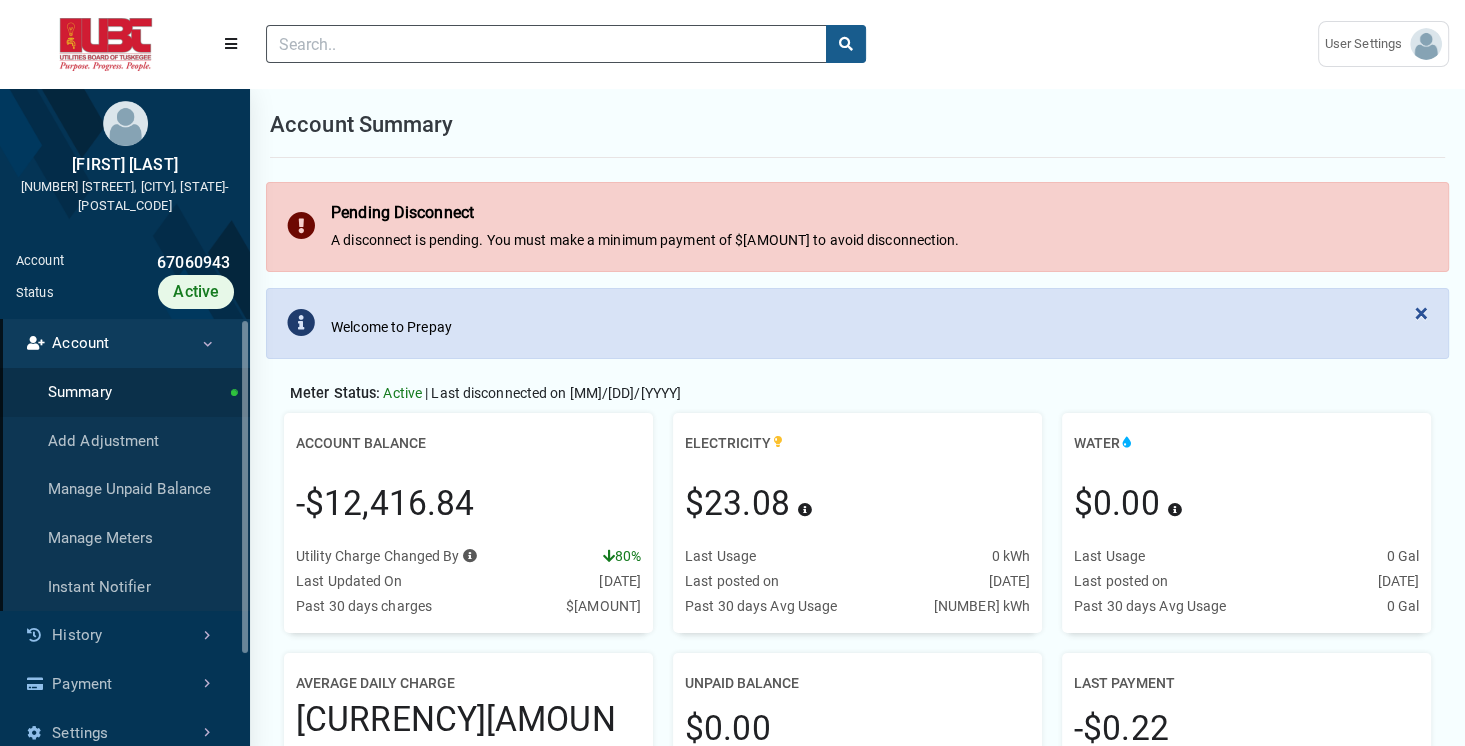 drag, startPoint x: 290, startPoint y: 499, endPoint x: 511, endPoint y: 520, distance: 221.9955 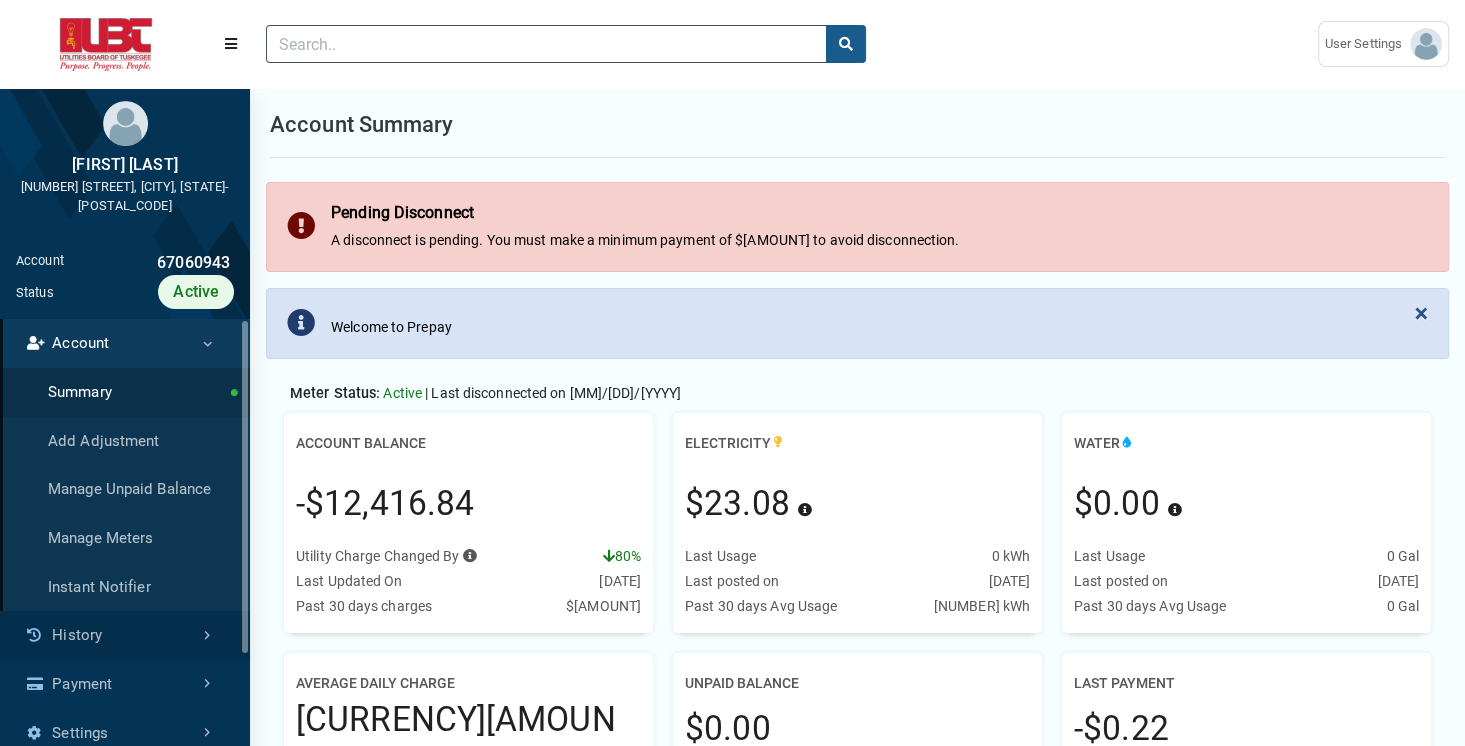 click on "History" at bounding box center (125, 635) 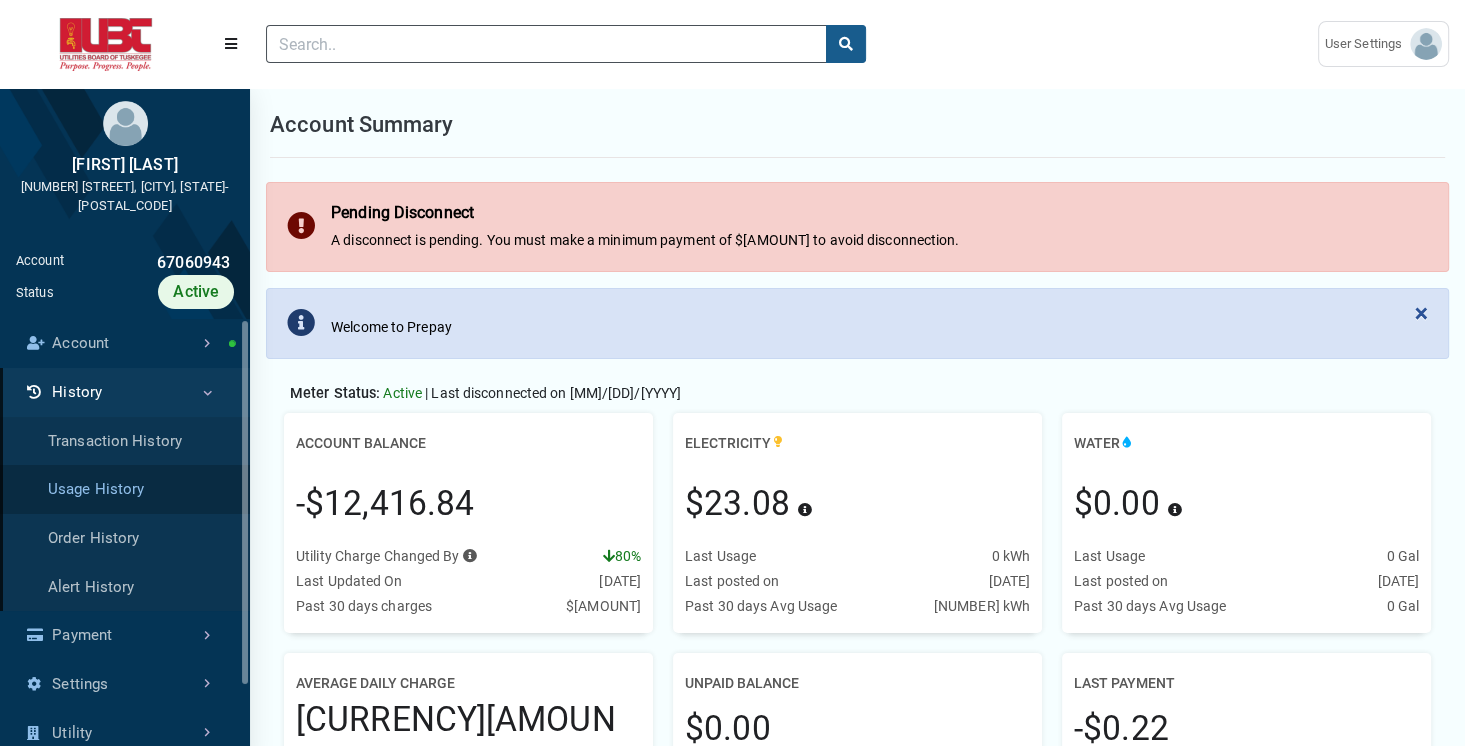 click on "Usage History" at bounding box center (125, 489) 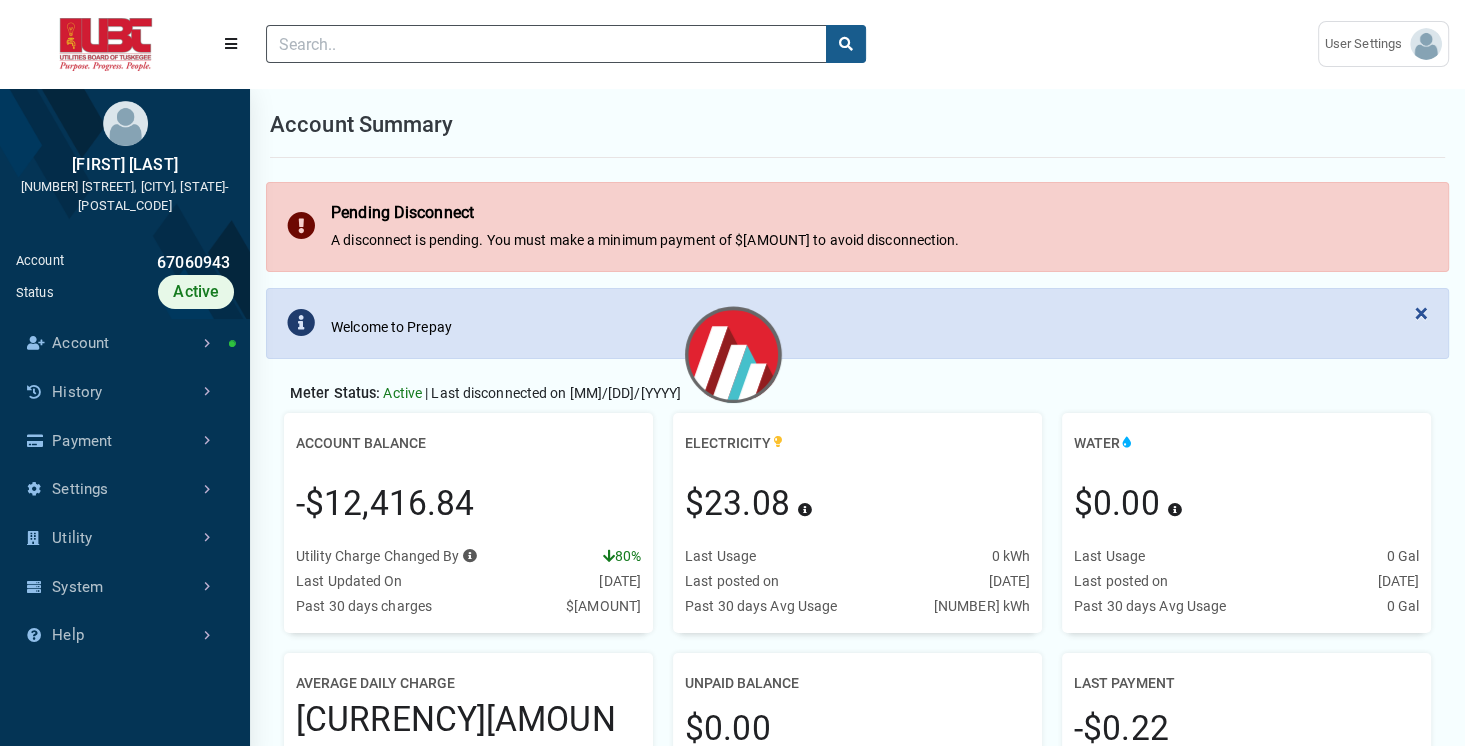 click on "Account
Summary
Add Adjustment
Manage Unpaid Balance
Manage Meters
Instant Notifier
History
Transaction History
Usage History
Order History
Alert History
Payment
Payment History
Payment Centers
Make a Payment
Settings
Manage Alerts
Manage Logins
View Misc Charges
Manage Info
Utility
Summary
Create Account
Instant Notifier
System
Utilities
System Logins
System Roles
Reports
Help
MDM Process
Help
FAQs" at bounding box center [125, 489] 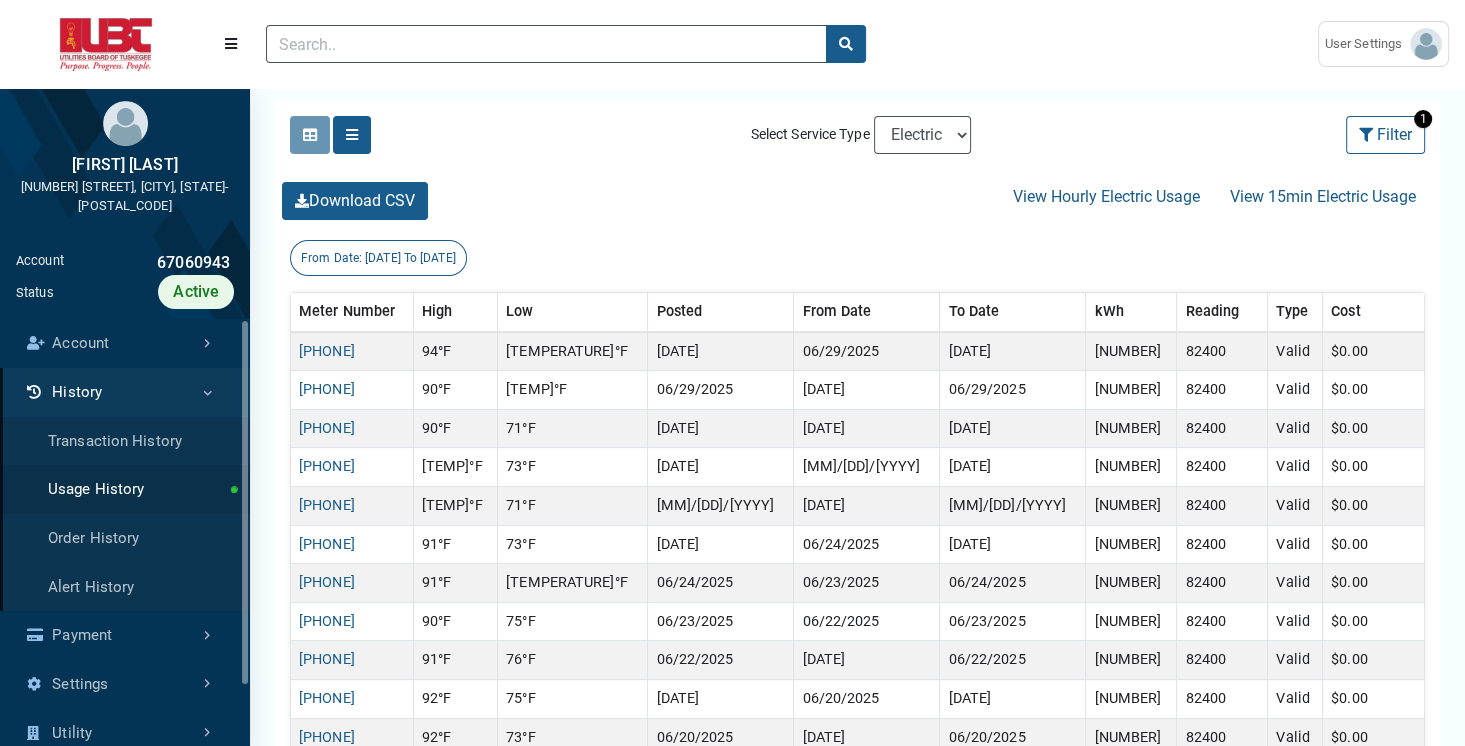 scroll, scrollTop: 479, scrollLeft: 0, axis: vertical 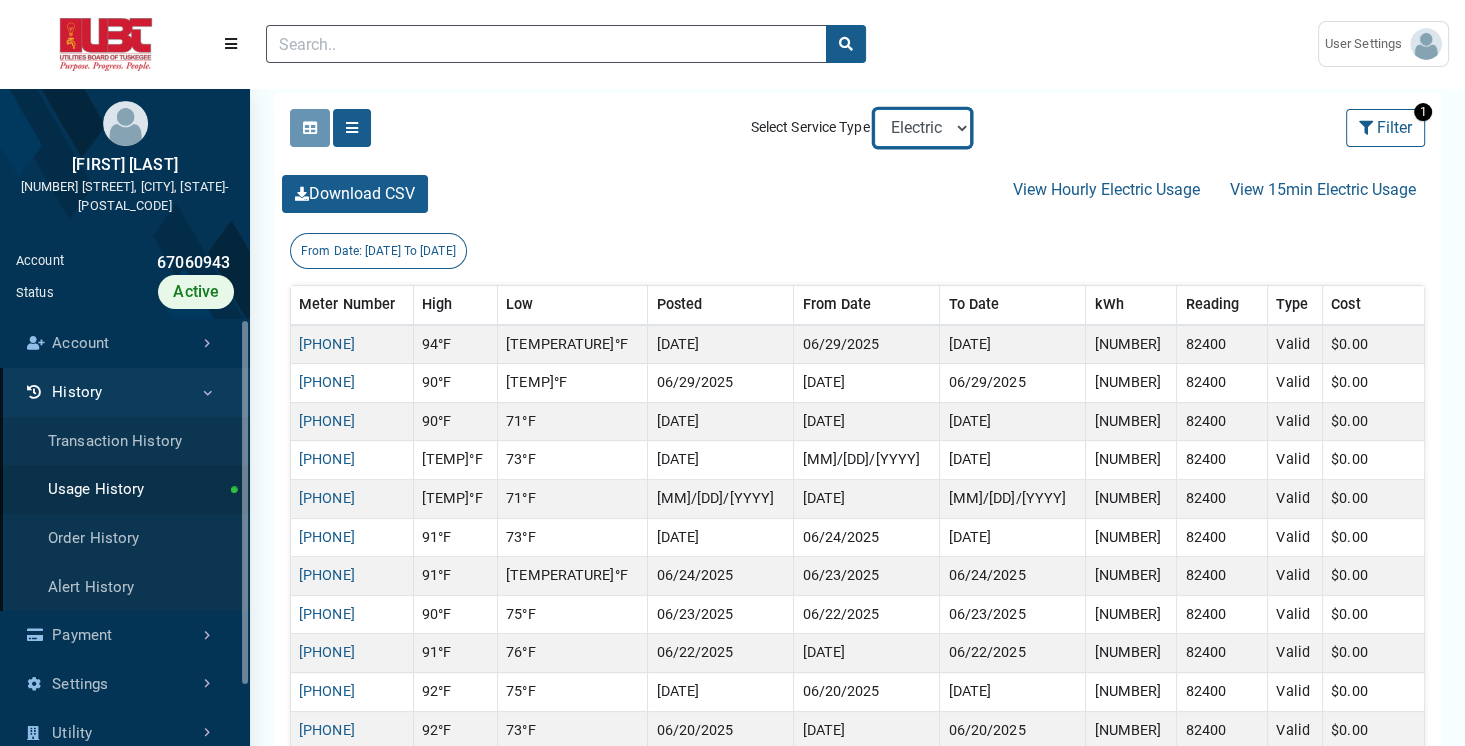select on "Water" 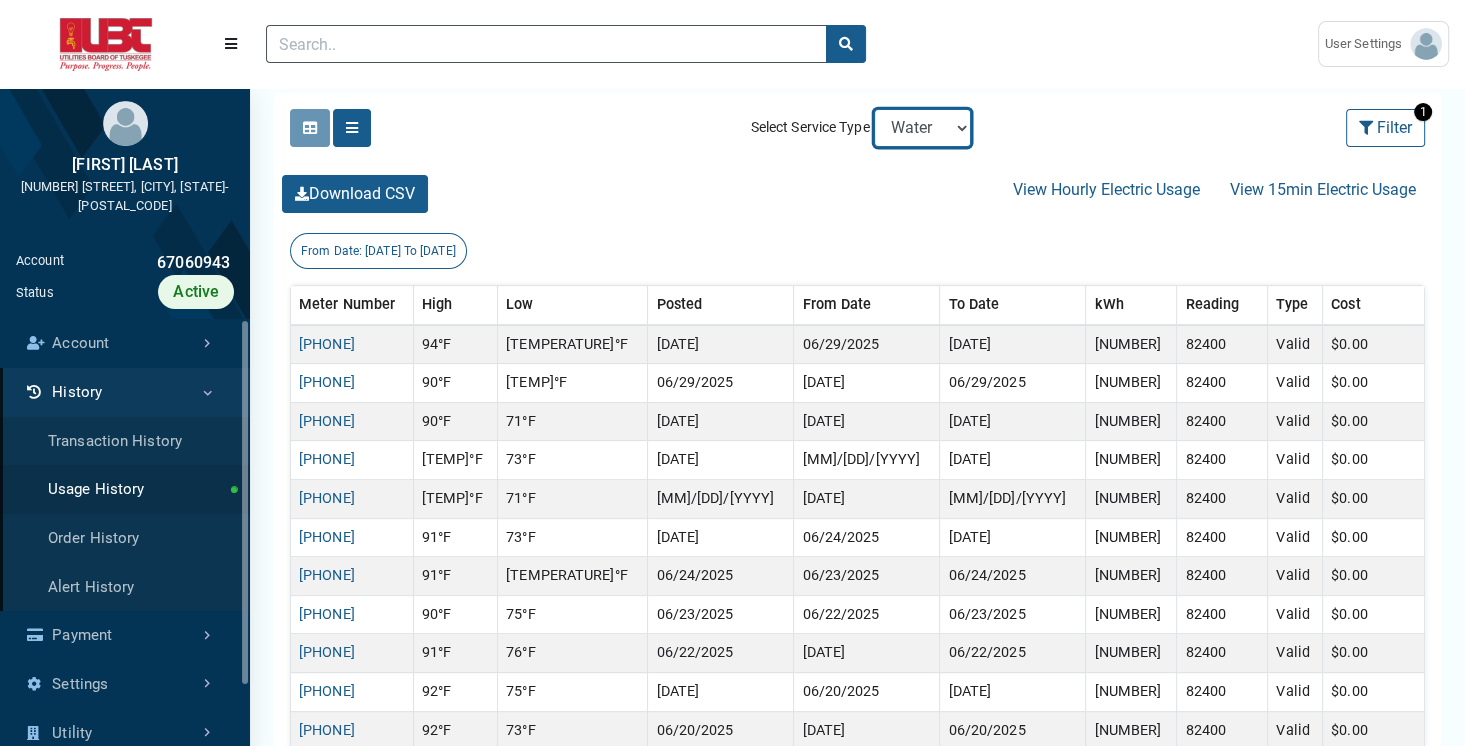 click on "Electric
Sewer
Water" at bounding box center (922, 128) 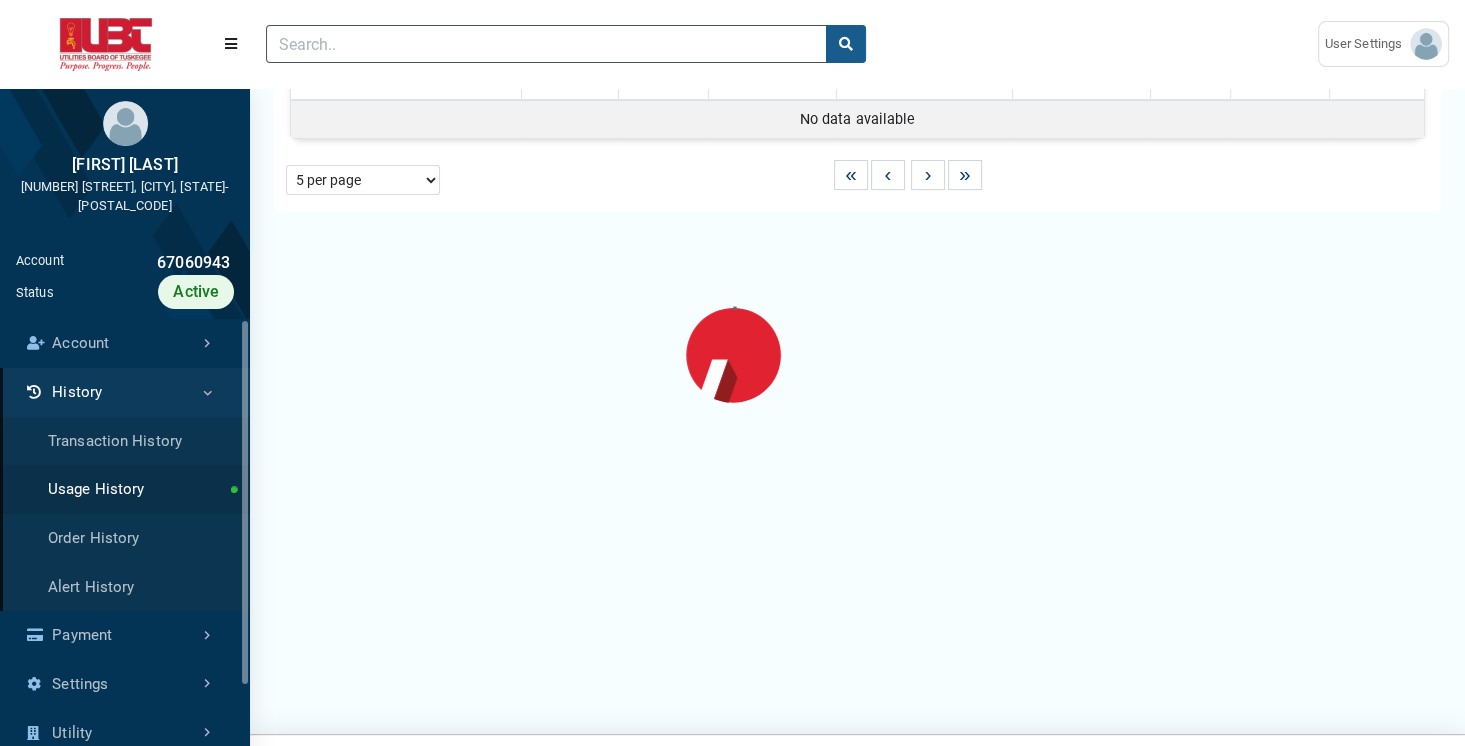 scroll, scrollTop: 0, scrollLeft: 0, axis: both 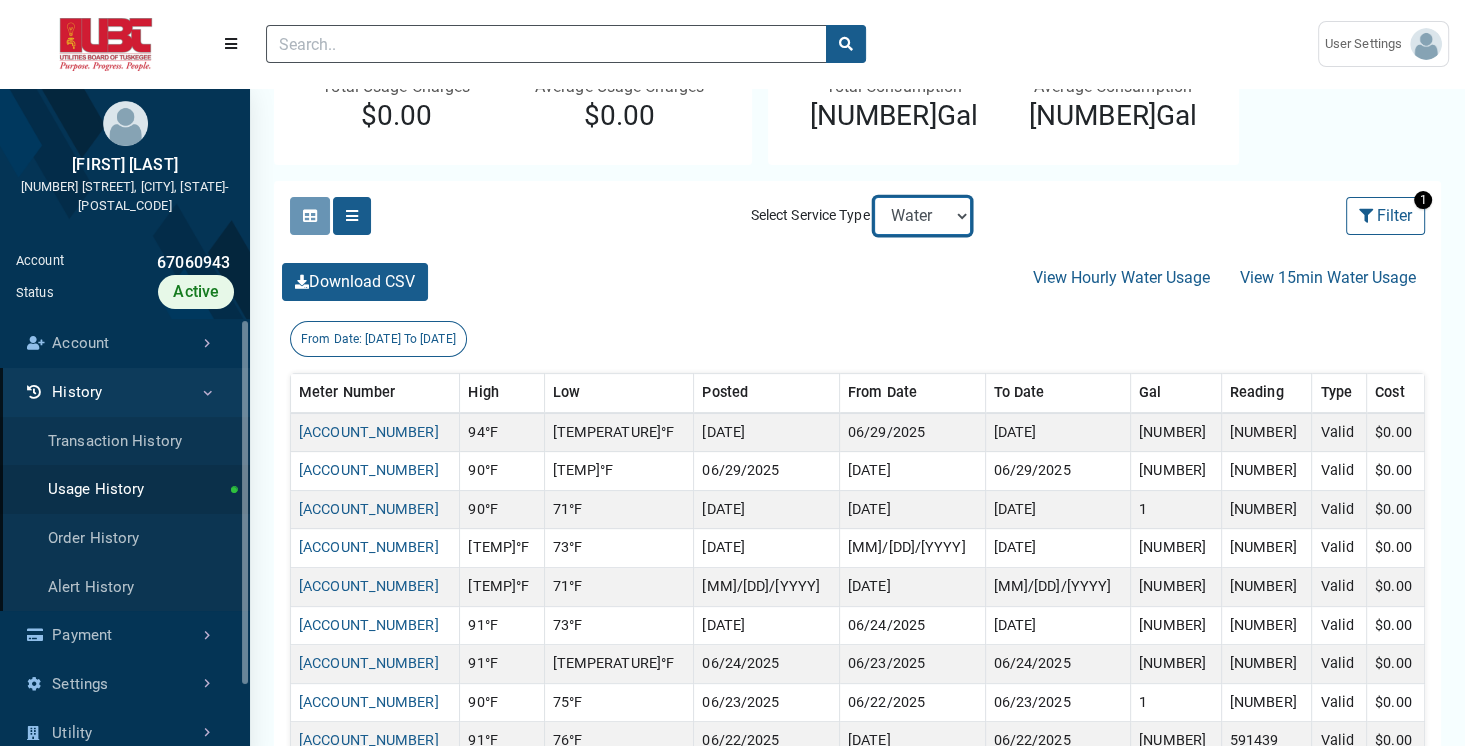select on "Sewer" 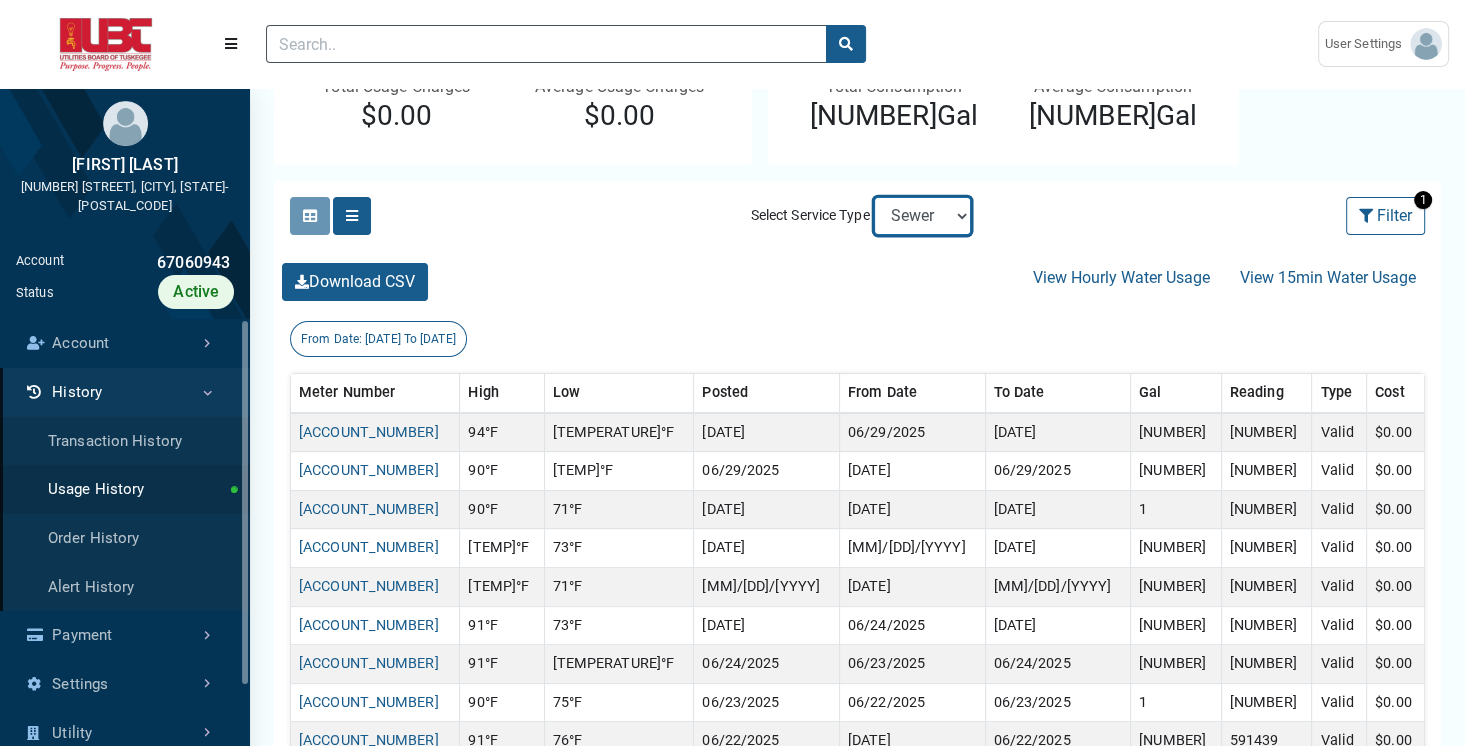 click on "Electric
Sewer
Water" at bounding box center (922, 216) 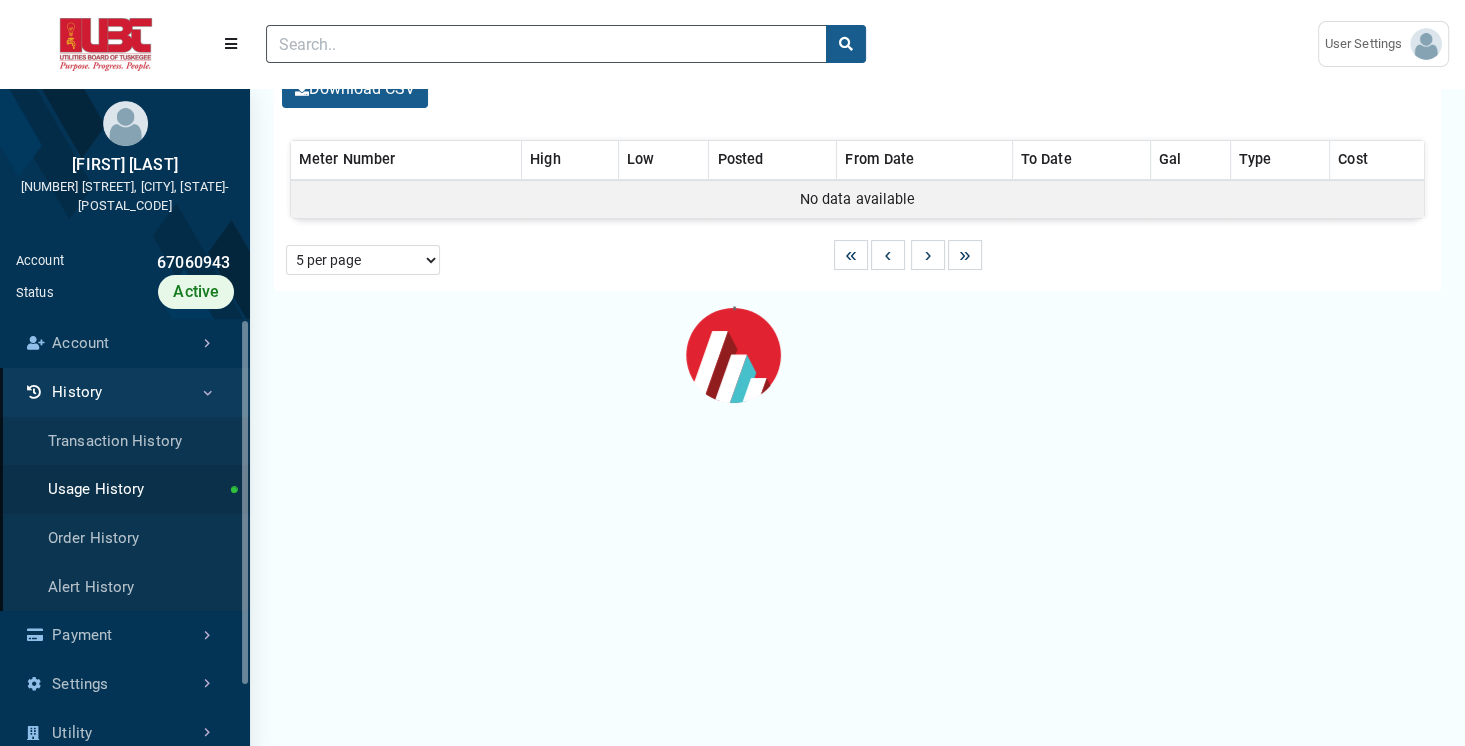 scroll, scrollTop: 0, scrollLeft: 0, axis: both 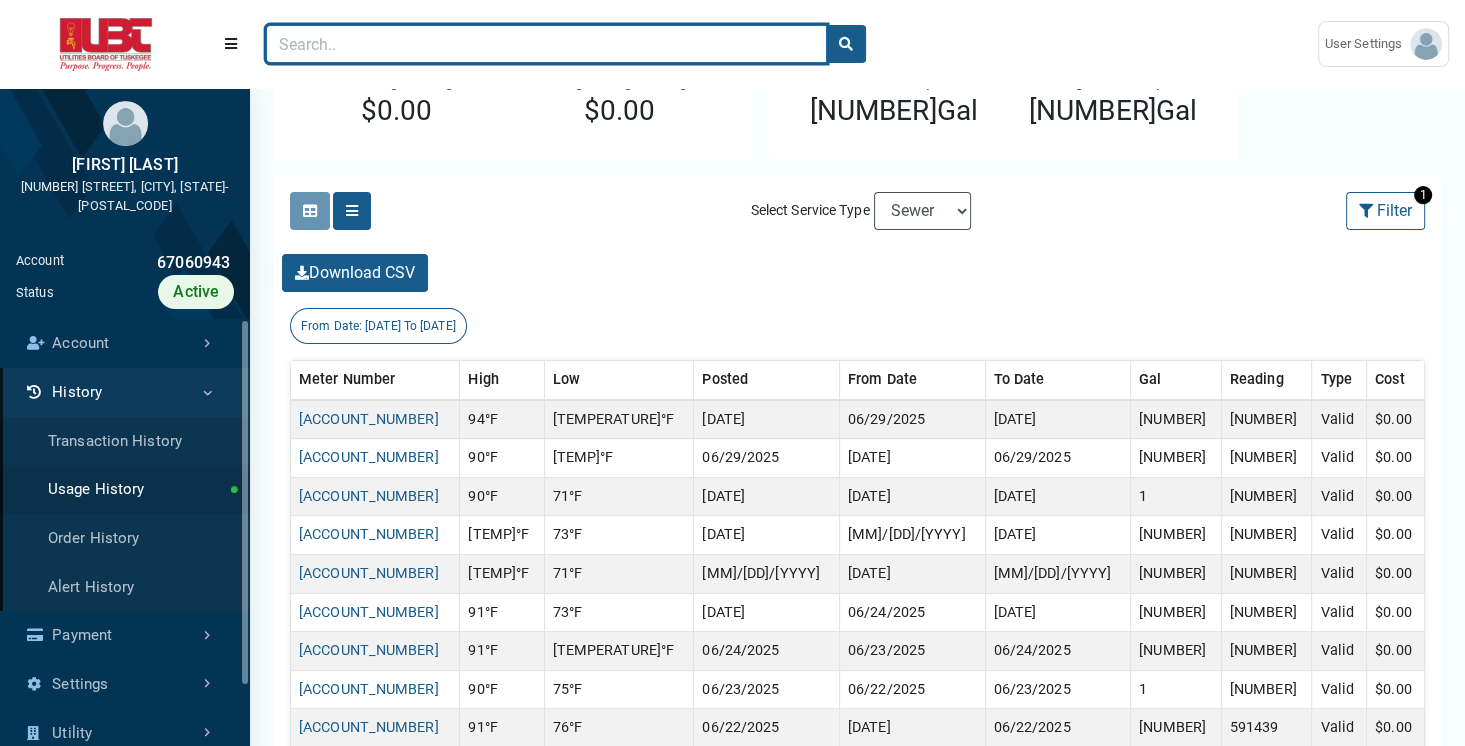 click at bounding box center (546, 44) 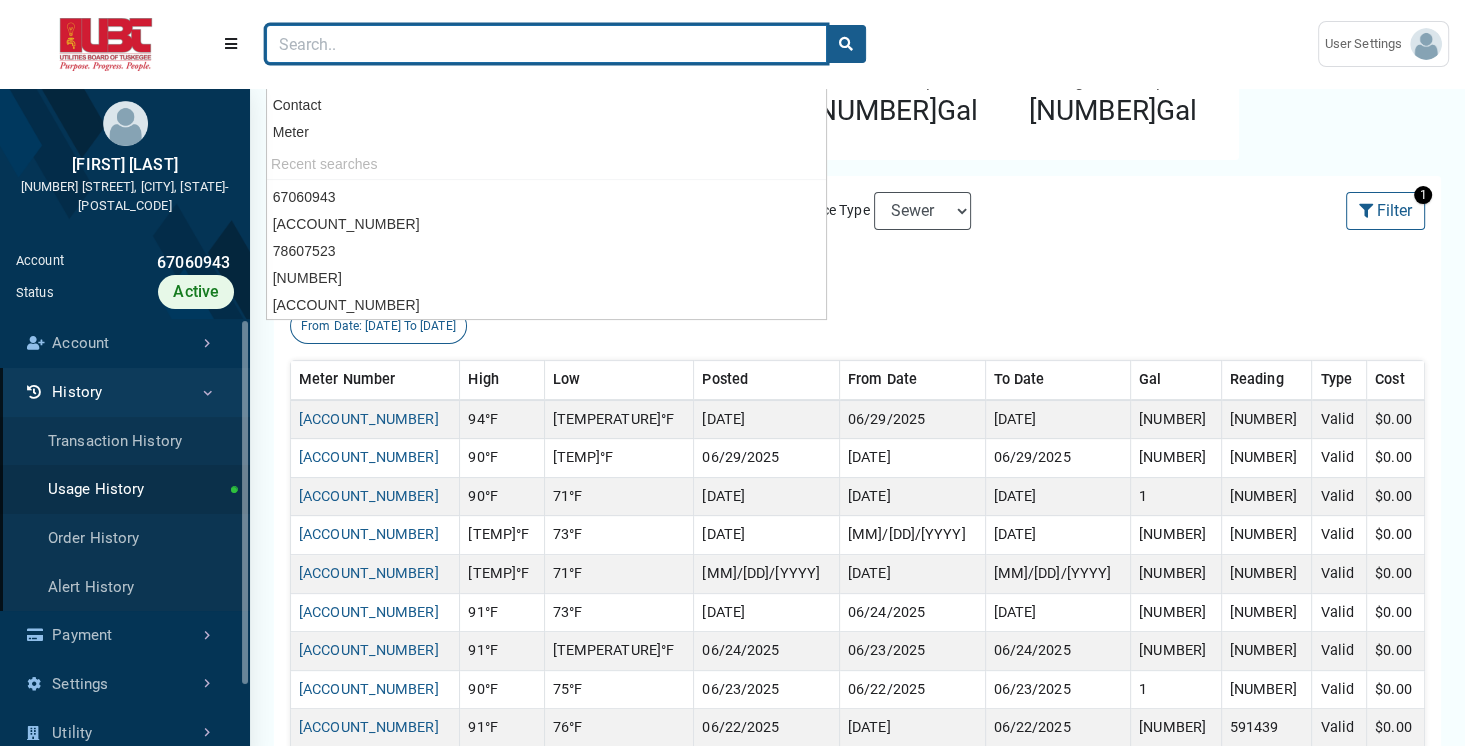 paste on "[ACCOUNT_NUMBER]" 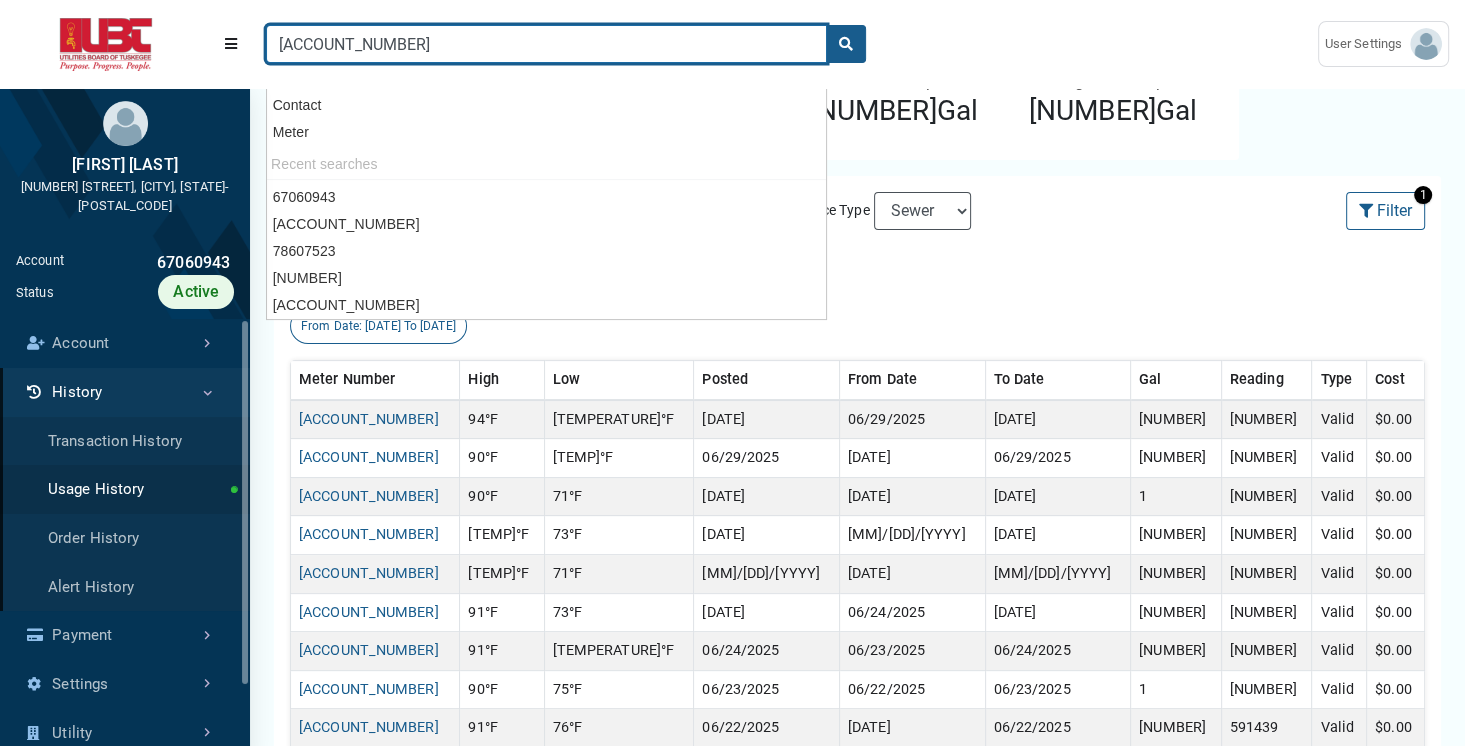 type on "[ACCOUNT_NUMBER]" 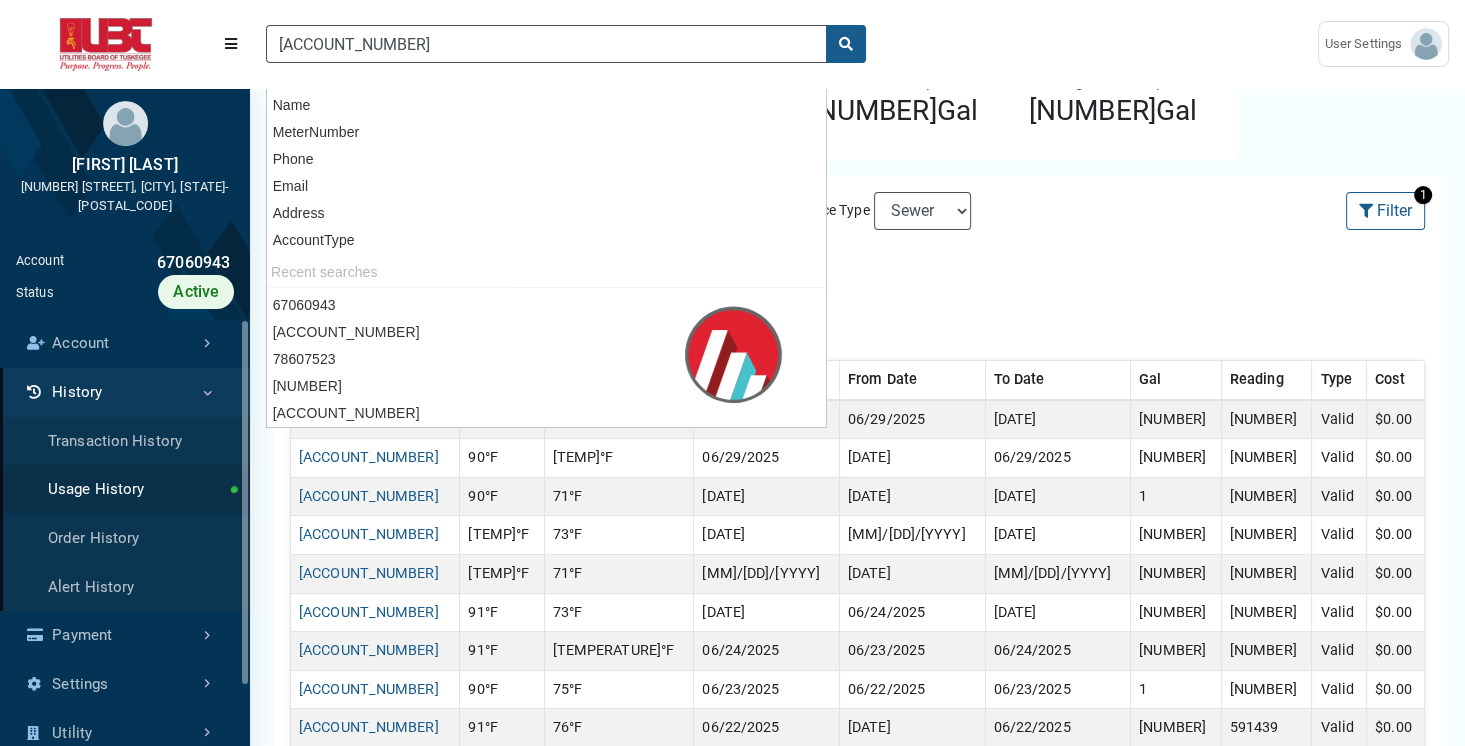 scroll, scrollTop: 196, scrollLeft: 0, axis: vertical 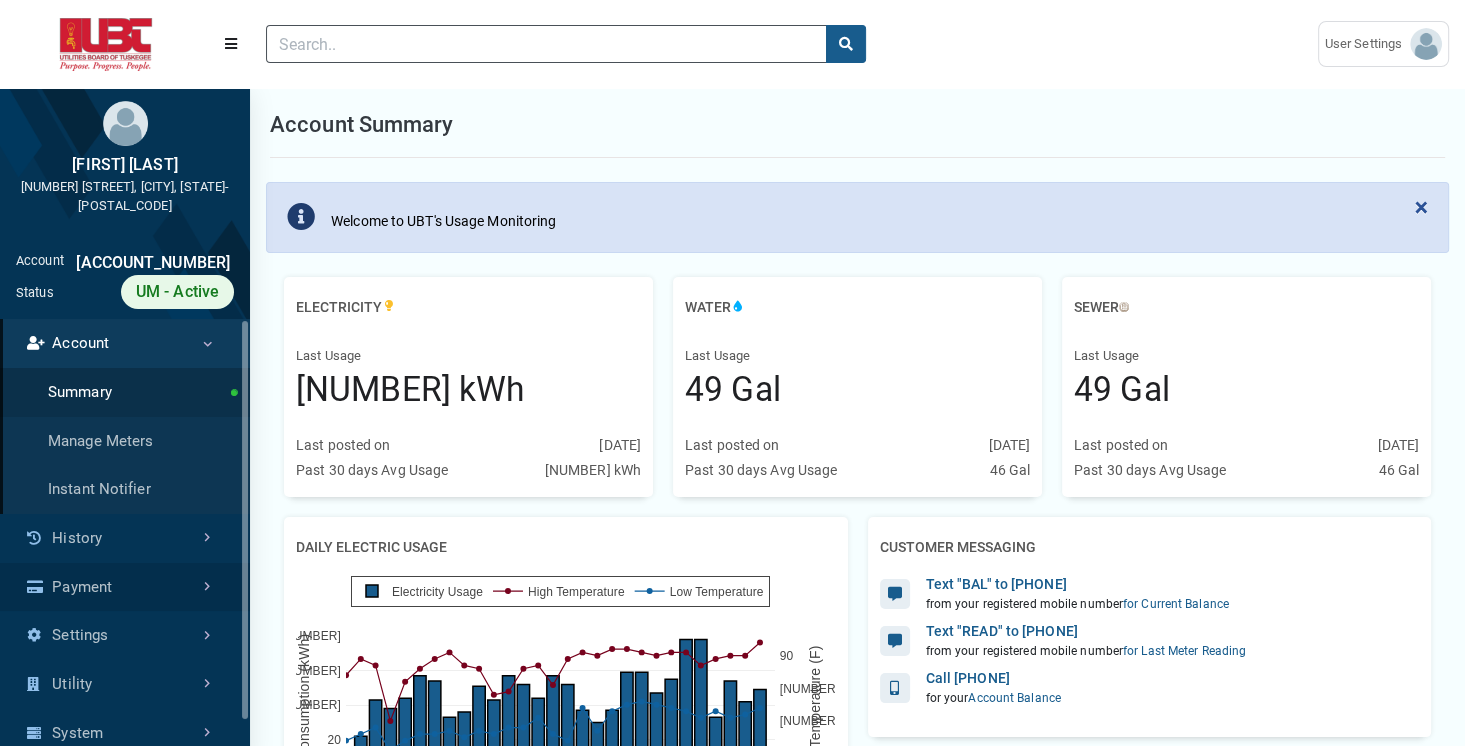 click on "Payment" at bounding box center (125, 587) 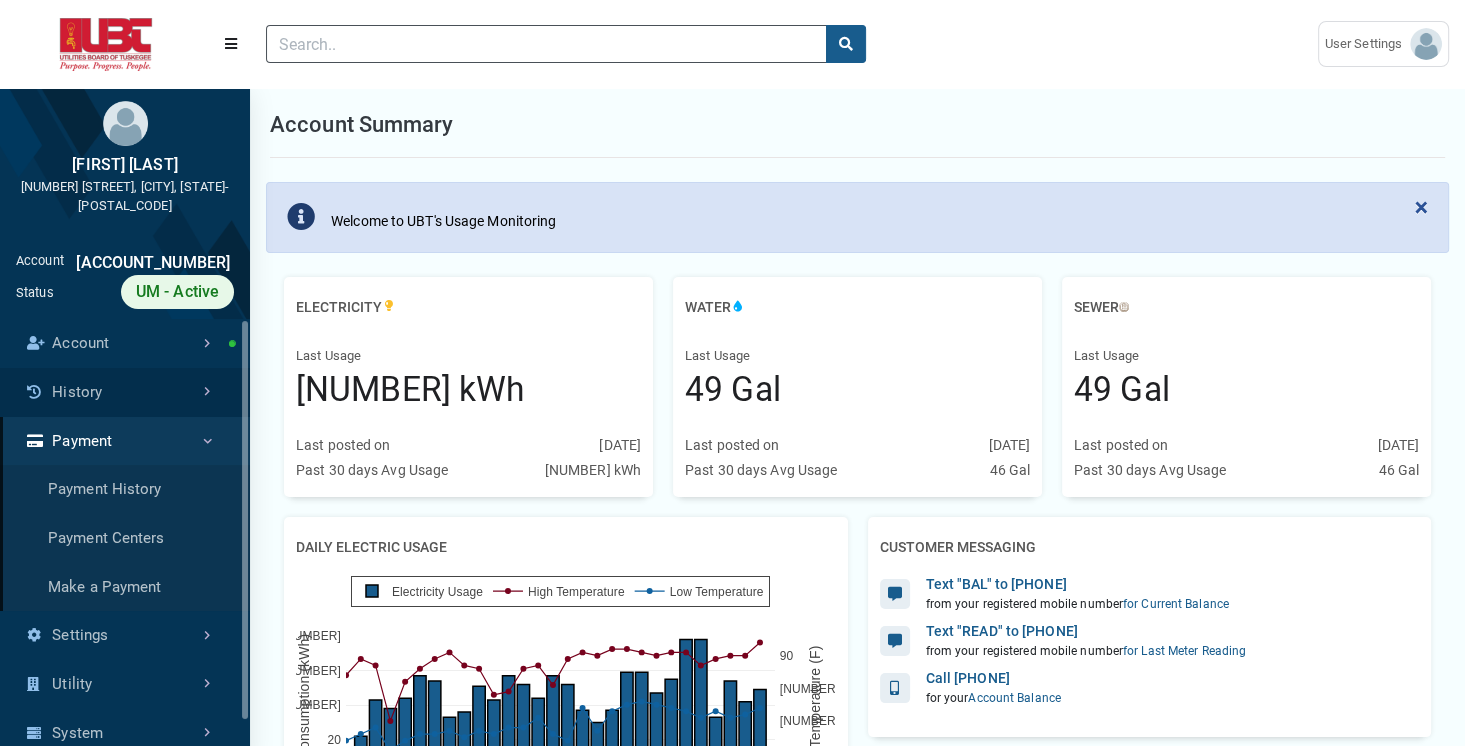 click on "History" at bounding box center (125, 392) 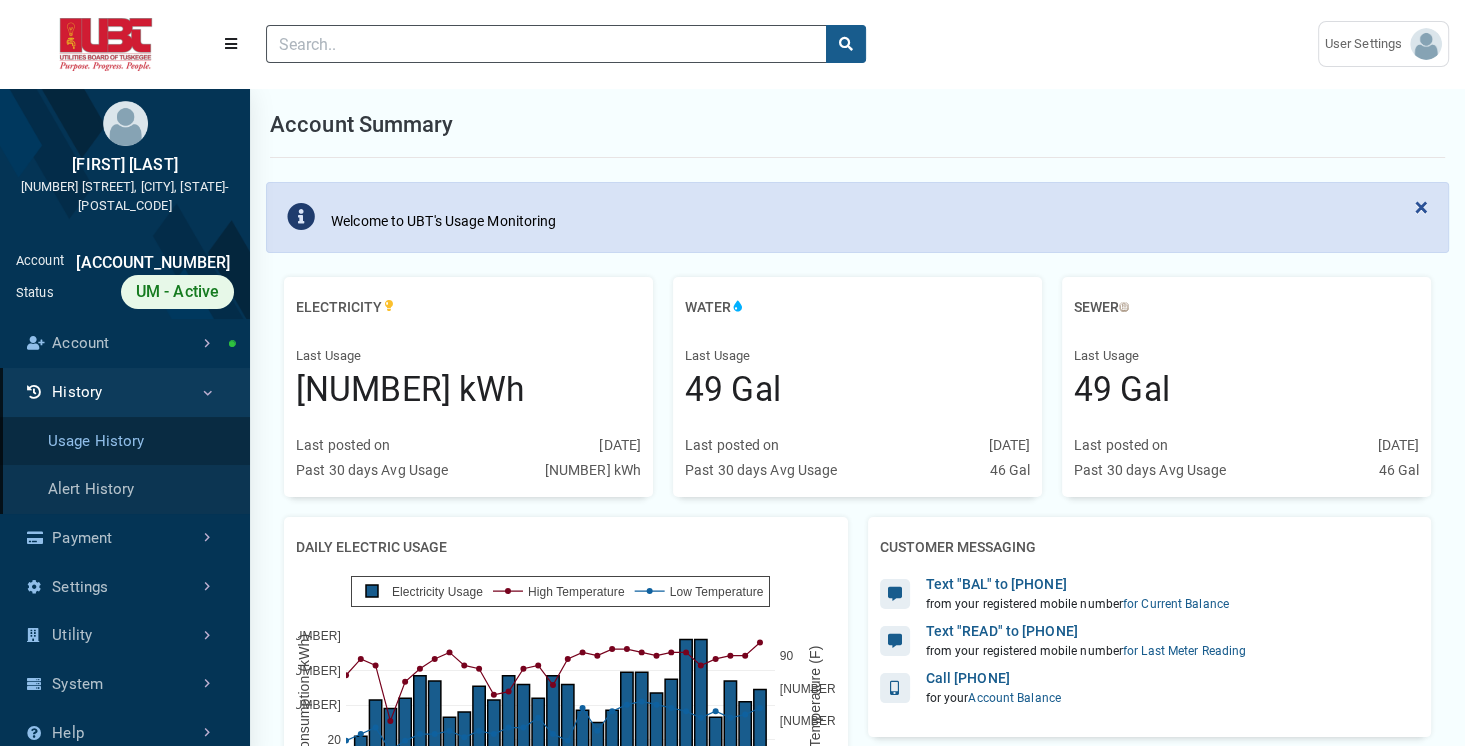click on "Usage History" at bounding box center [125, 441] 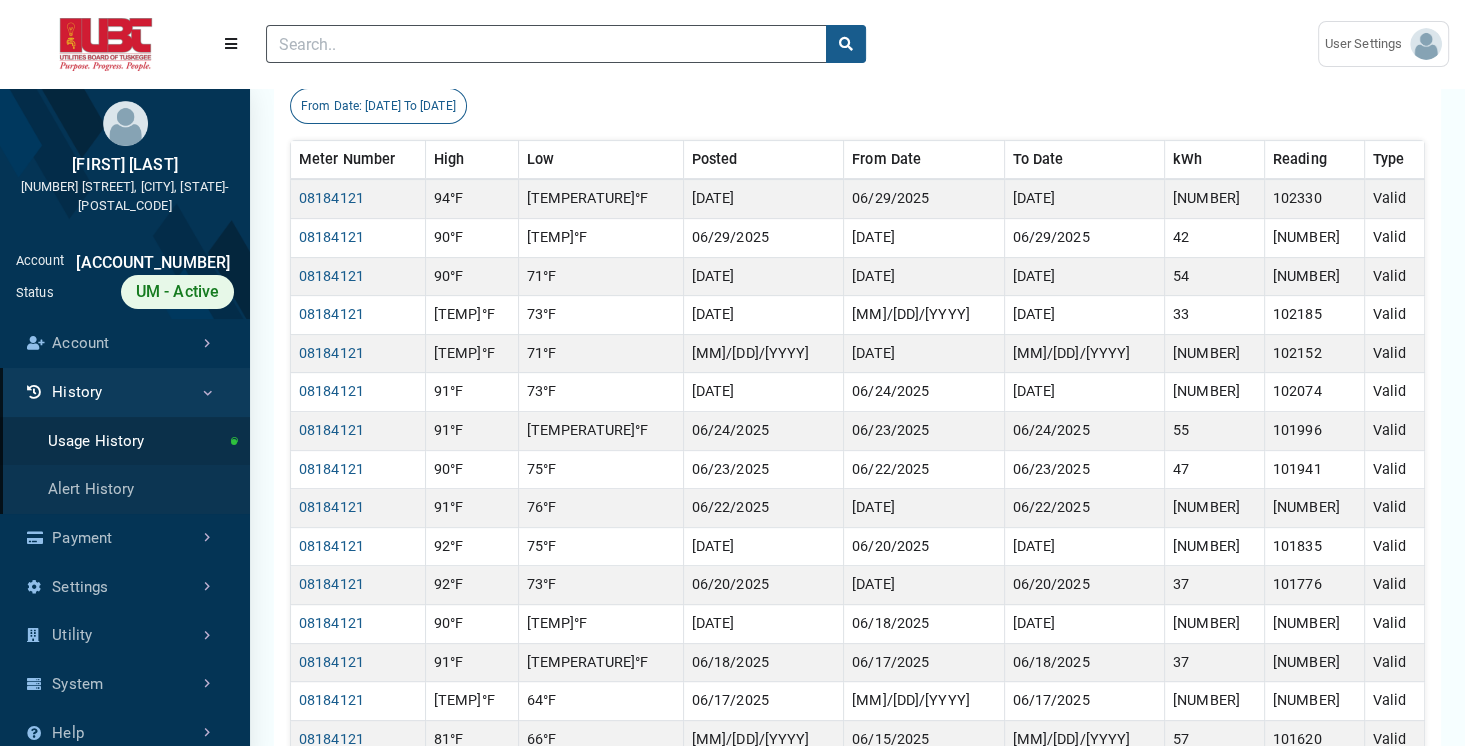 scroll, scrollTop: 524, scrollLeft: 0, axis: vertical 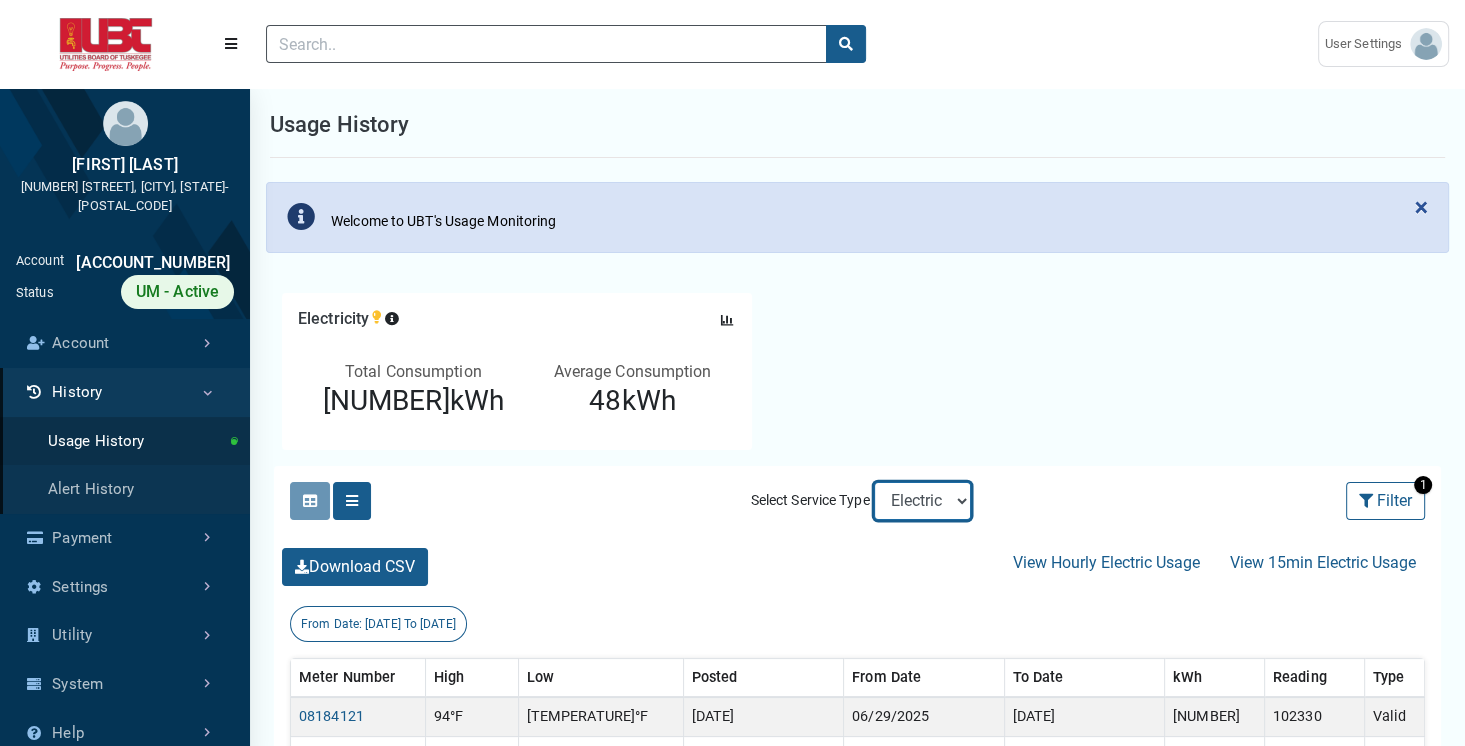 select on "Water" 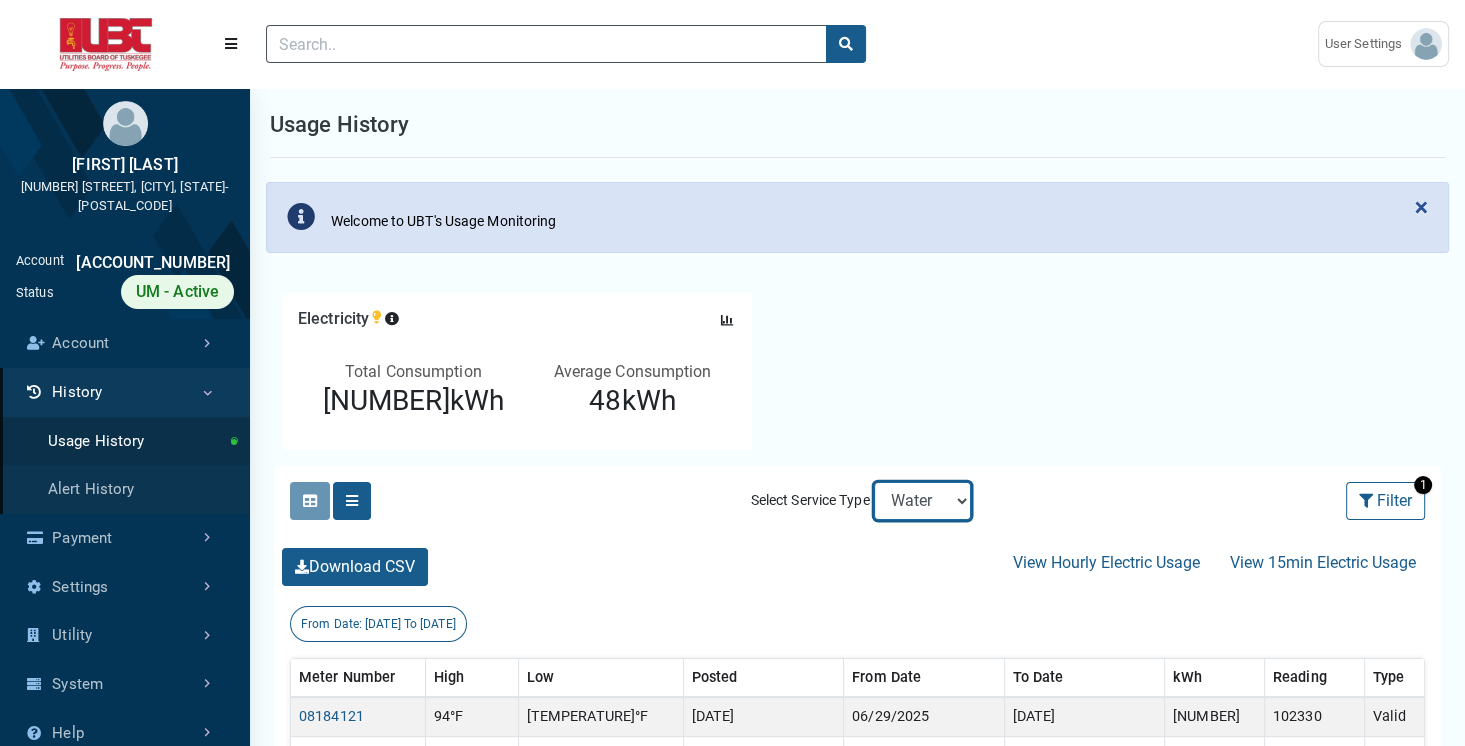 click on "Electric
Sewer
Water" at bounding box center (922, 501) 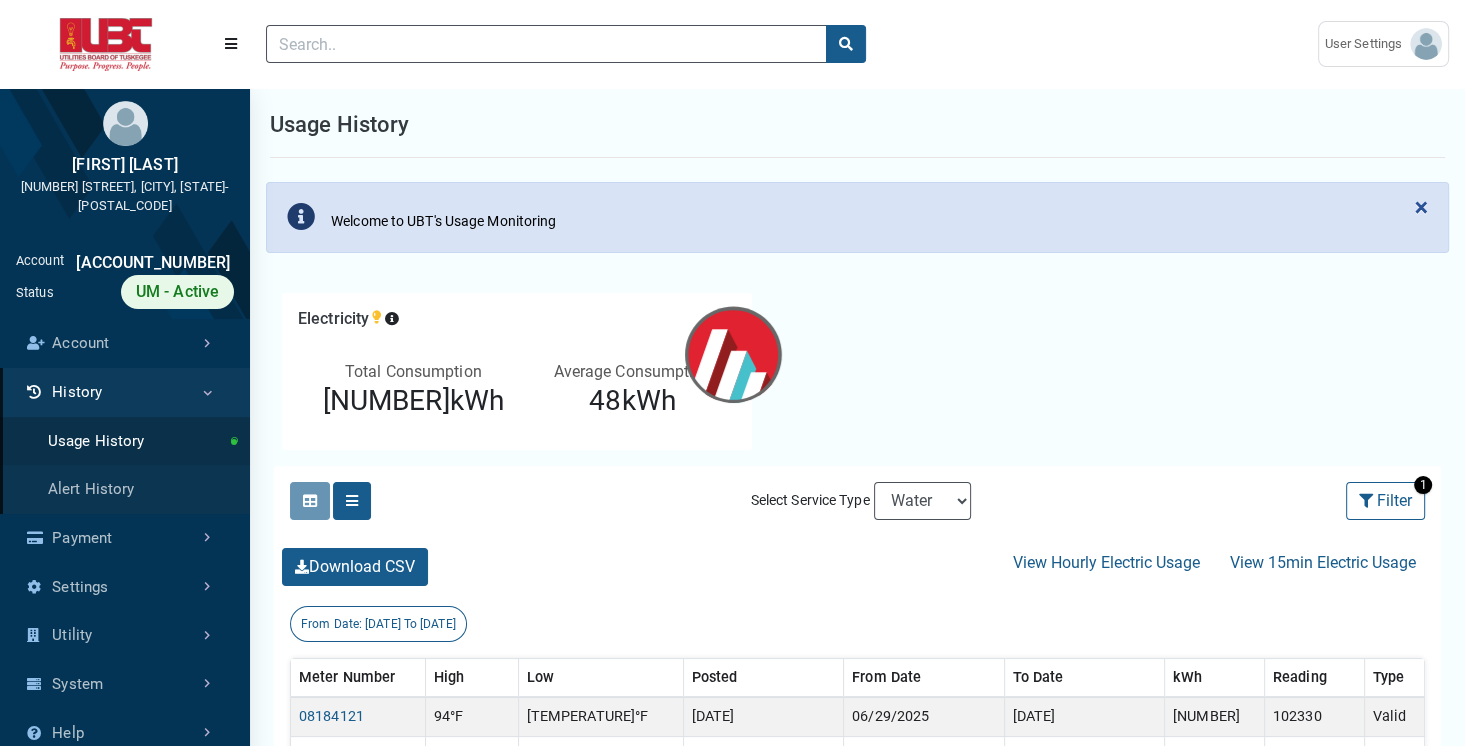 click on "Electricity
Press Tab key to access additional content
Date: [DATE] to [DATE]
Total Consumption
[NUMBER]  kWh
Average Consumption
[NUMBER]  kWh" at bounding box center [857, 379] 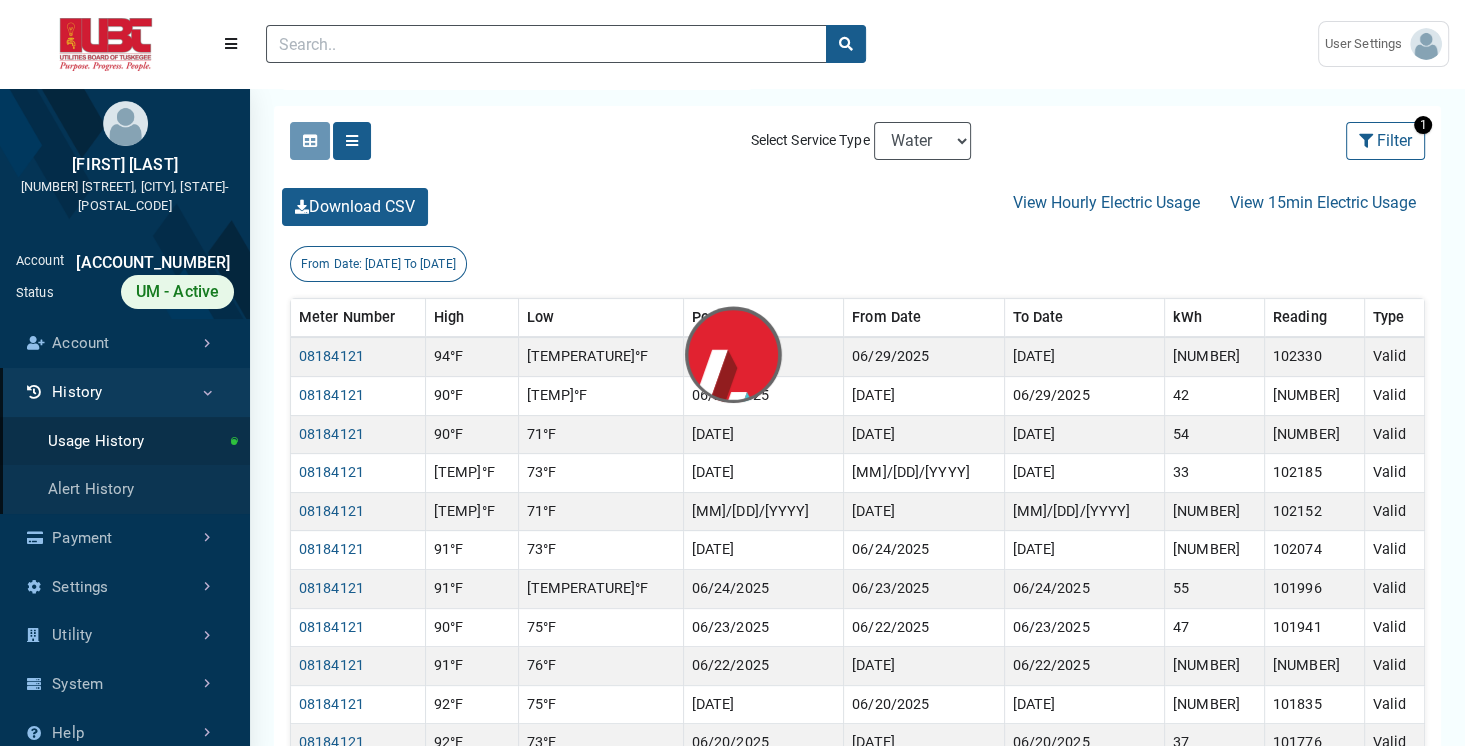 scroll, scrollTop: 362, scrollLeft: 0, axis: vertical 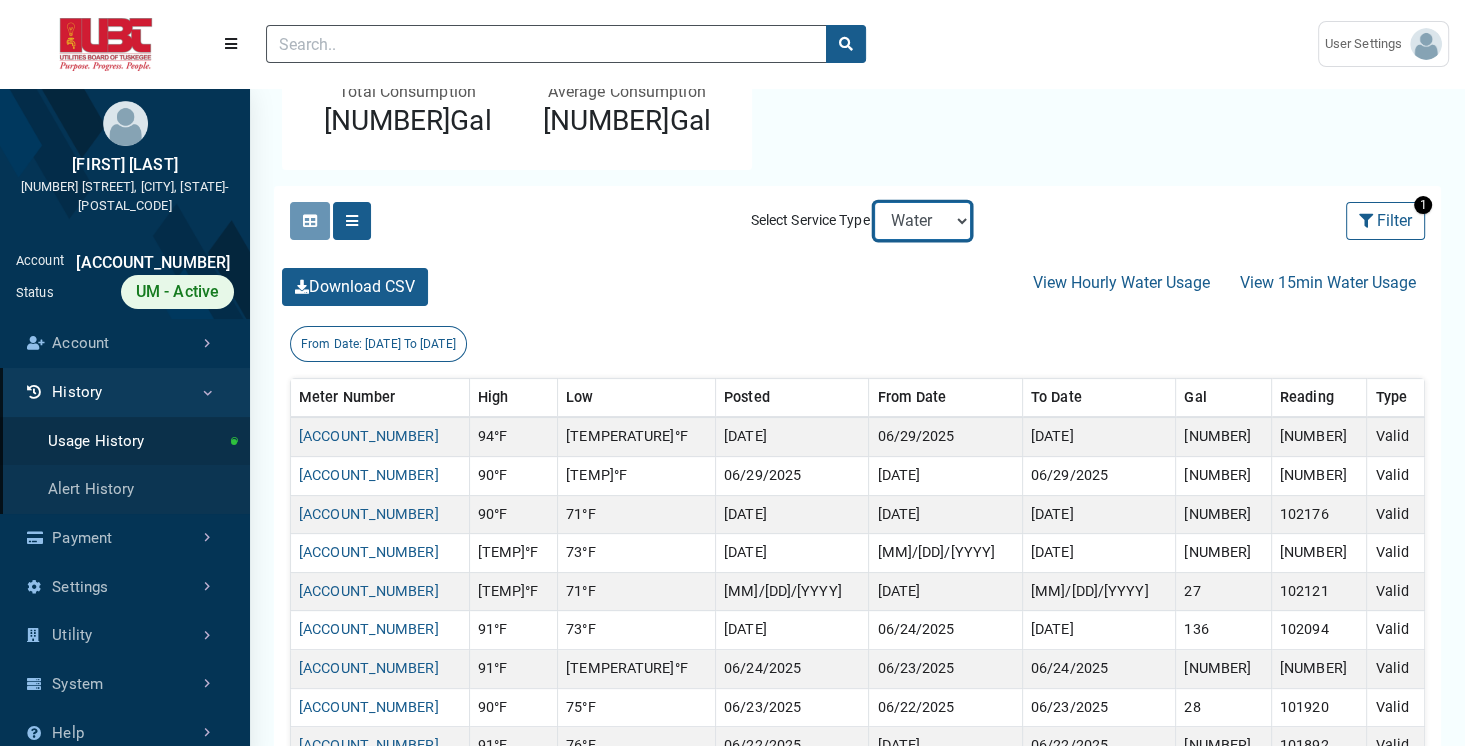 select on "Electric" 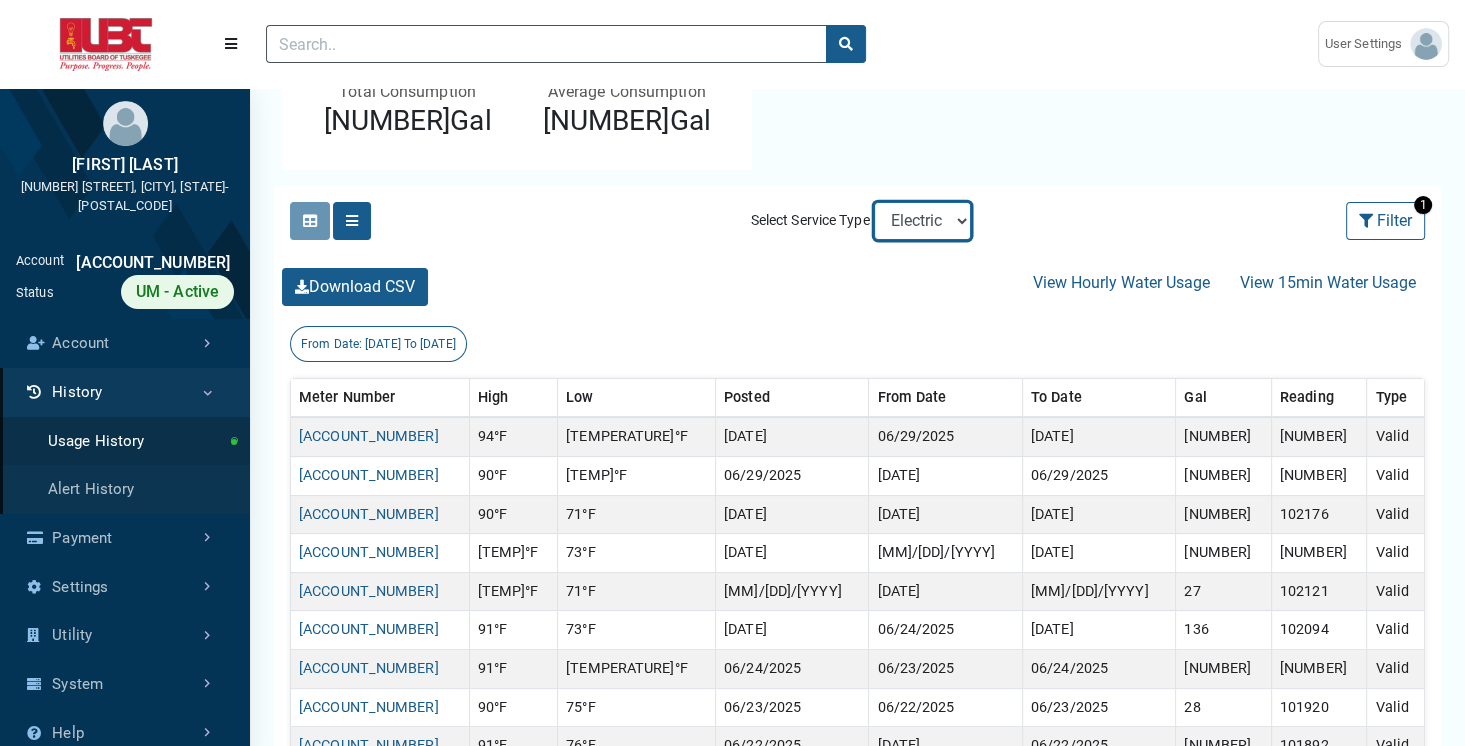 click on "Electric
Sewer
Water" at bounding box center (922, 221) 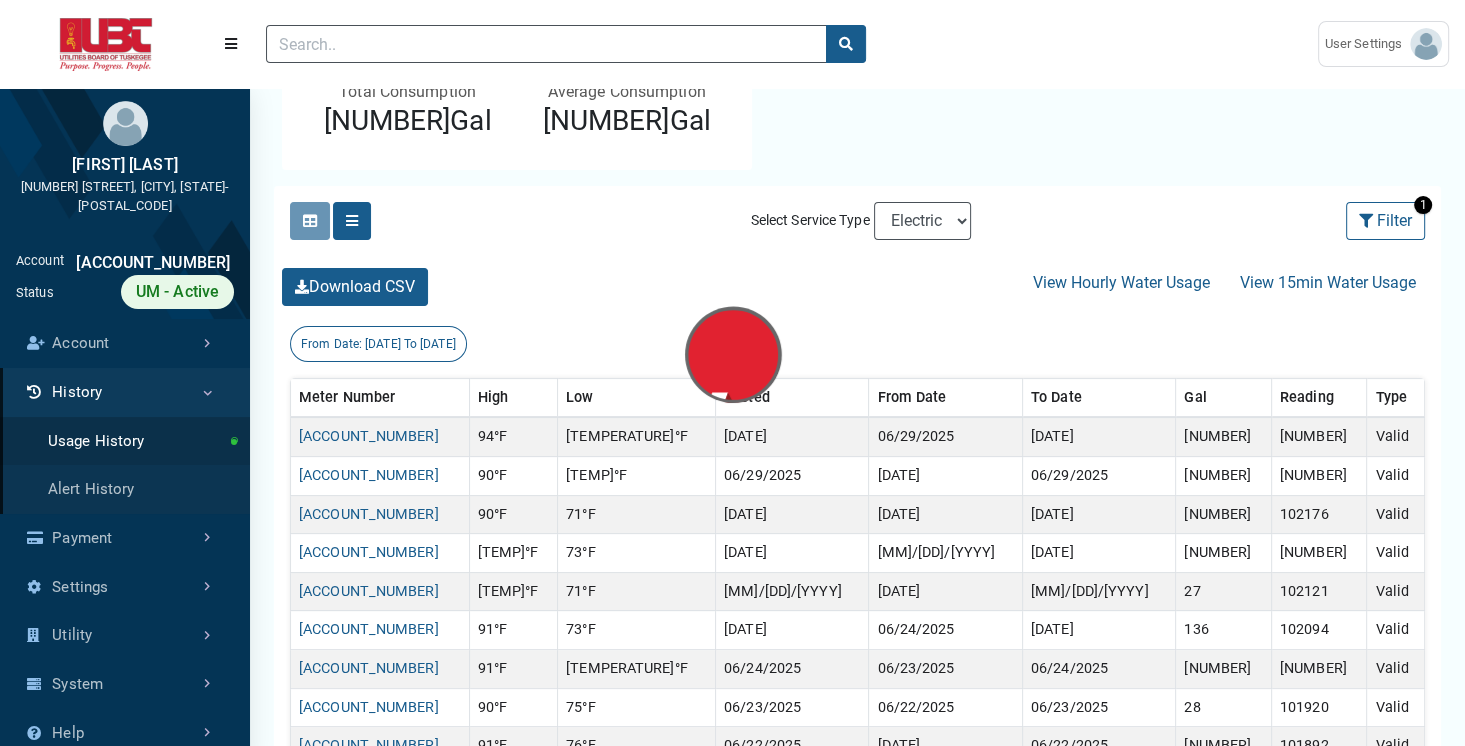 scroll, scrollTop: 0, scrollLeft: 0, axis: both 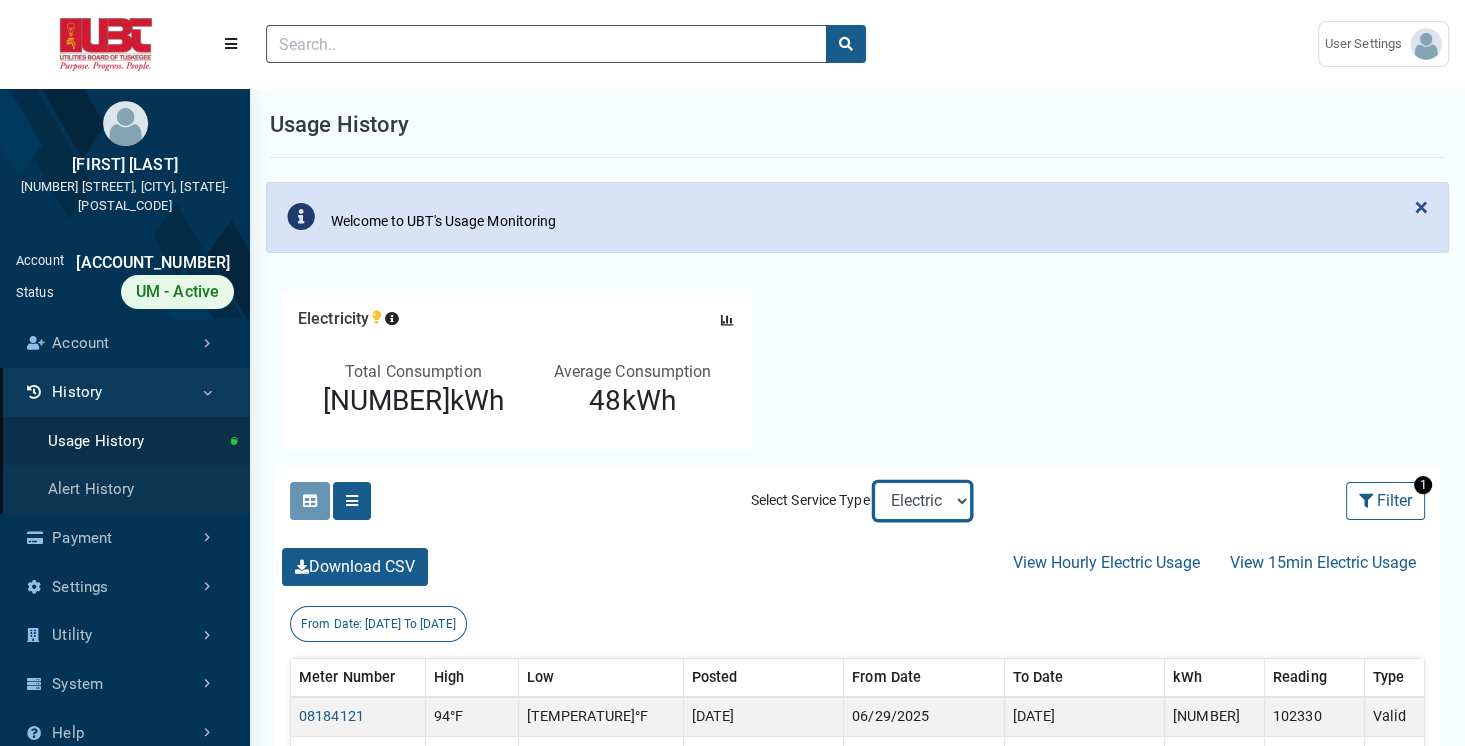 select on "Sewer" 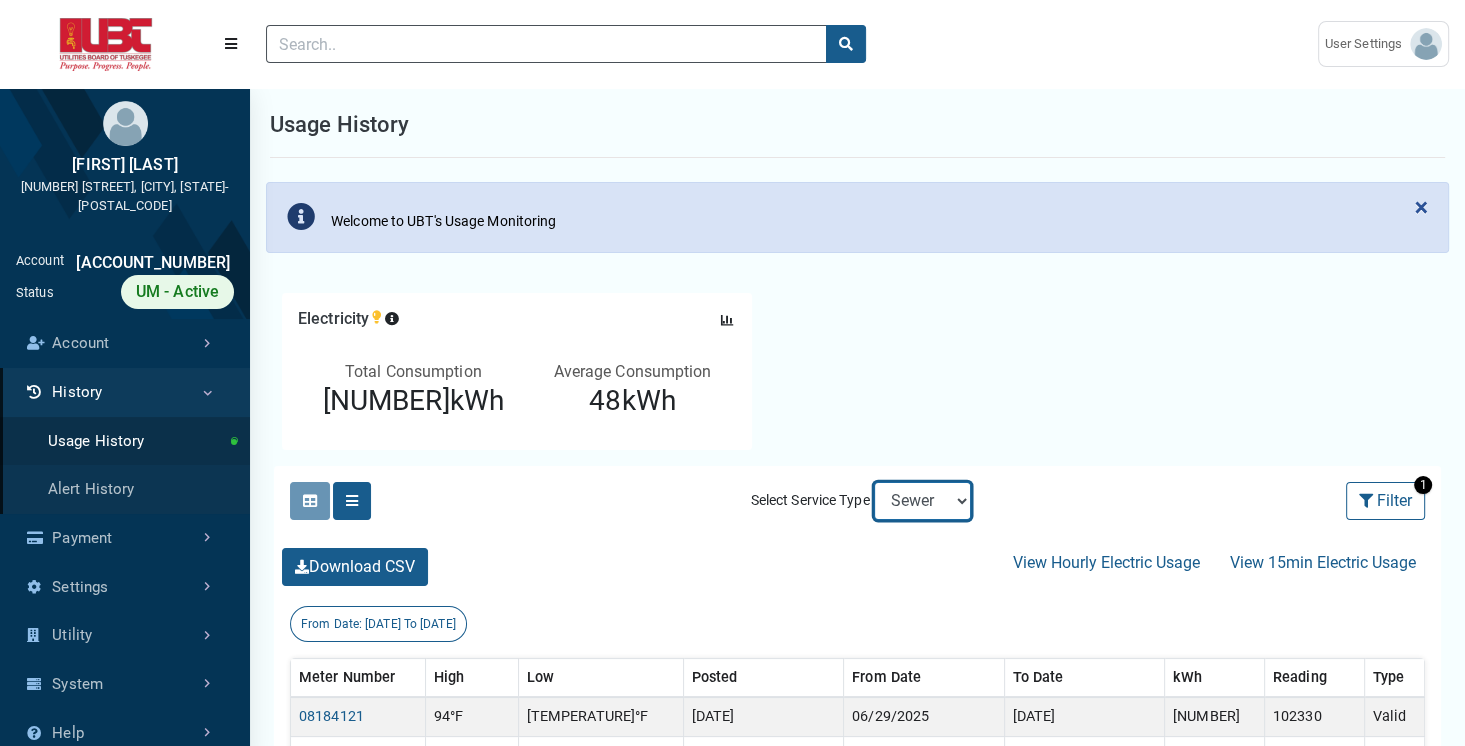 click on "Electric
Sewer
Water" at bounding box center [922, 501] 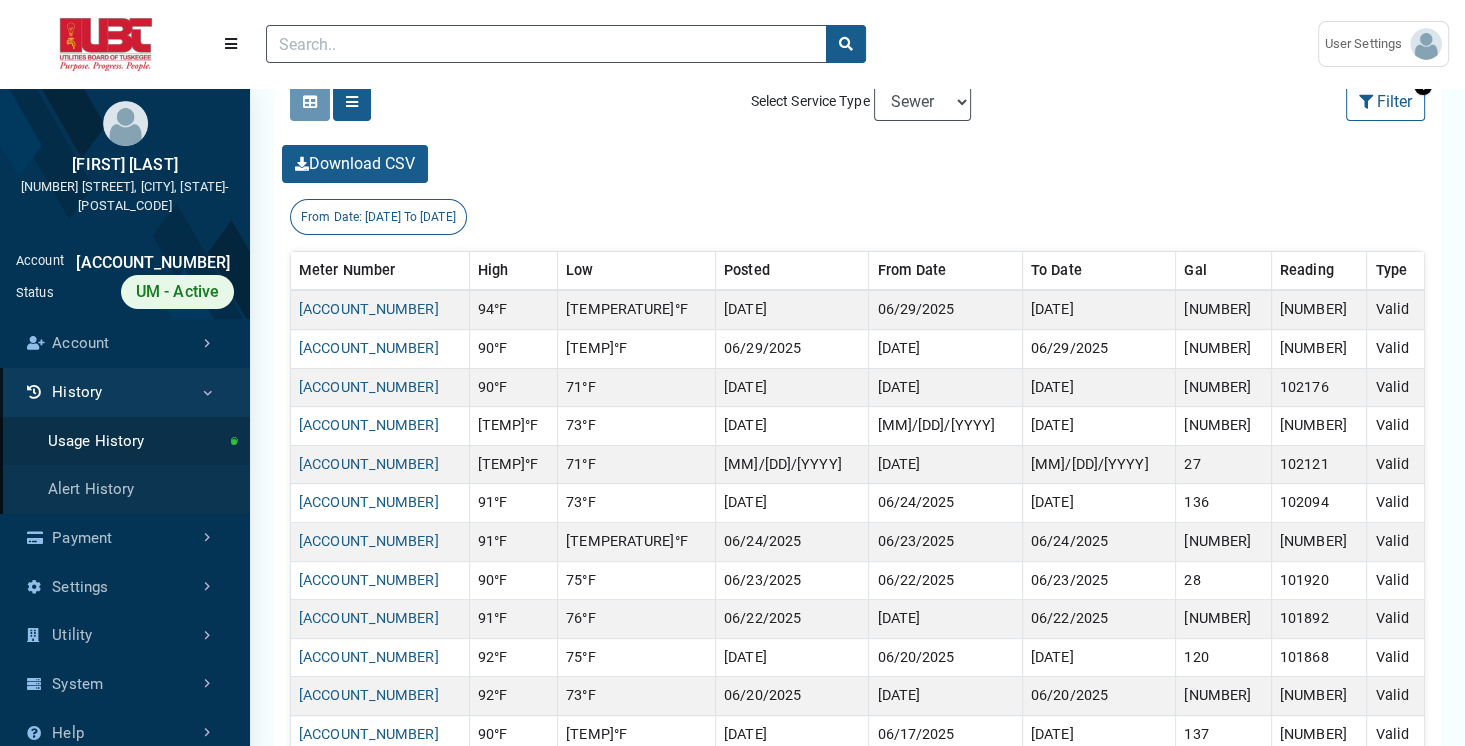 scroll, scrollTop: 396, scrollLeft: 0, axis: vertical 